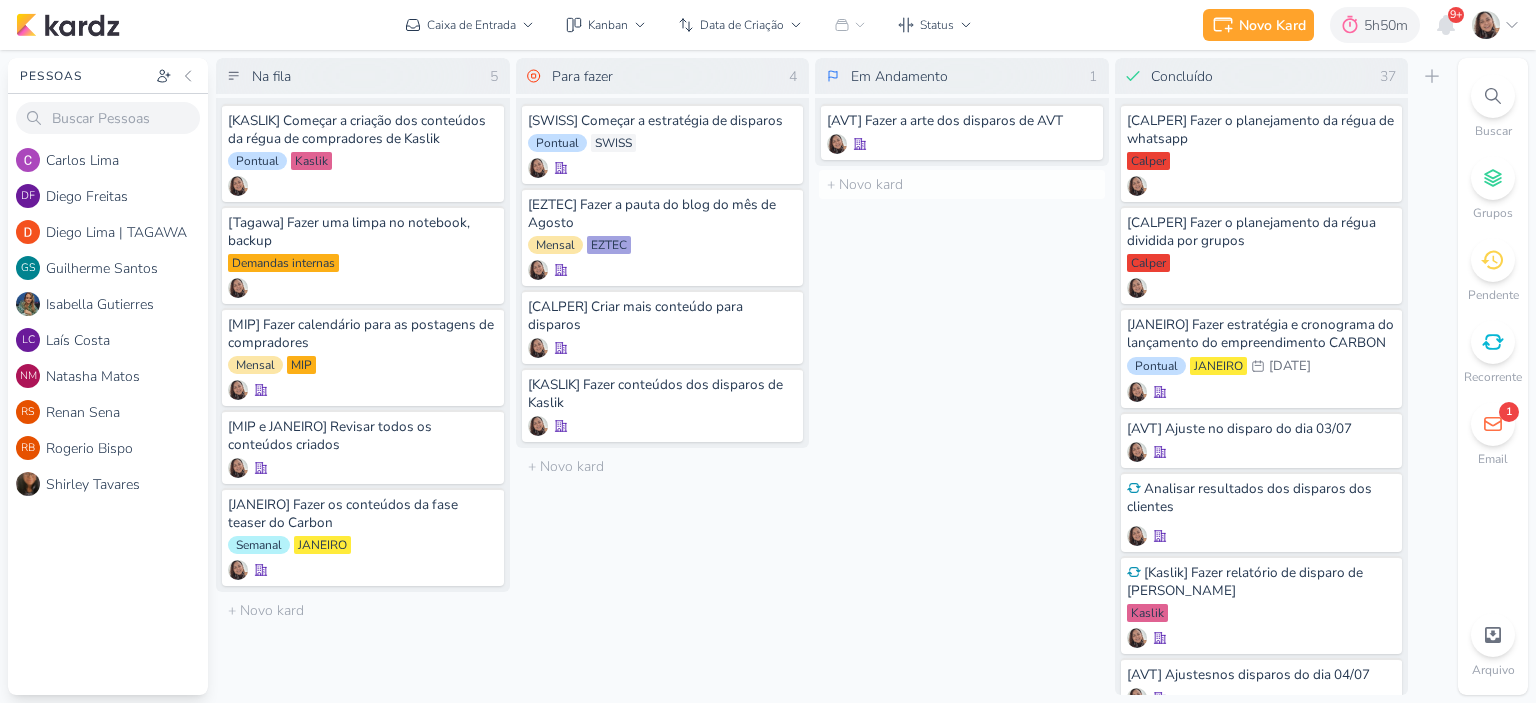 scroll, scrollTop: 0, scrollLeft: 0, axis: both 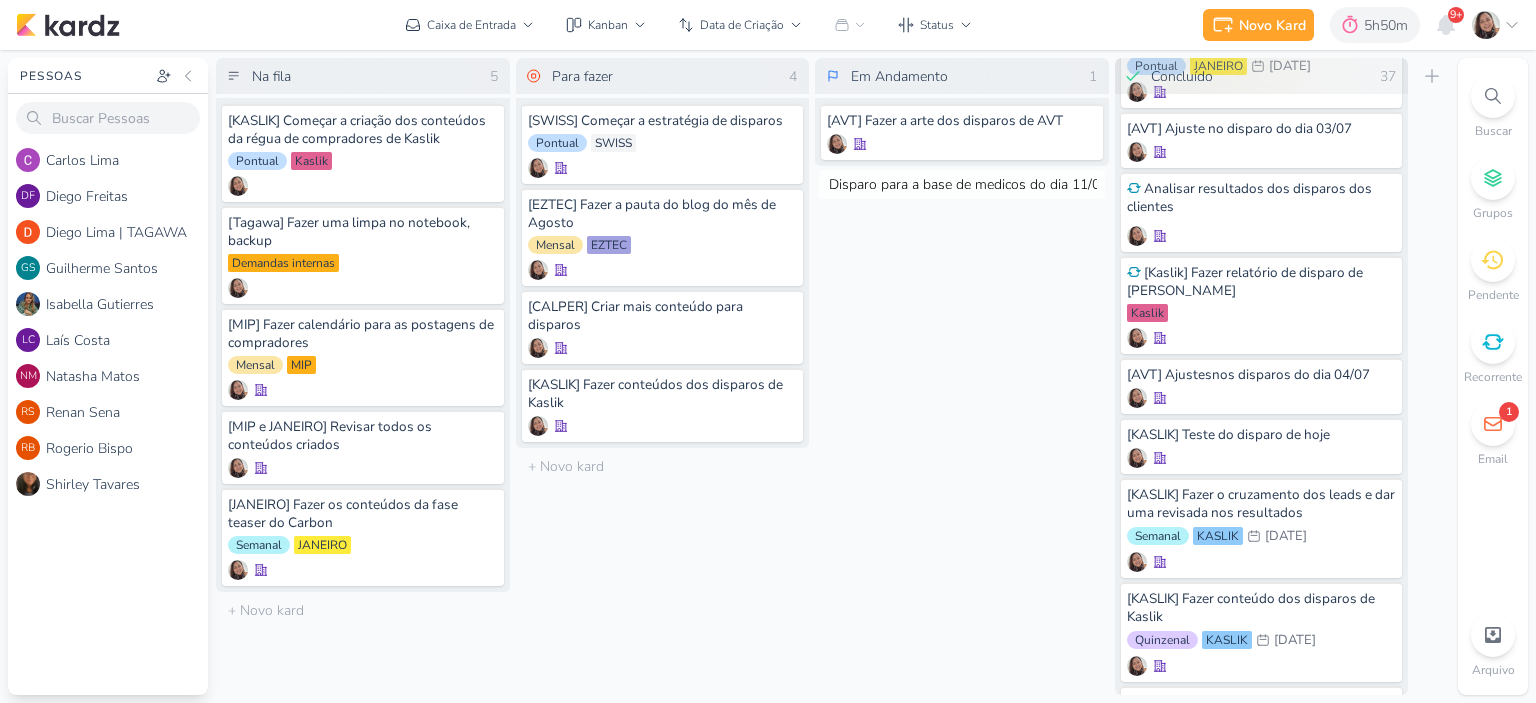 type on "[KASLIK] Disparo para a base de medicos do dia 11/07" 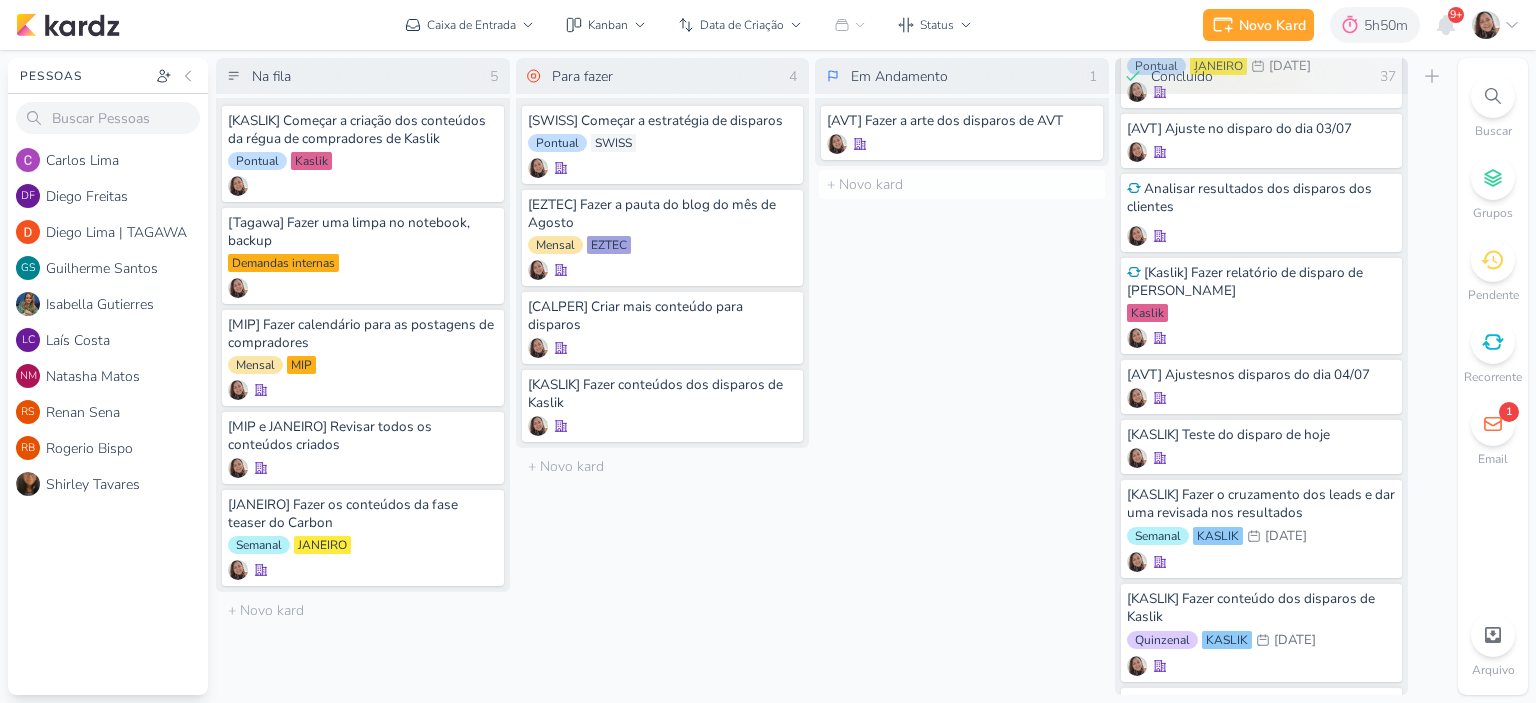 scroll, scrollTop: 0, scrollLeft: 0, axis: both 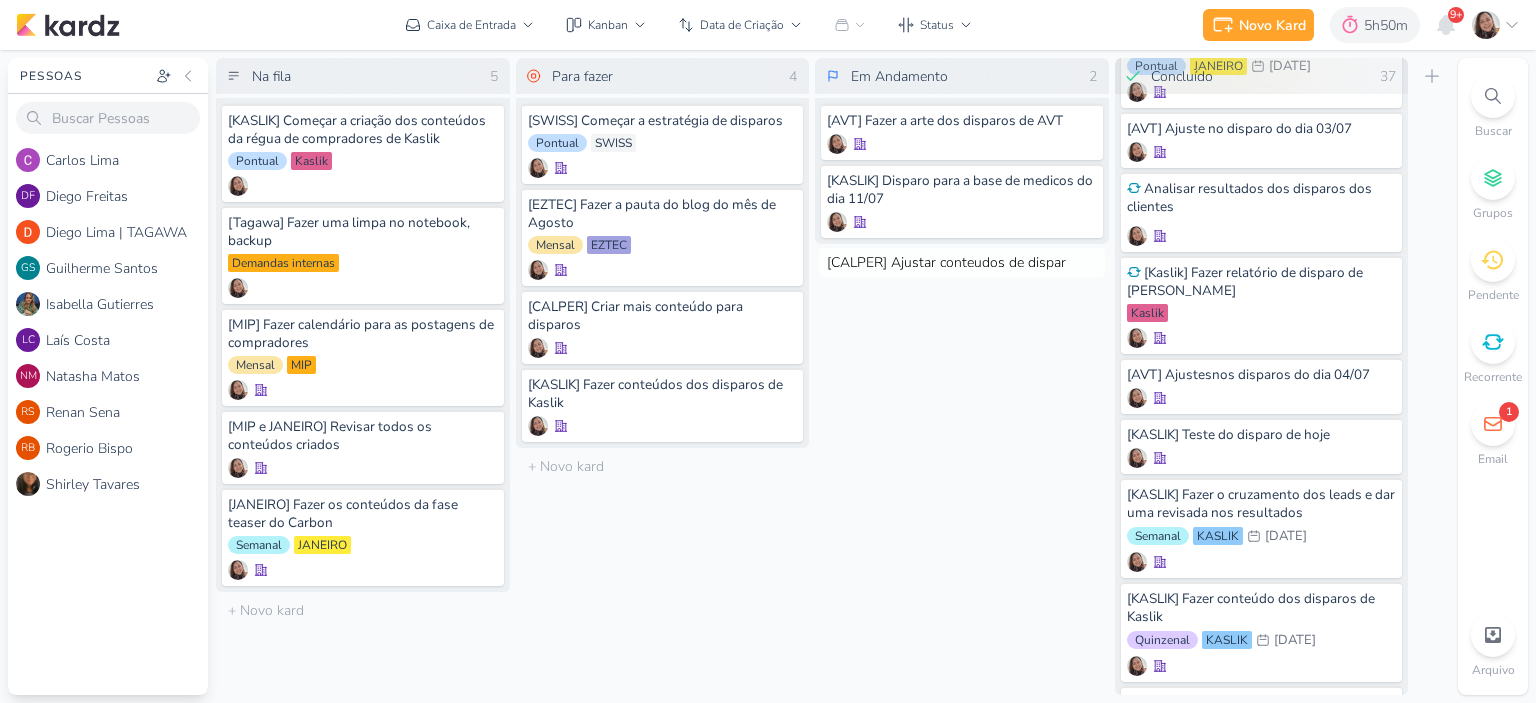 type on "[CALPER] Ajustar conteudos de disparo" 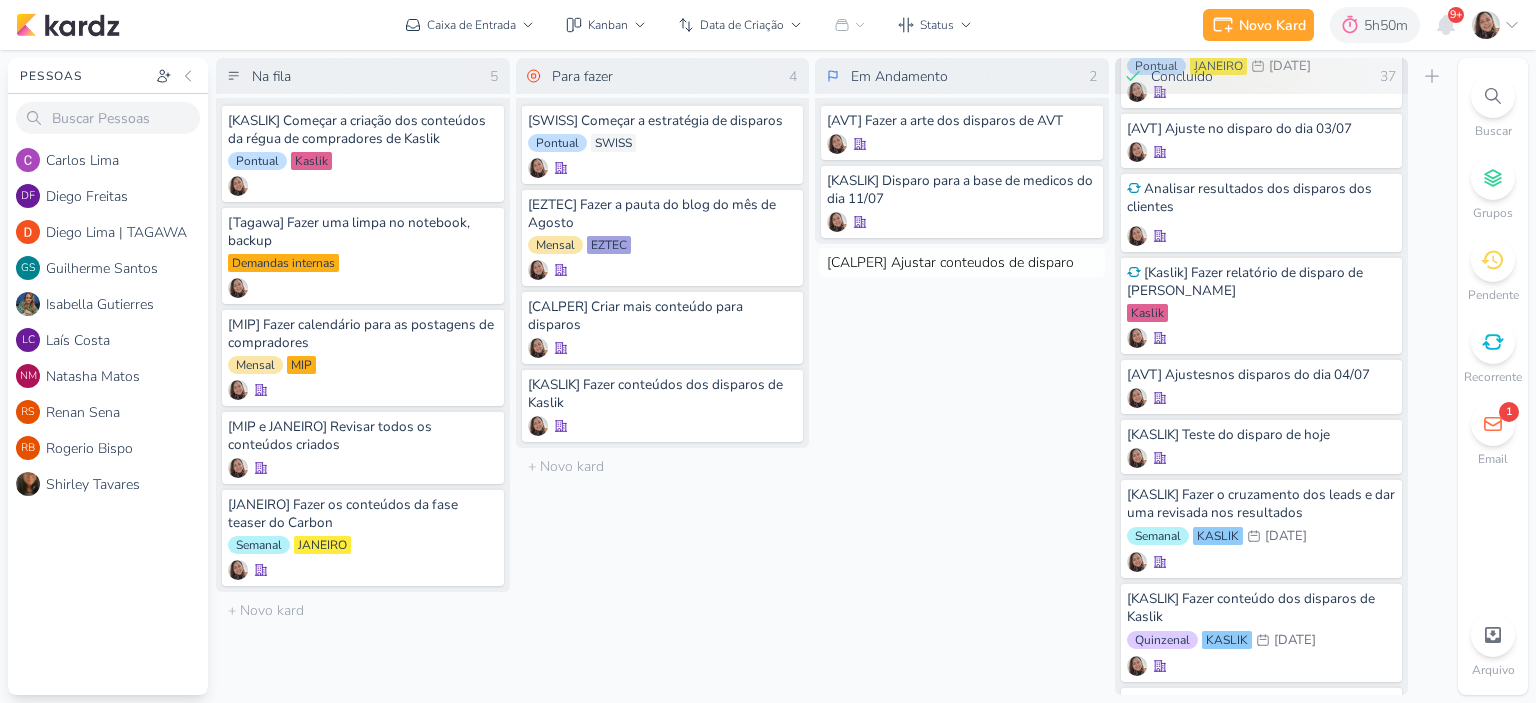 type 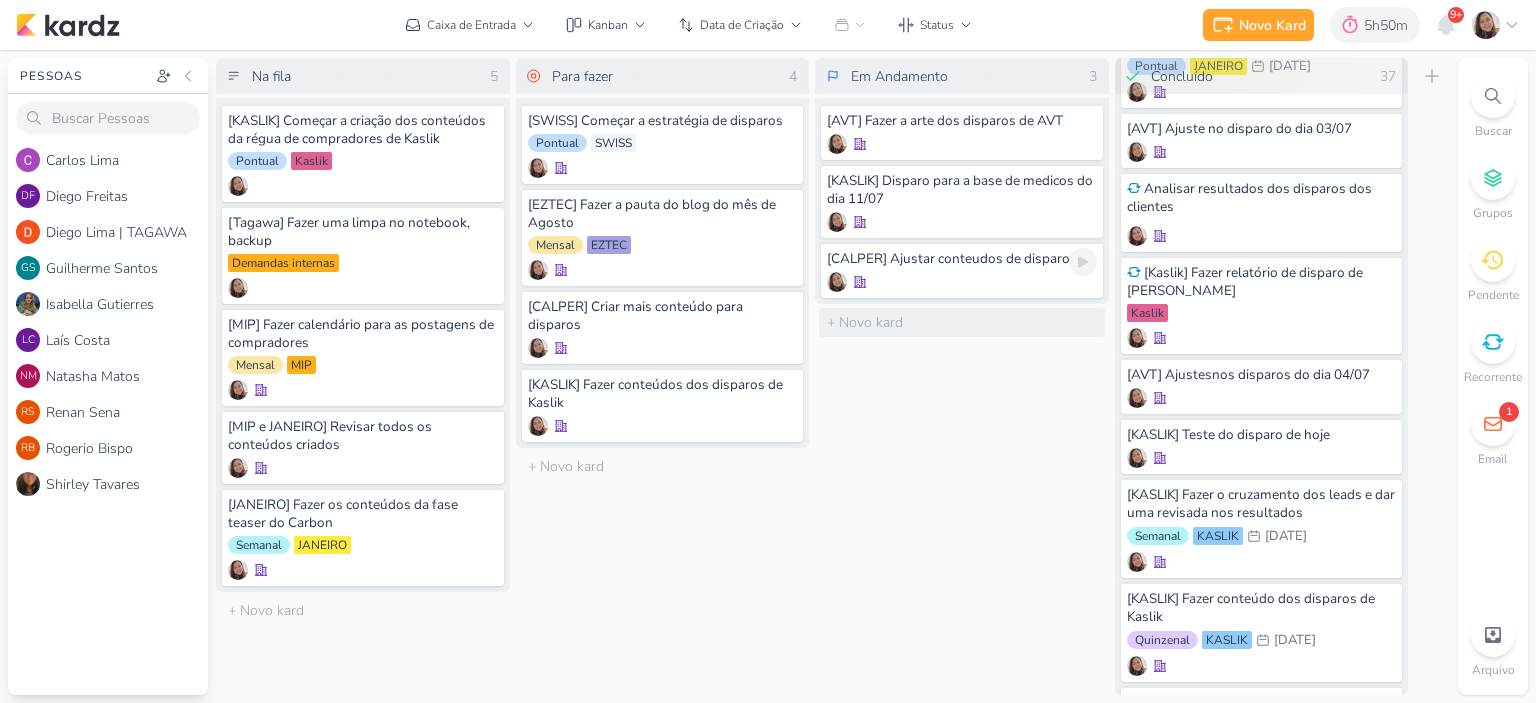 click on "[CALPER] Ajustar conteudos de disparo" at bounding box center [962, 259] 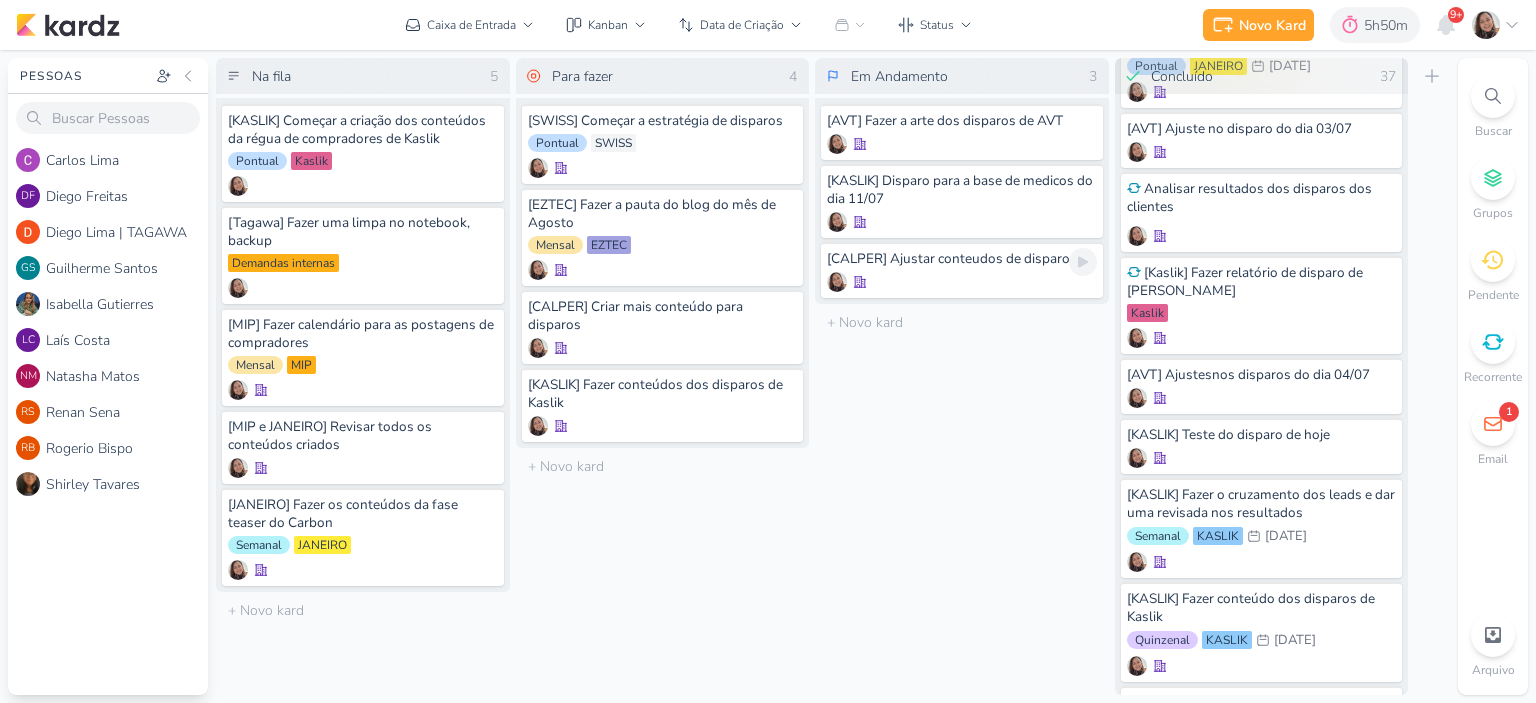 click on "4/7/25
Sharlene criou este kard
16:31" at bounding box center (0, 0) 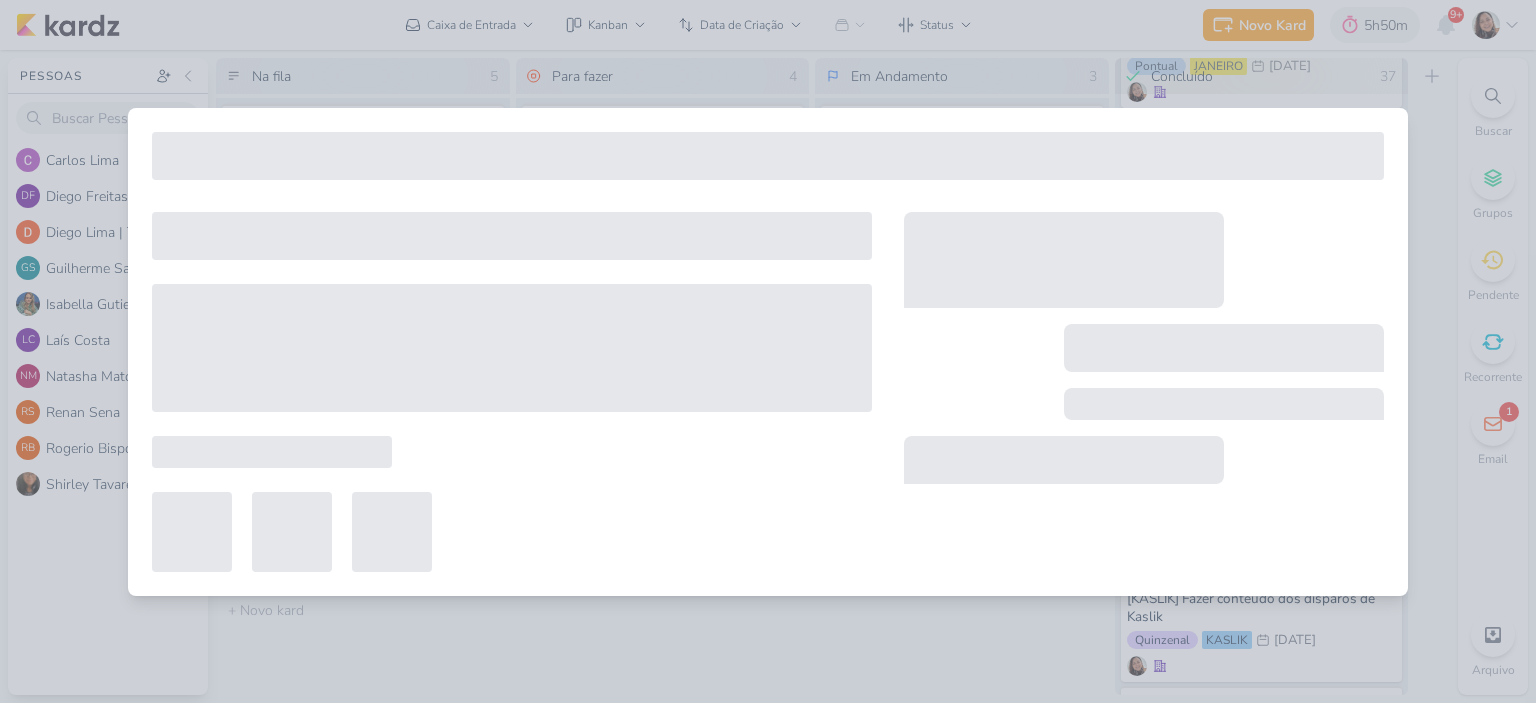 type on "[CALPER] Ajustar conteudos de disparo" 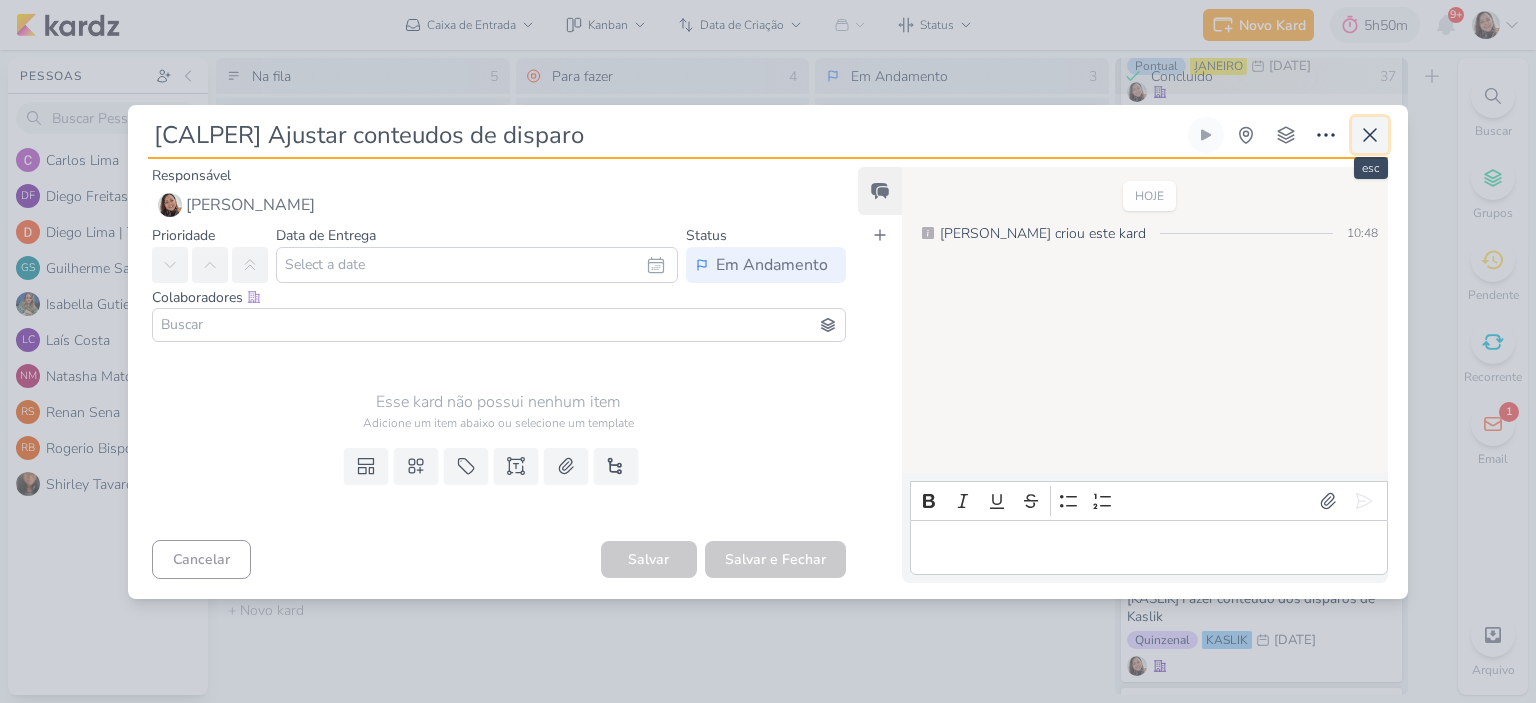 click 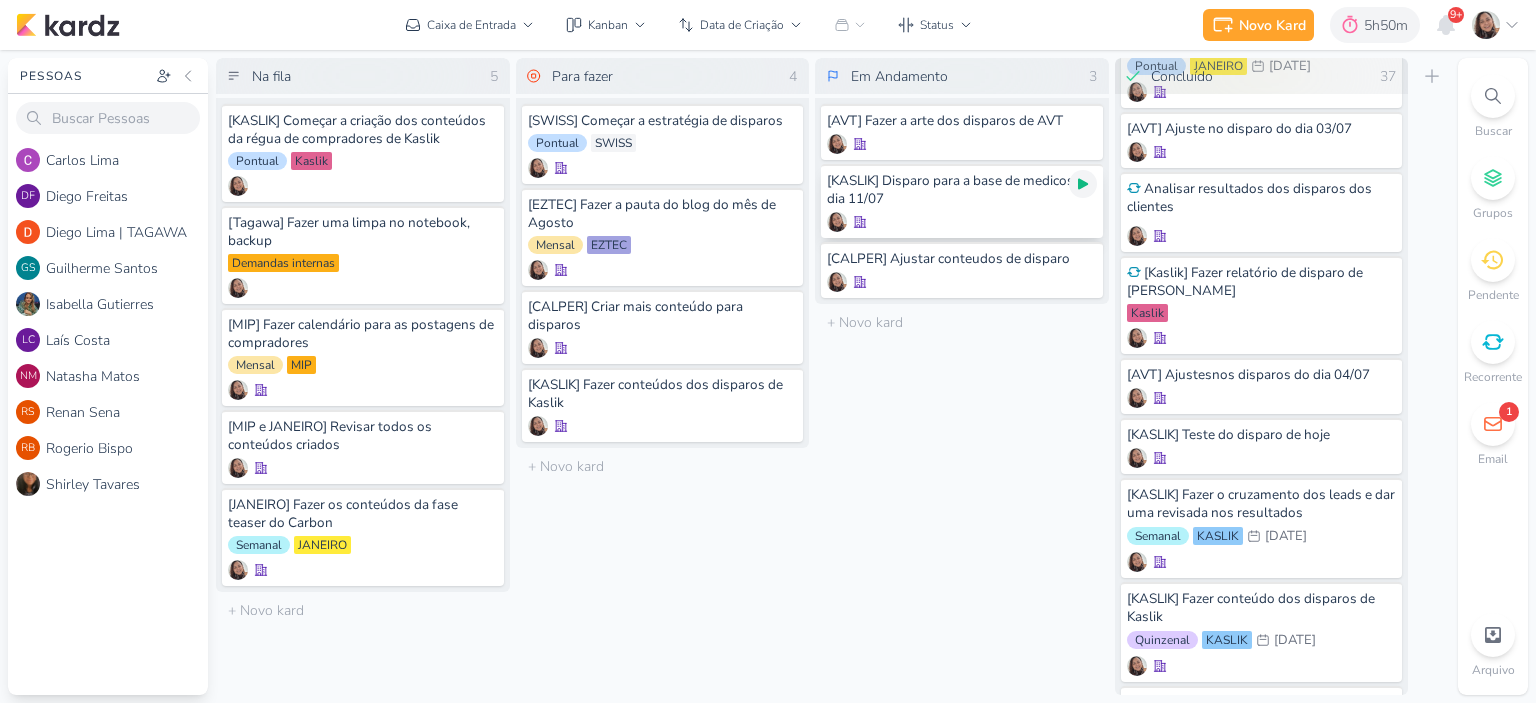 click 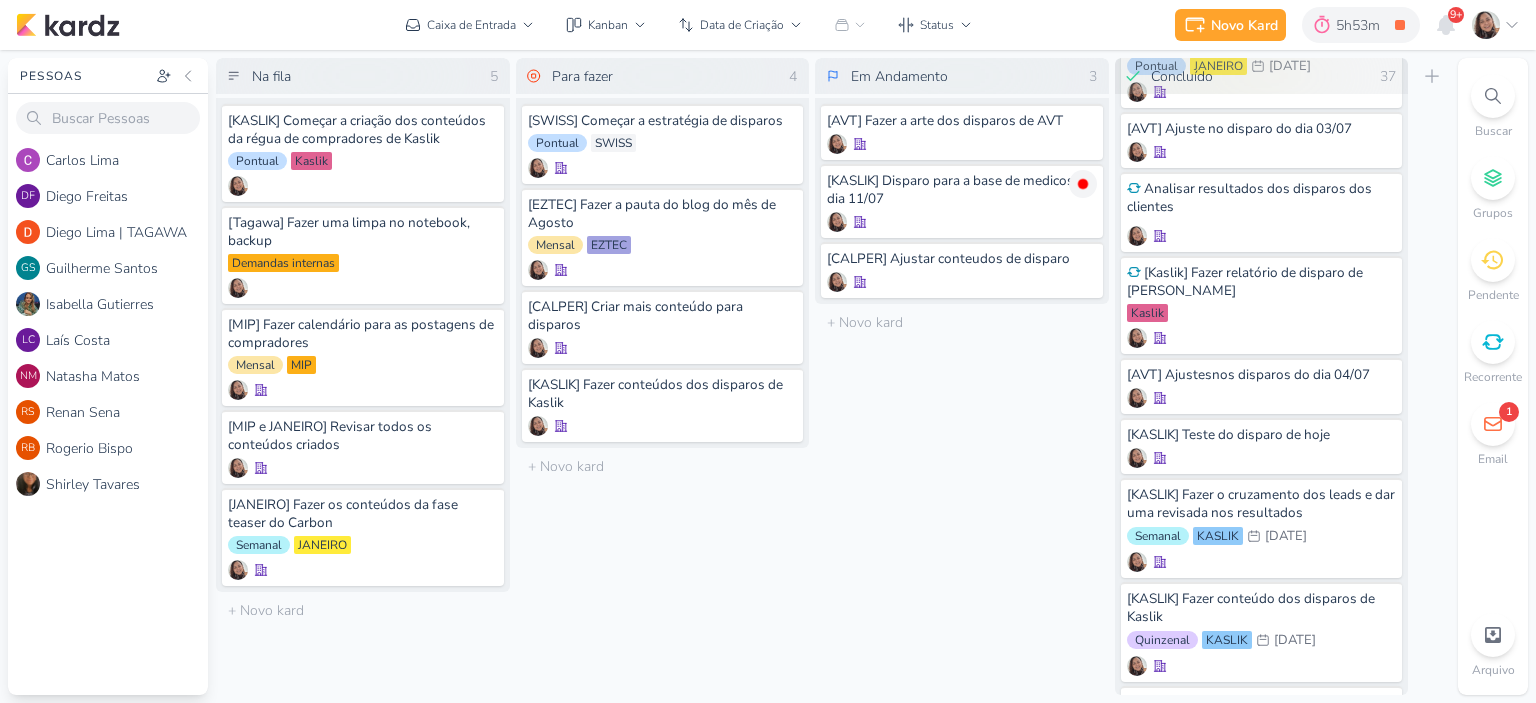 click 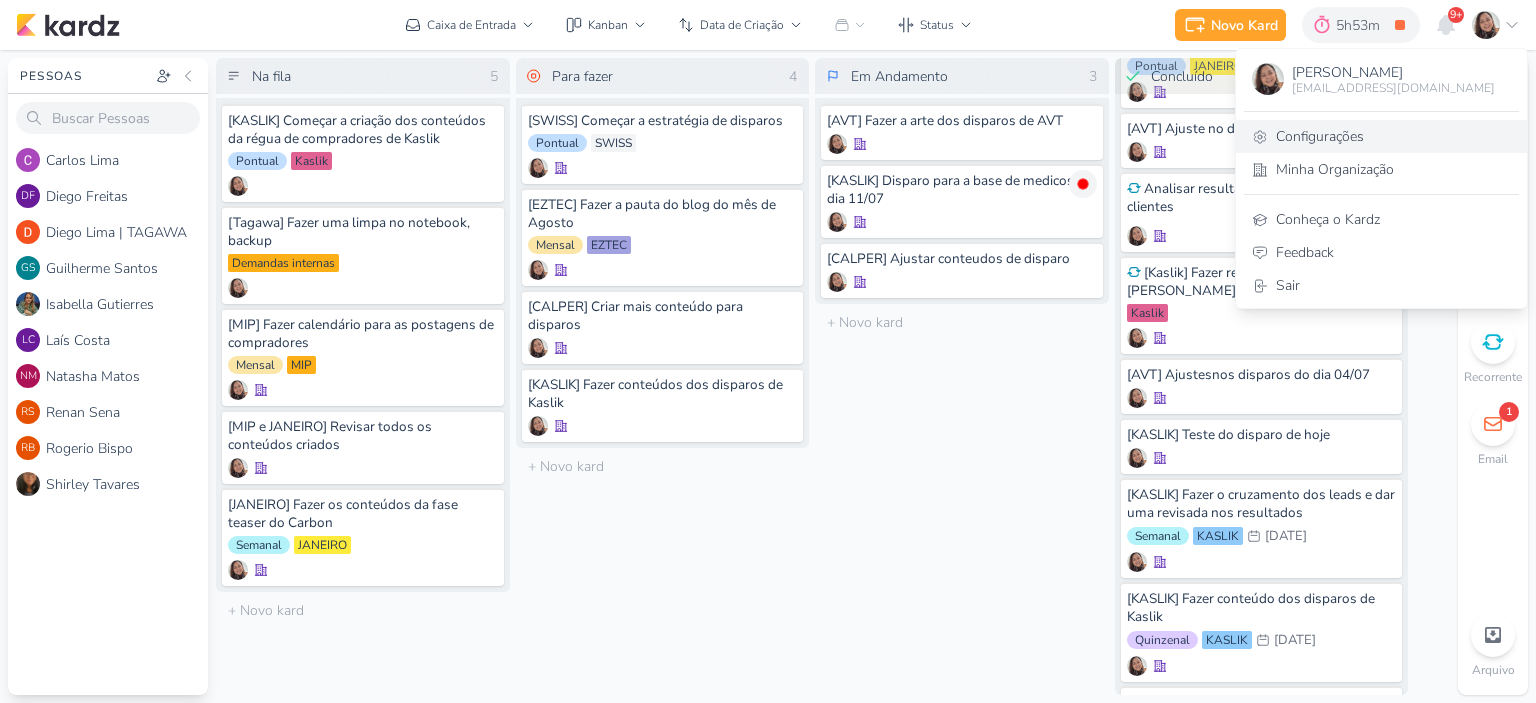 click on "Configurações" at bounding box center [1381, 136] 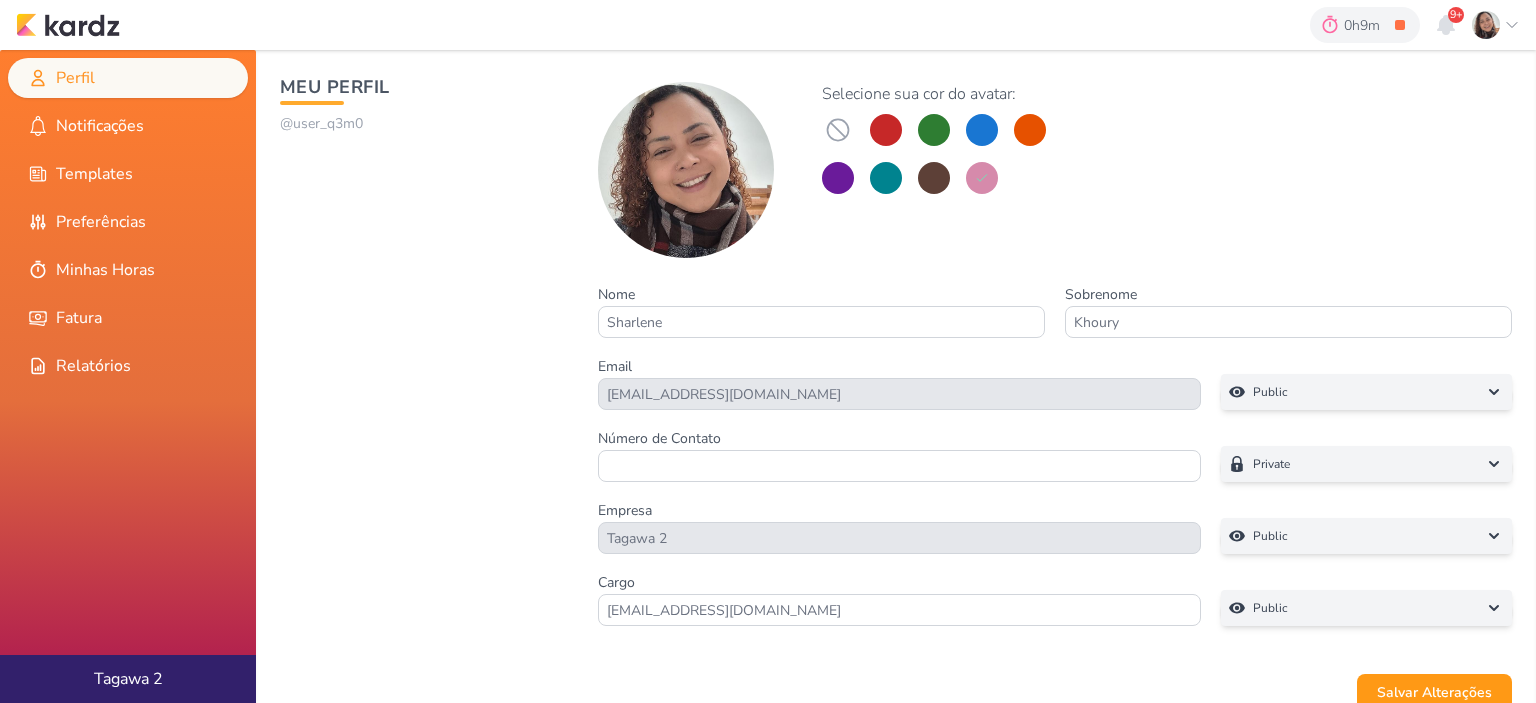 scroll, scrollTop: 0, scrollLeft: 0, axis: both 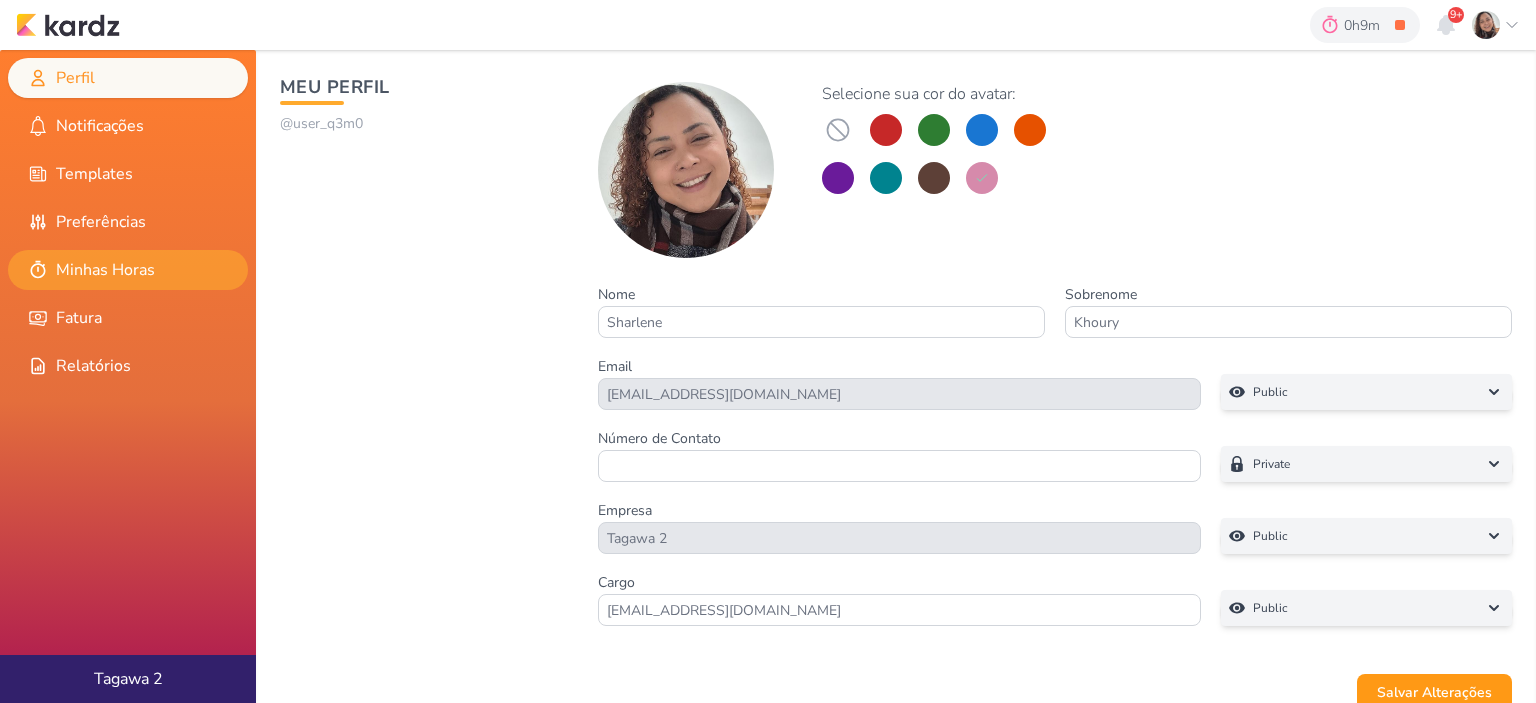 click on "Minhas Horas" at bounding box center (128, 270) 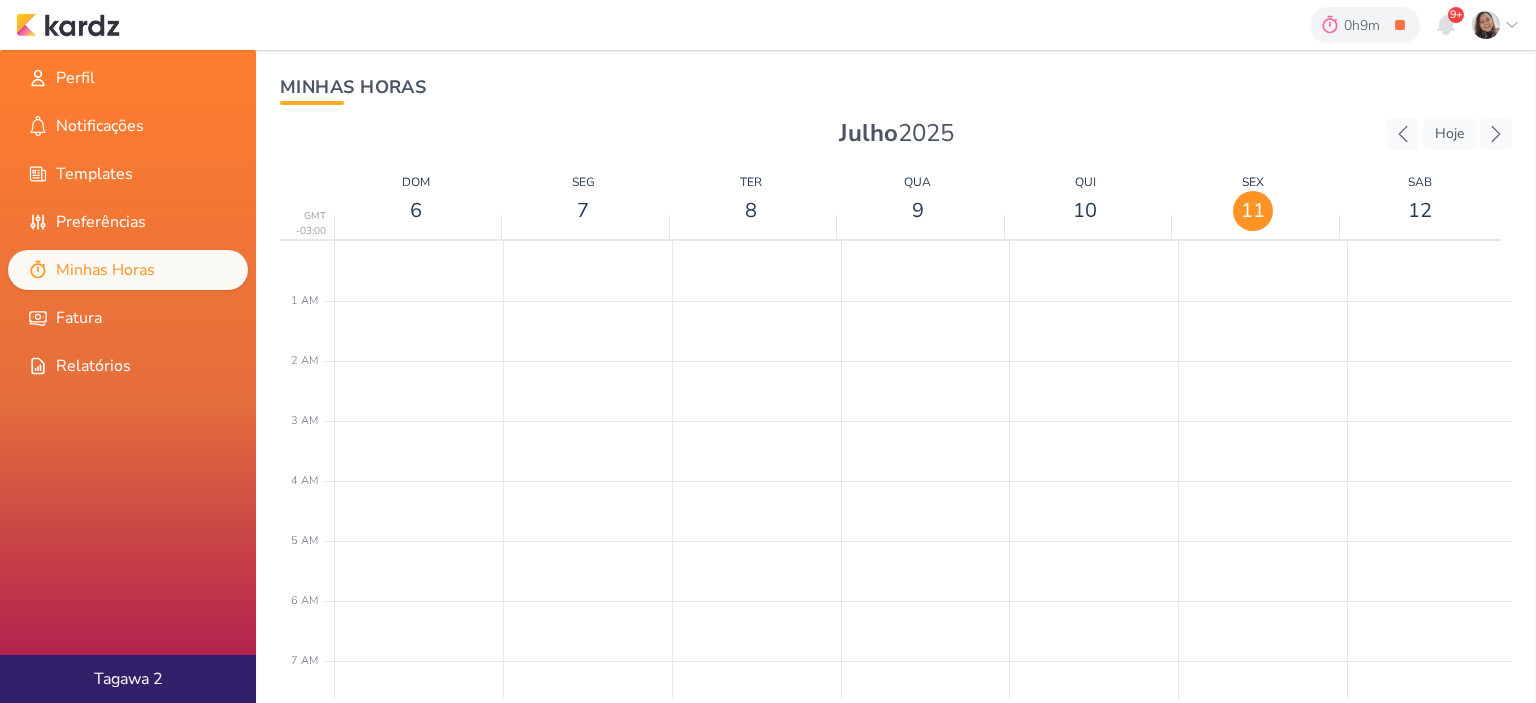 scroll, scrollTop: 0, scrollLeft: 0, axis: both 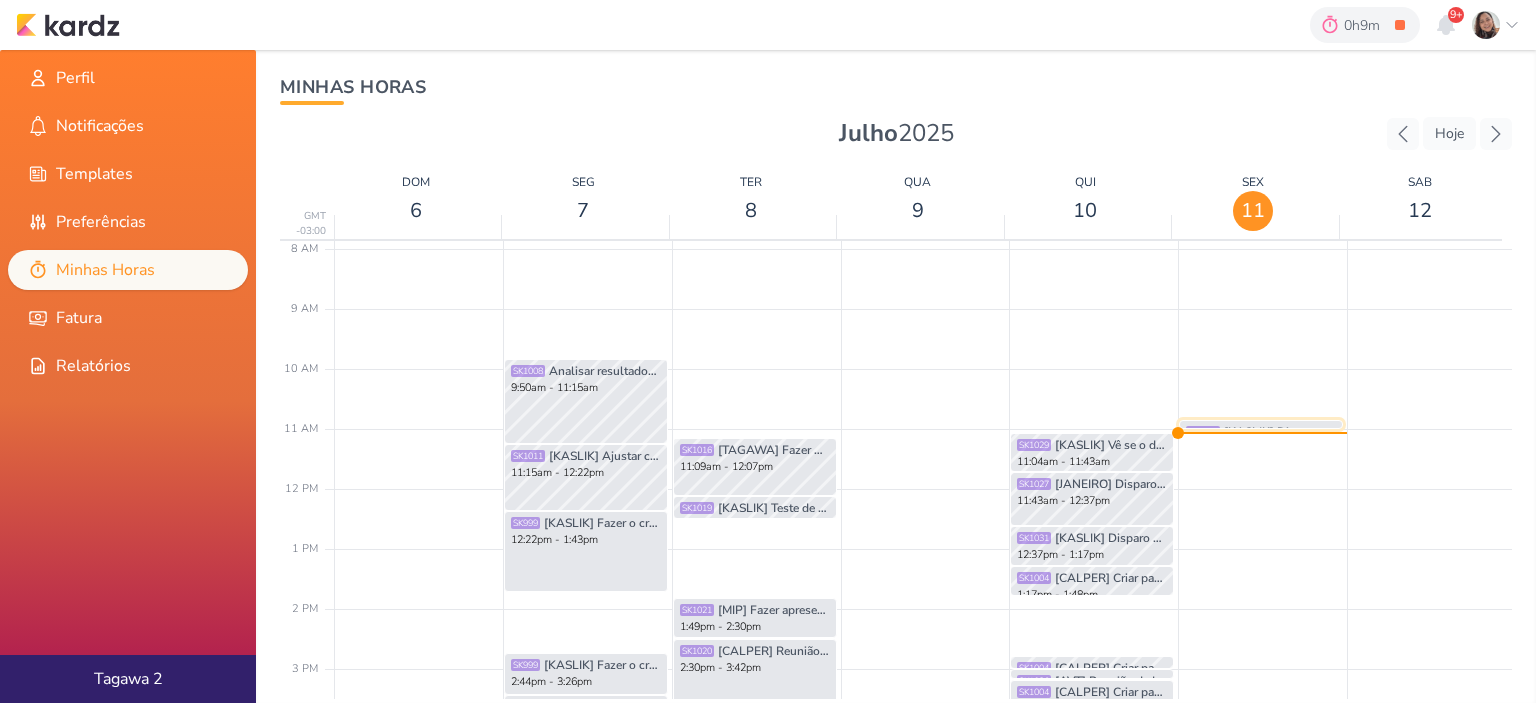 click on "[KASLIK] Disparo para a base de medicos do dia 11/07" at bounding box center (1280, 432) 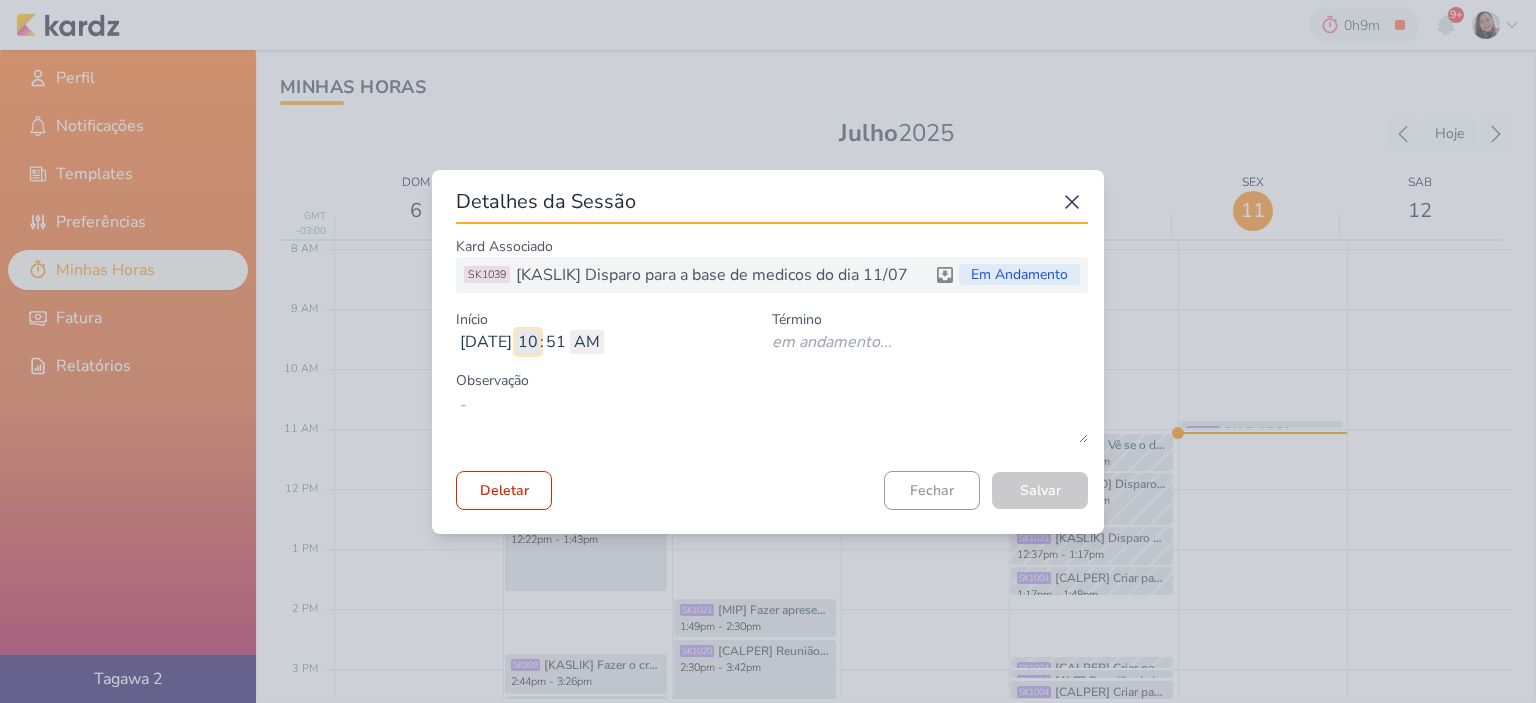 click on "10" at bounding box center (528, 342) 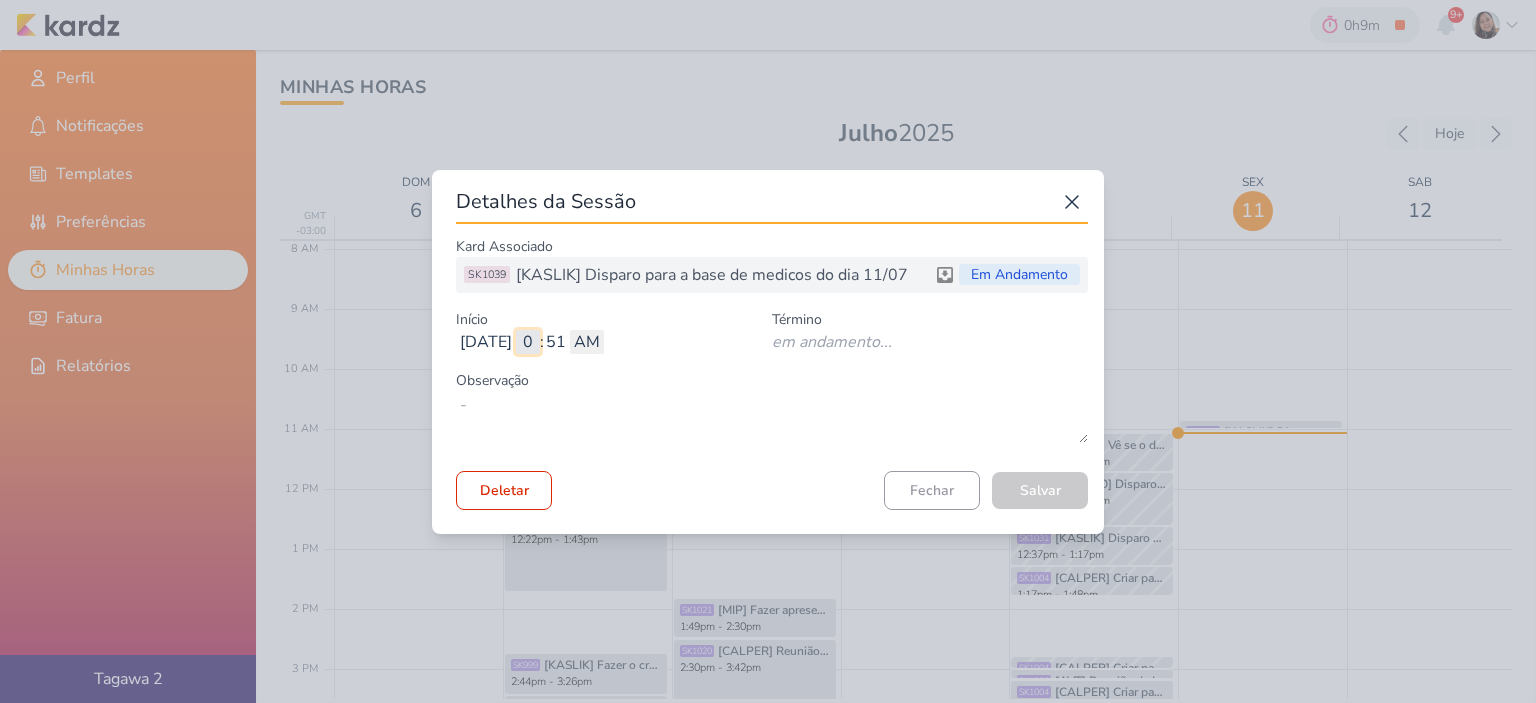 type on "09" 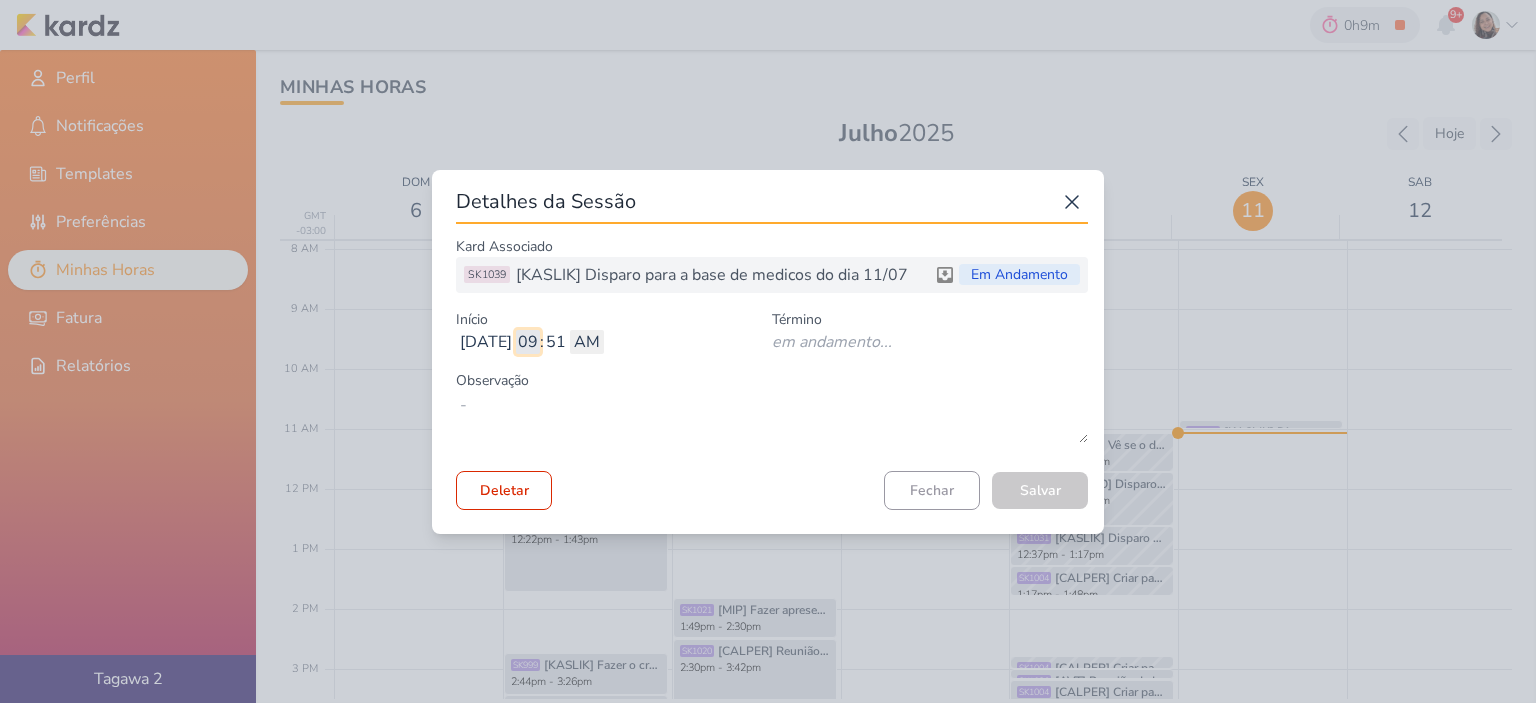 type 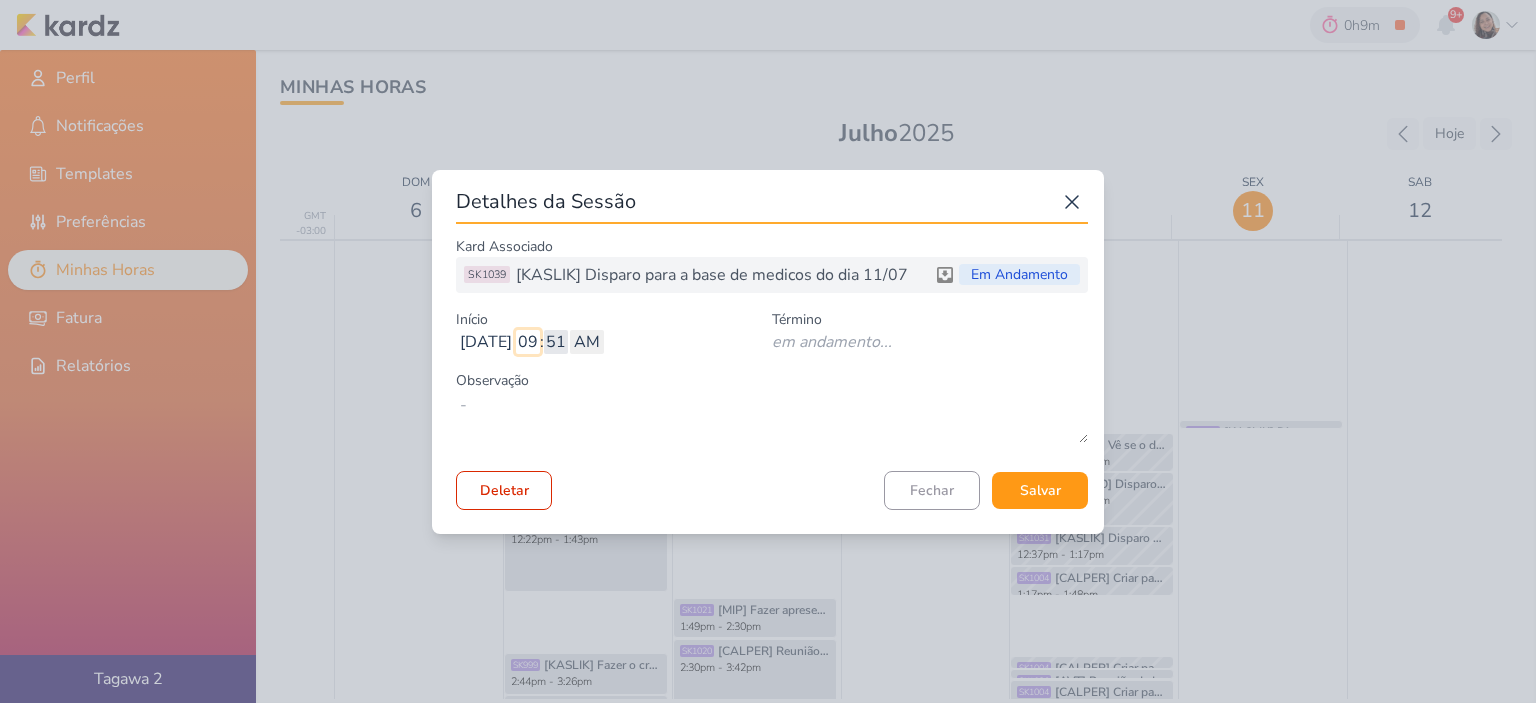 type on "09" 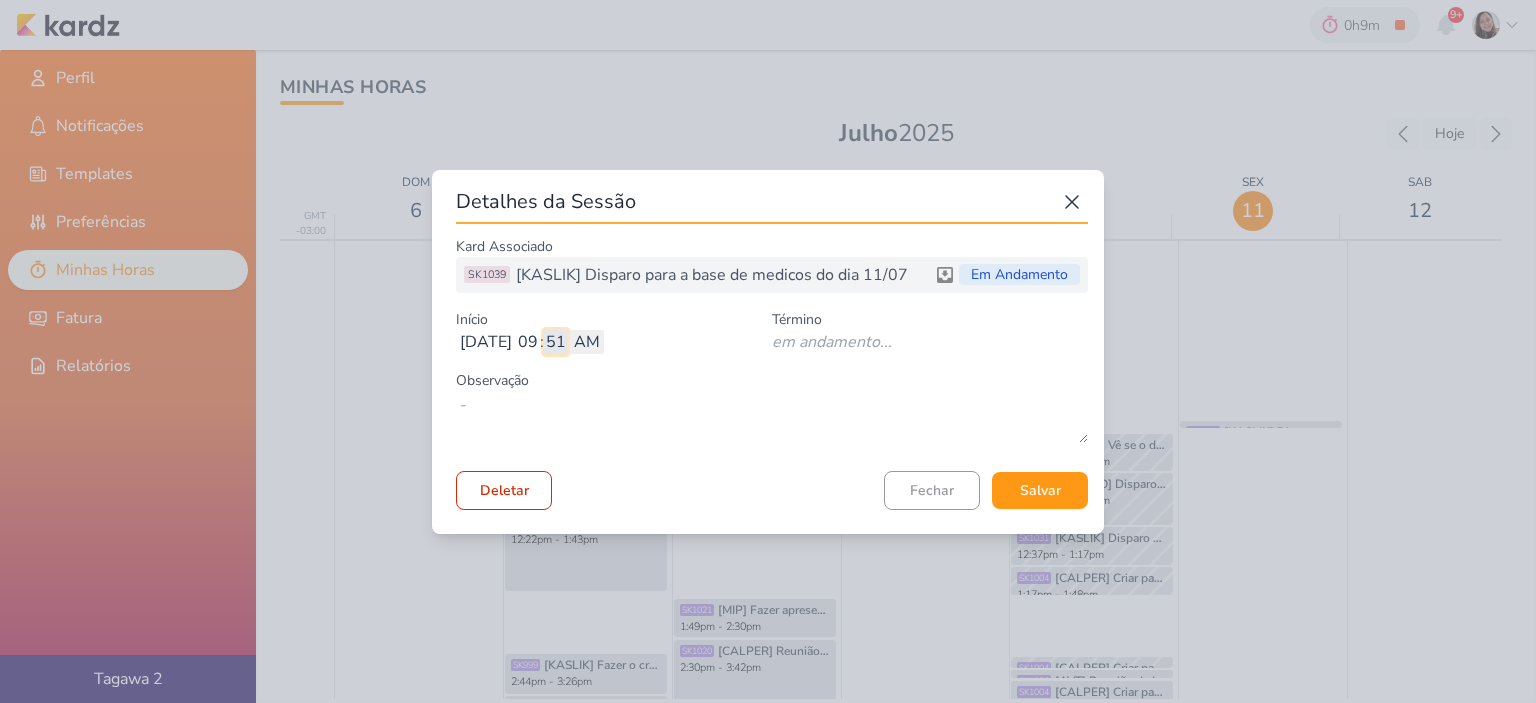 click on "51" at bounding box center [556, 342] 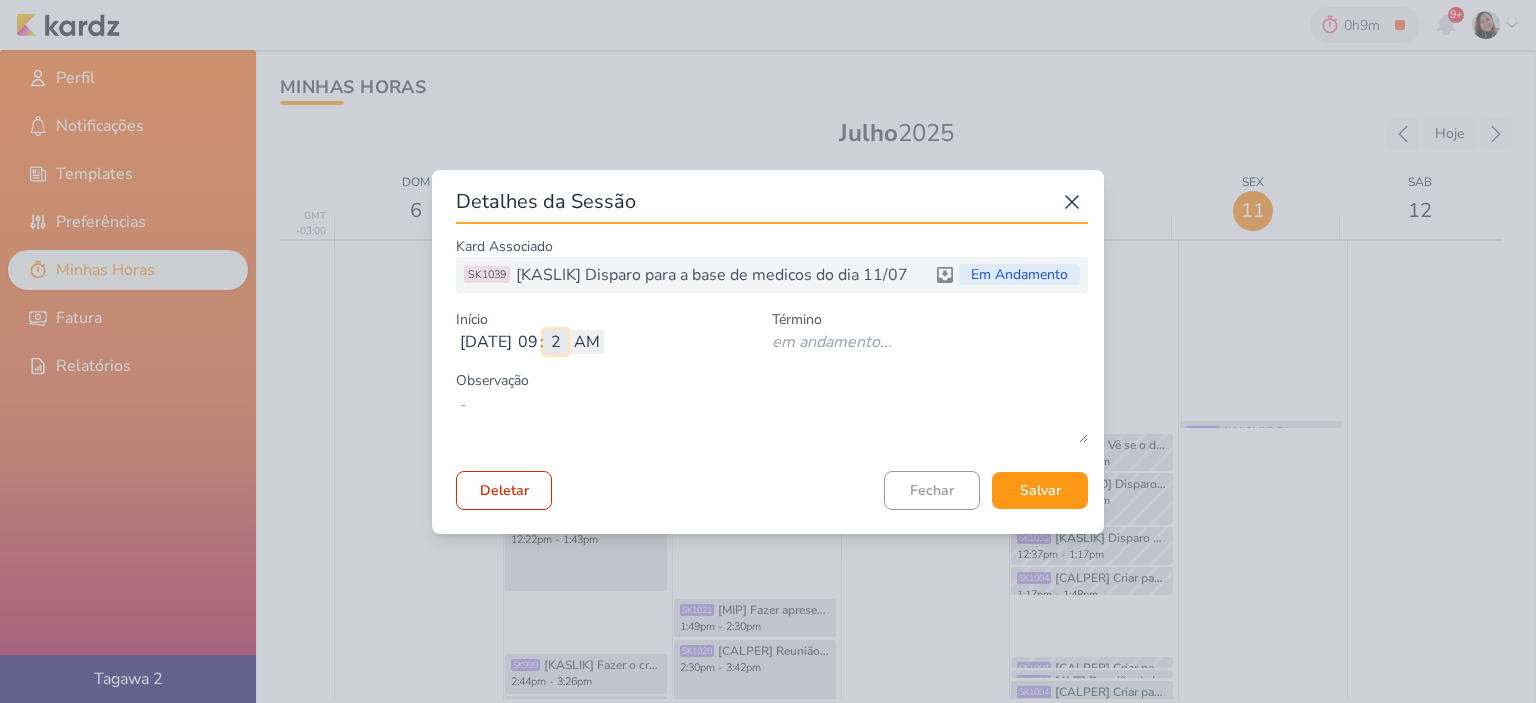 type on "25" 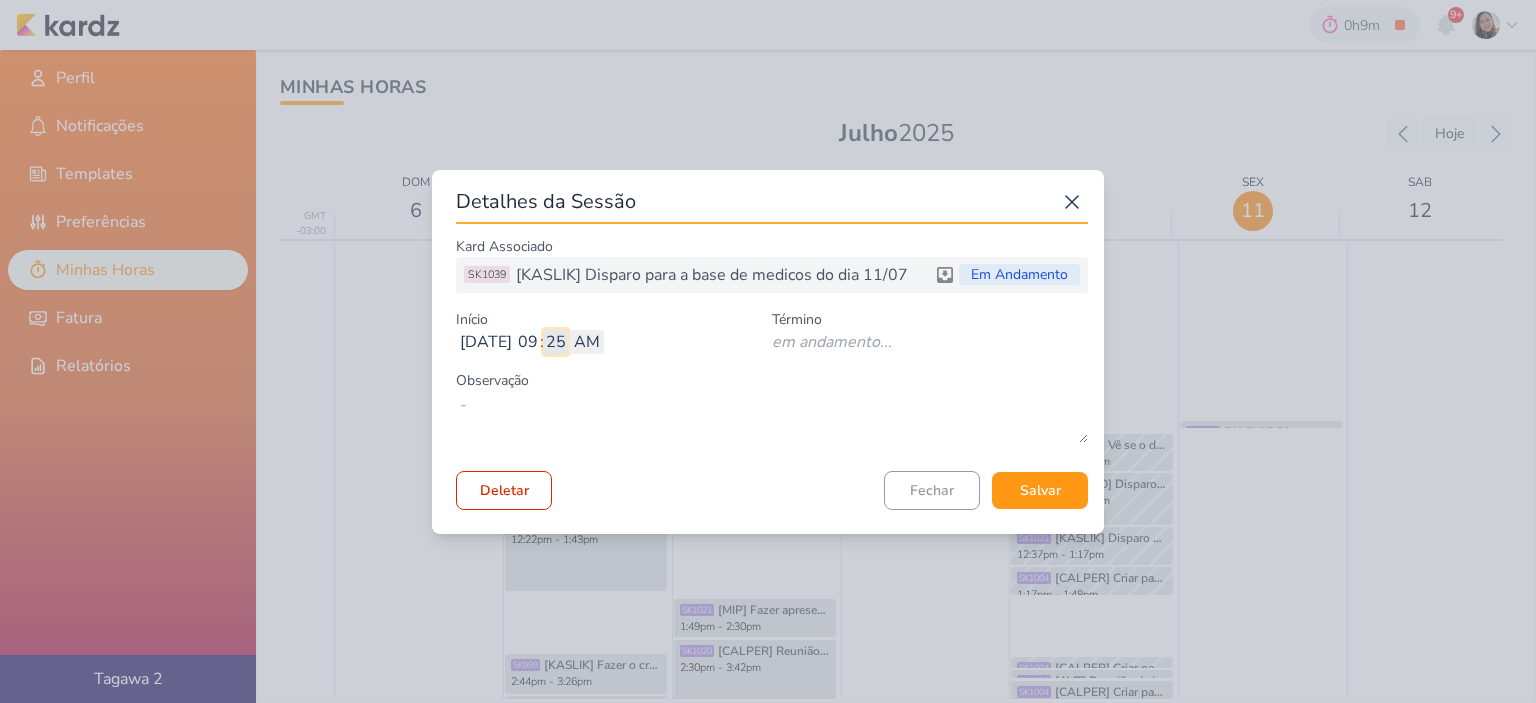 type 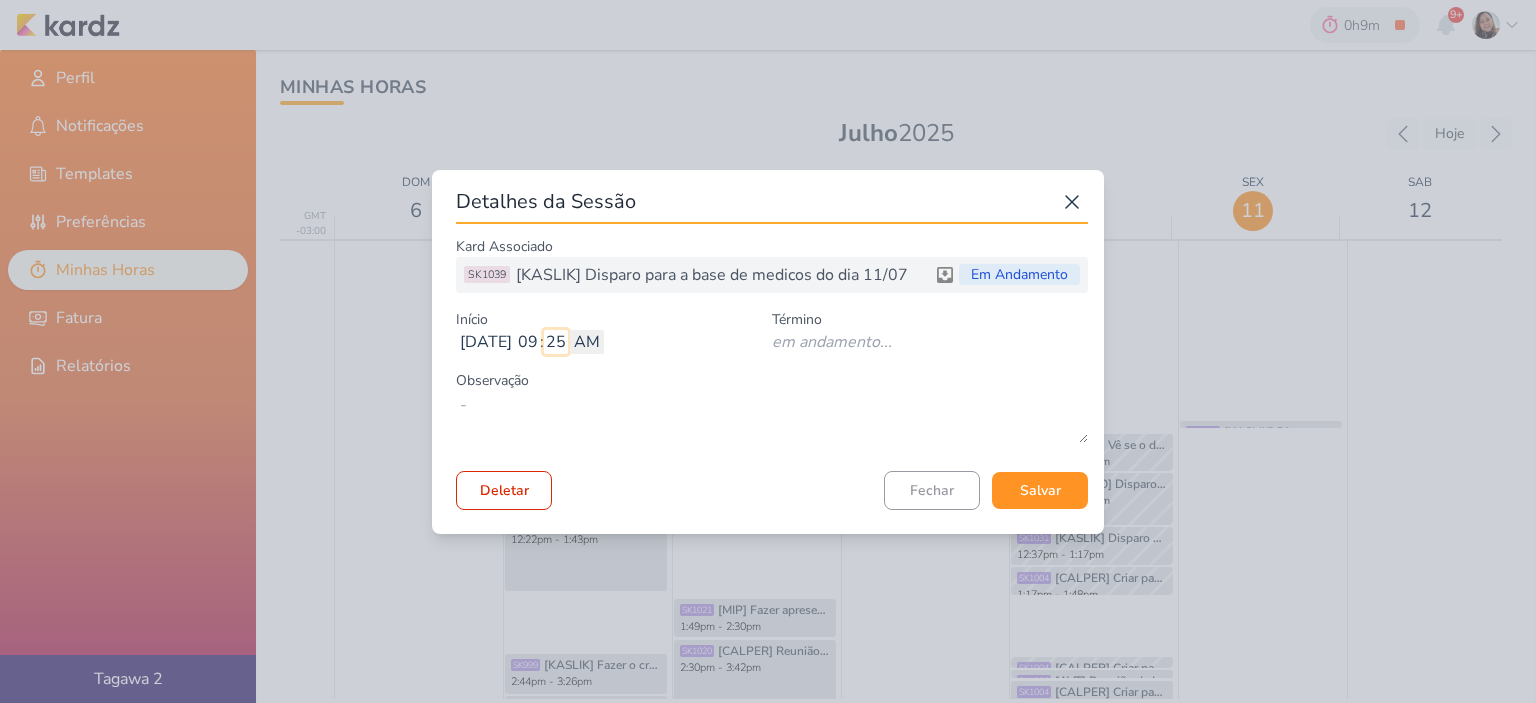 type on "25" 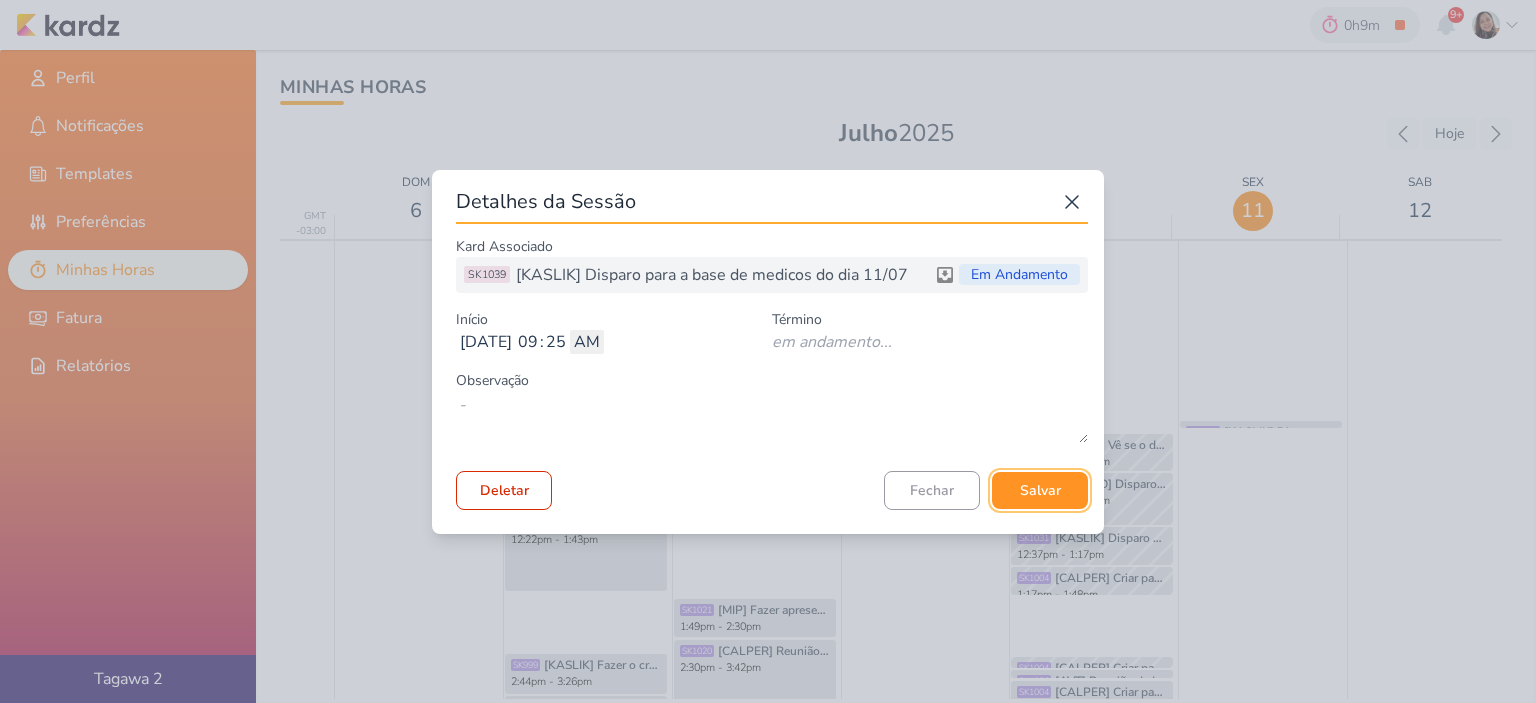 click on "Salvar" at bounding box center (1040, 490) 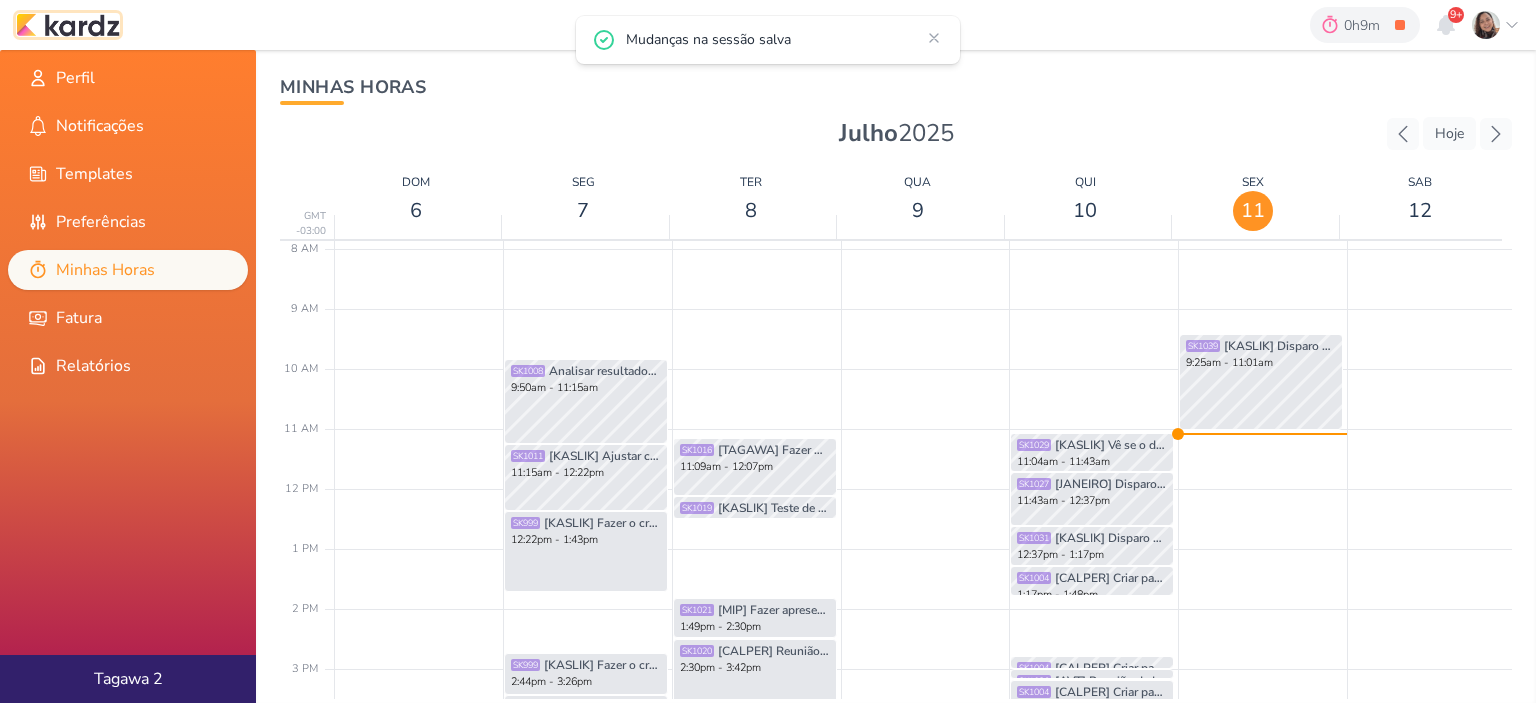 click at bounding box center [68, 25] 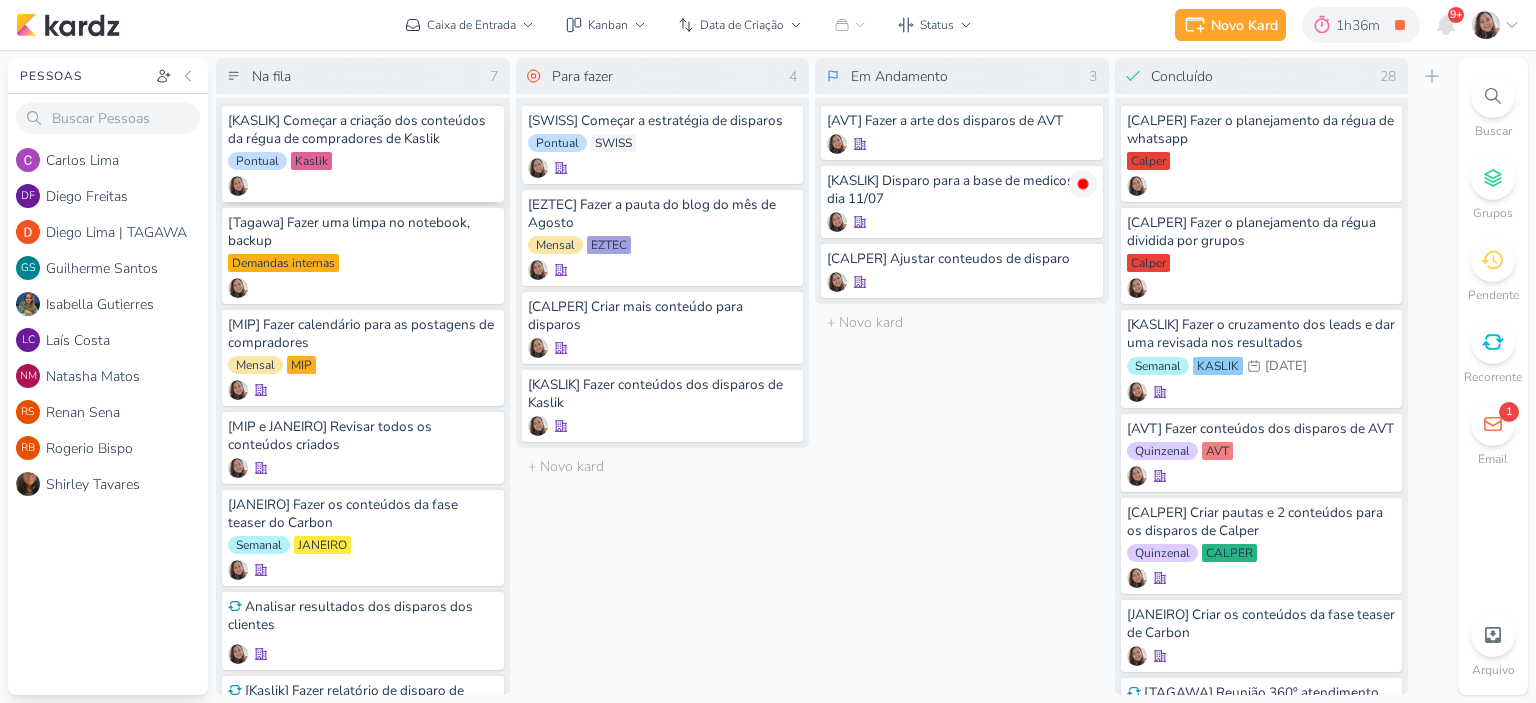 scroll, scrollTop: 0, scrollLeft: 0, axis: both 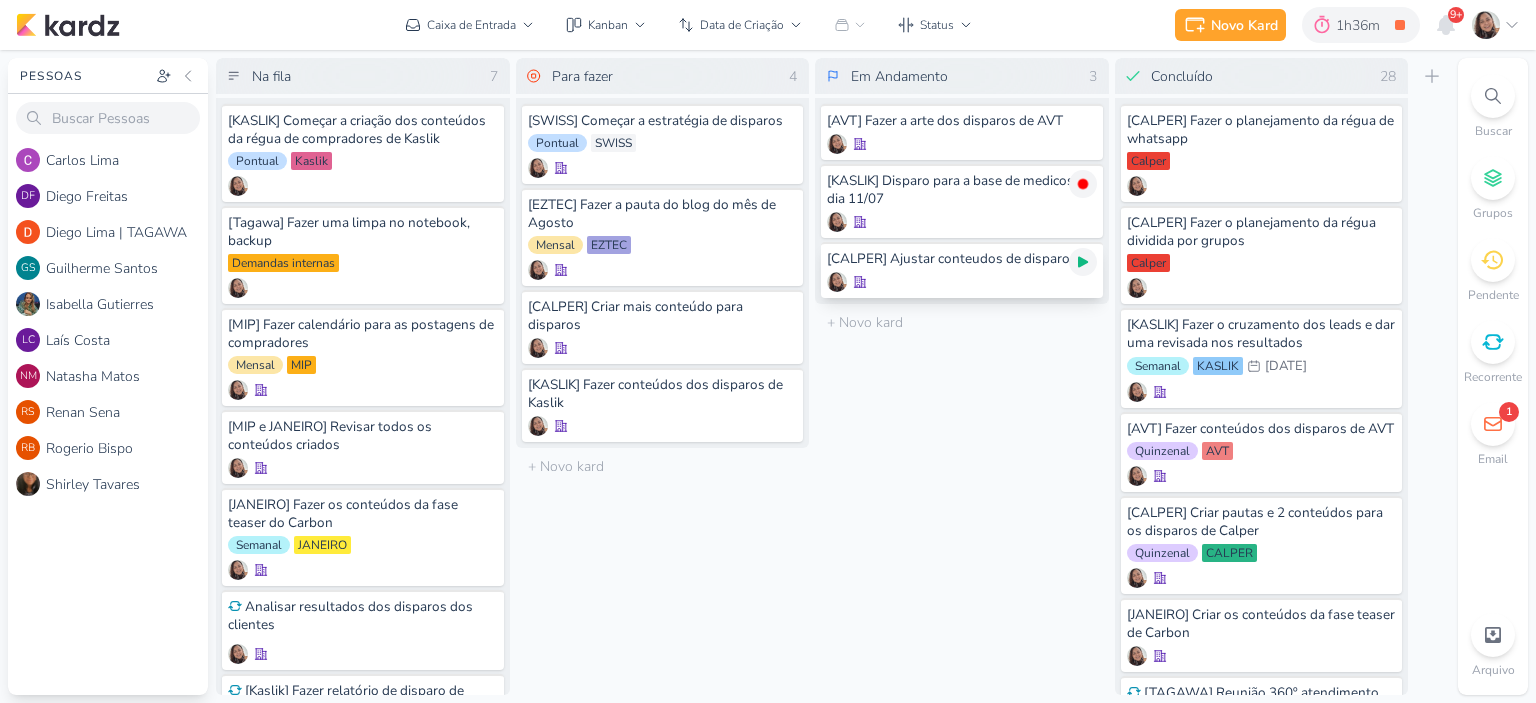 click 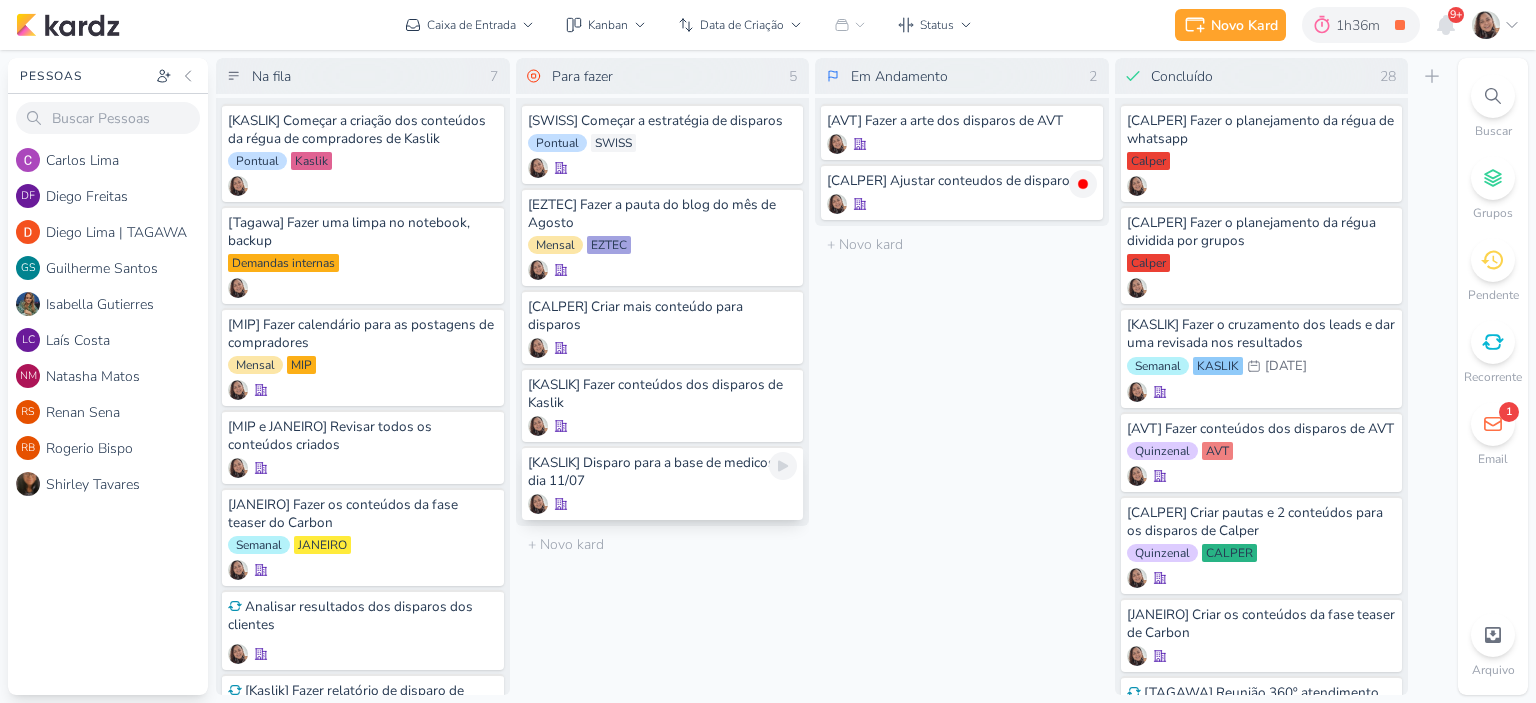 click on "[KASLIK] Disparo para a base de medicos do dia 11/07" at bounding box center [663, 472] 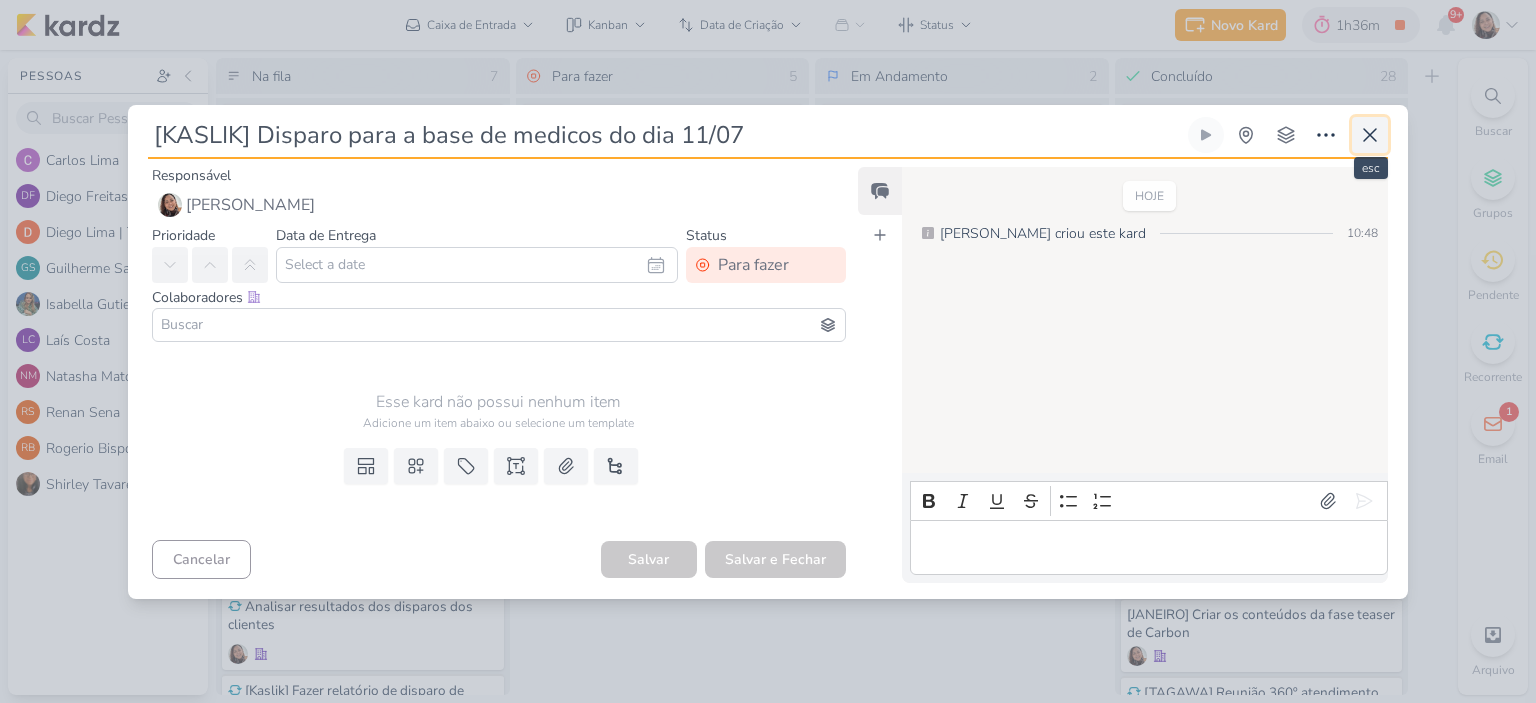 click 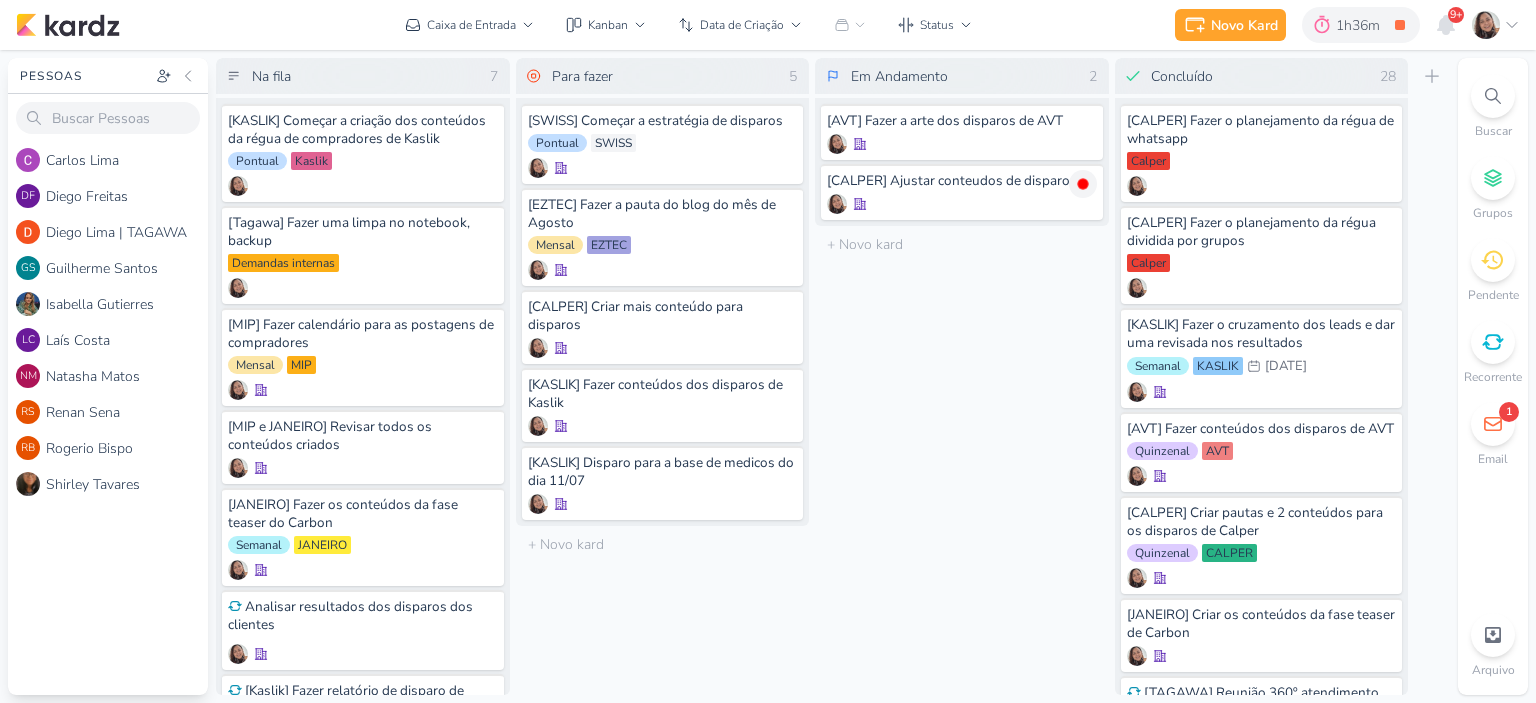 click 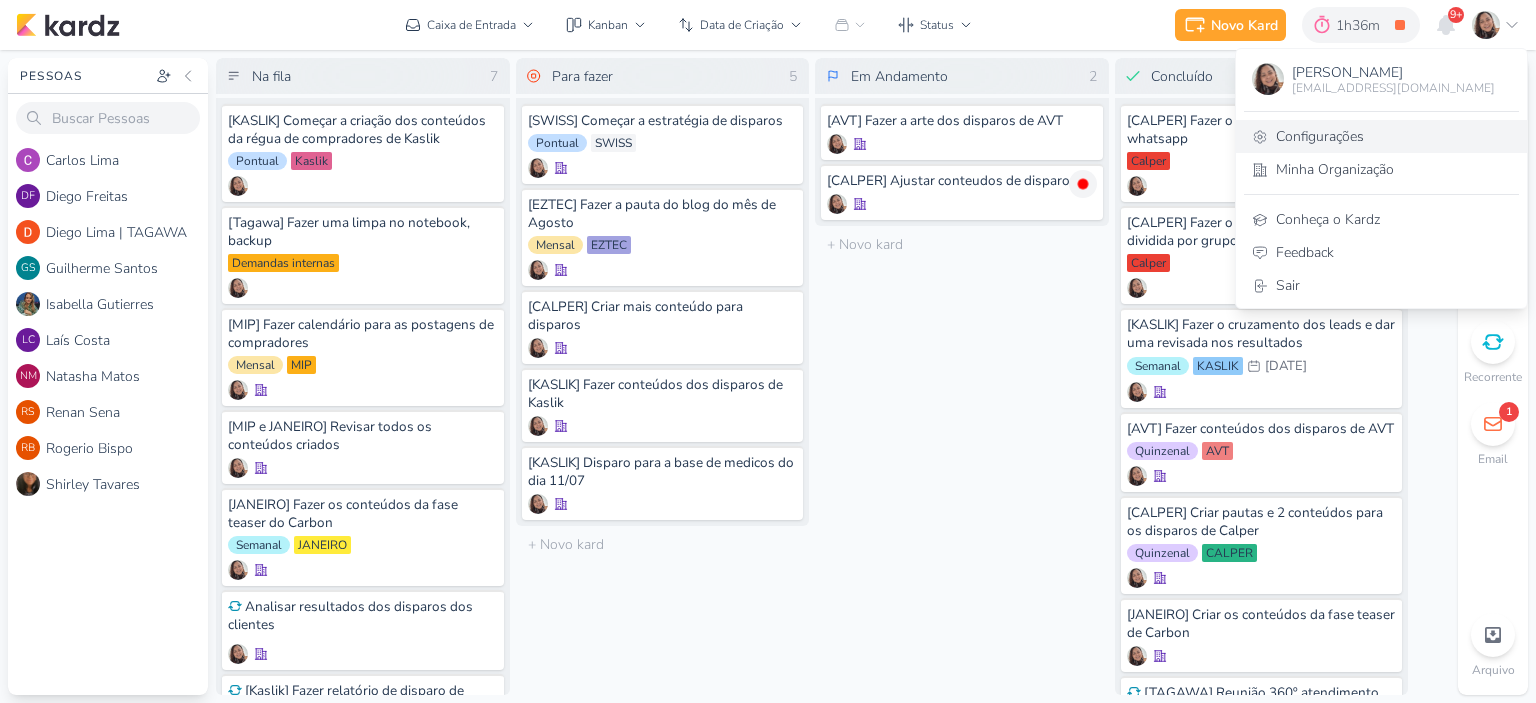 click on "Configurações" at bounding box center (1381, 136) 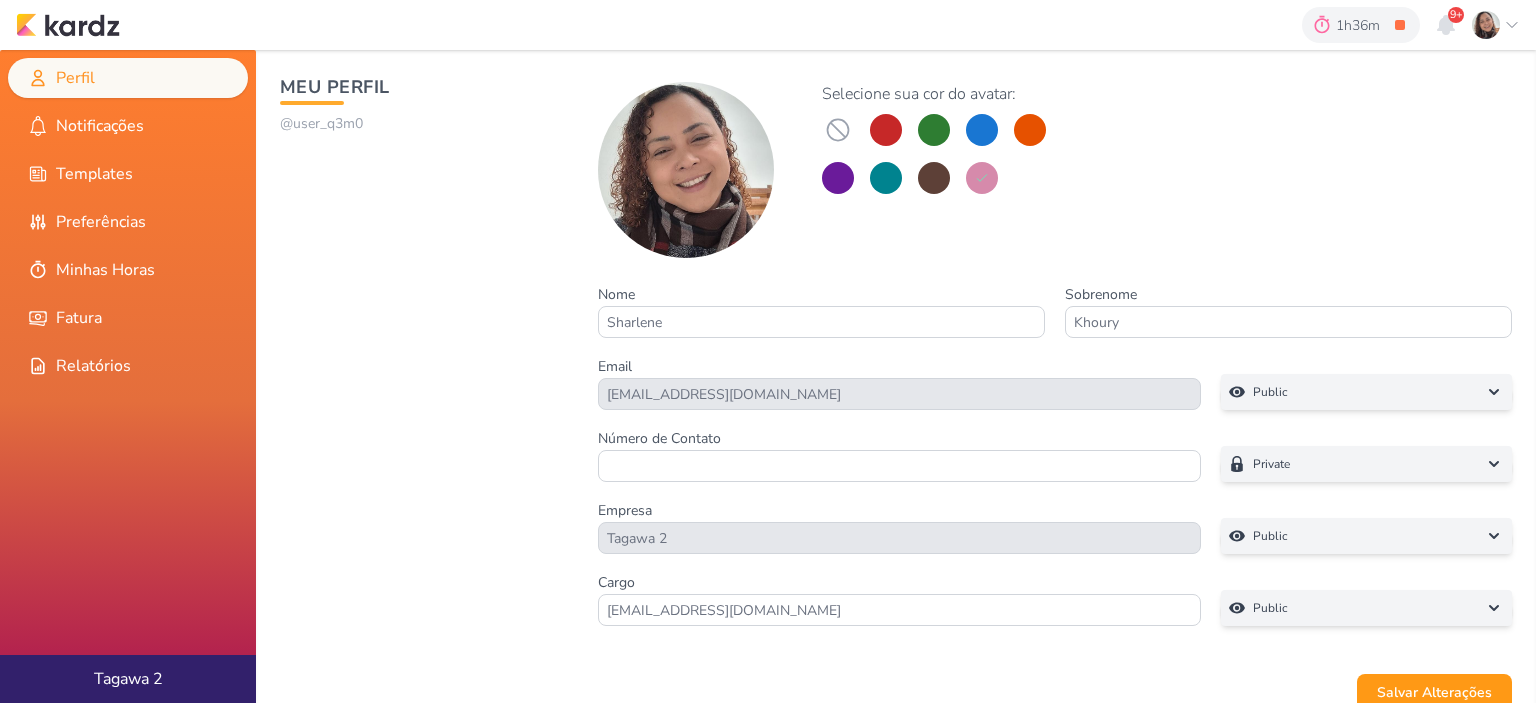 scroll, scrollTop: 0, scrollLeft: 0, axis: both 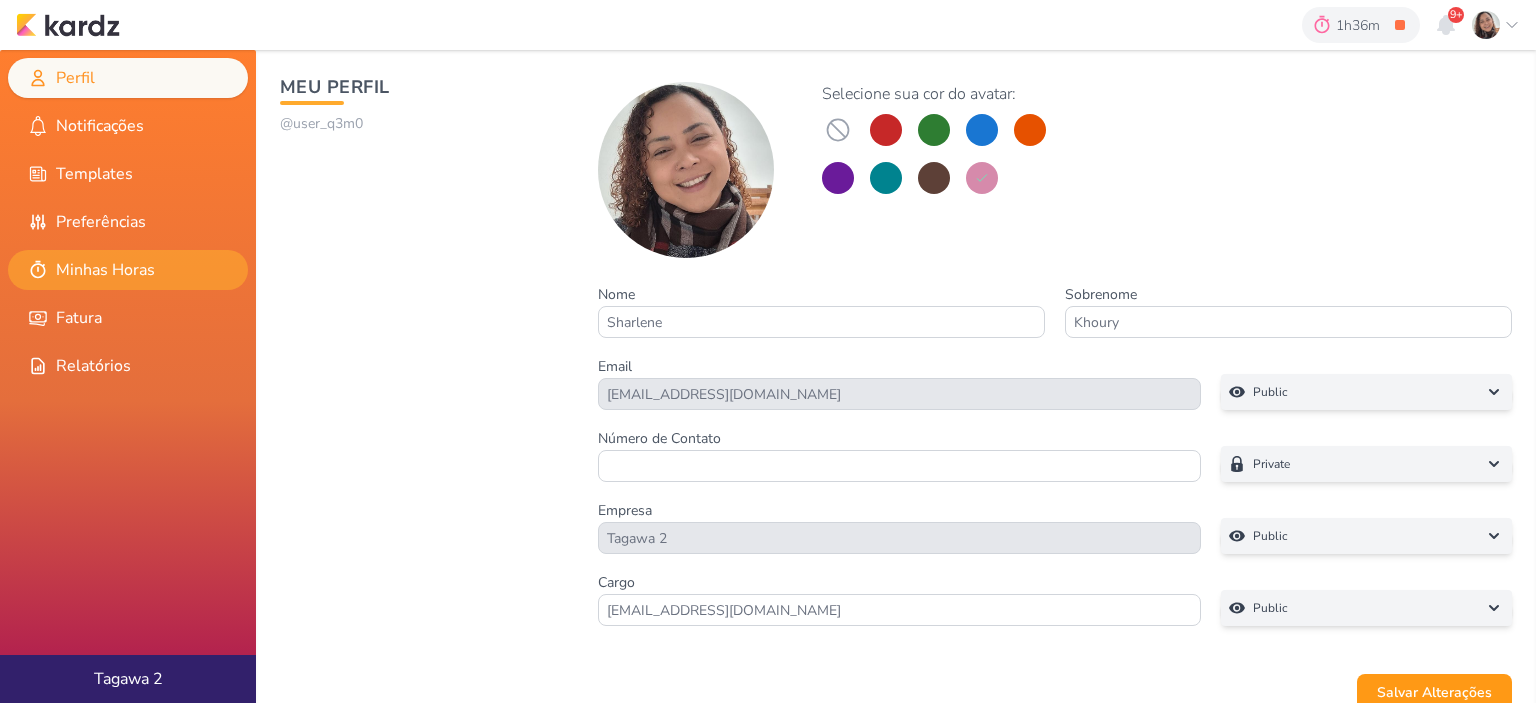 click on "Minhas Horas" at bounding box center (128, 270) 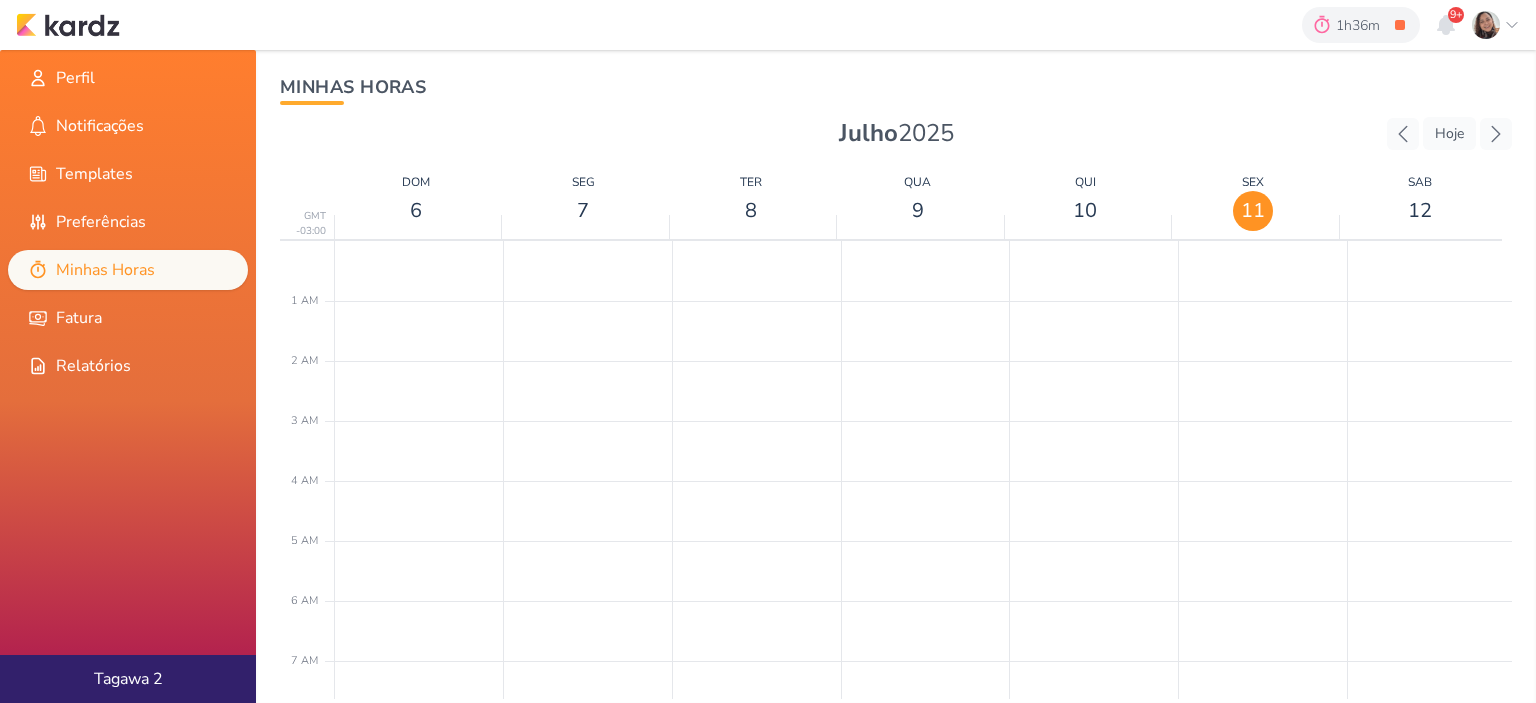 scroll, scrollTop: 0, scrollLeft: 0, axis: both 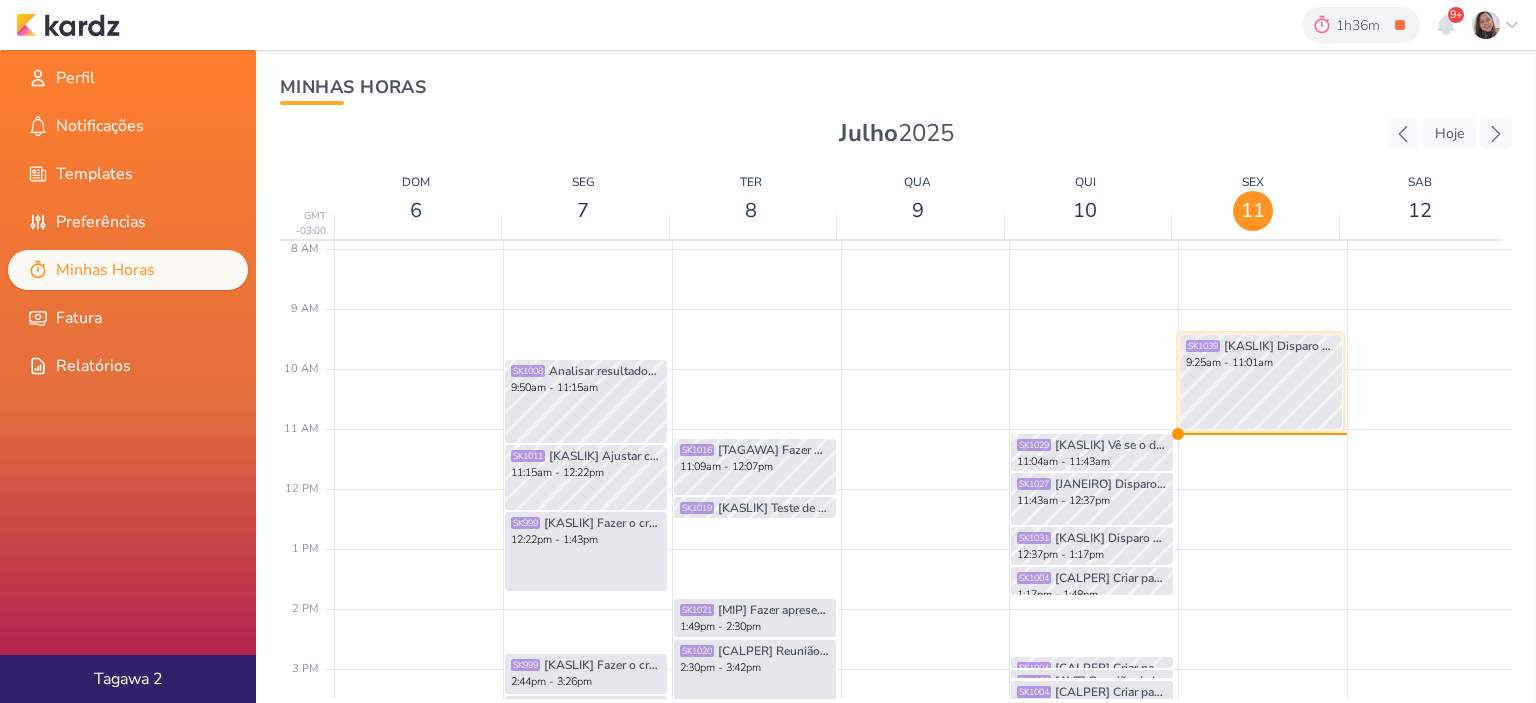 click on "9:25am - 11:01am" at bounding box center [1261, 363] 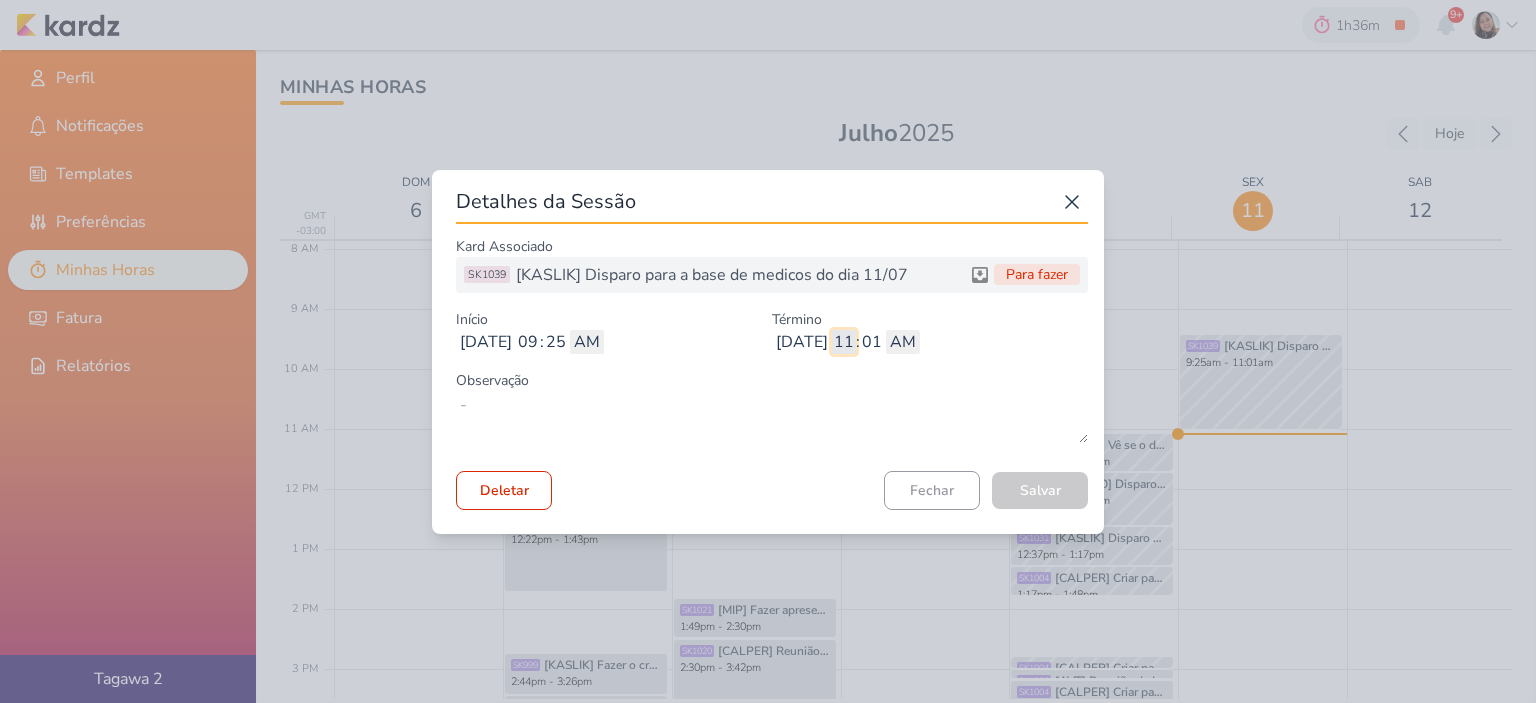 click on "11" at bounding box center (844, 342) 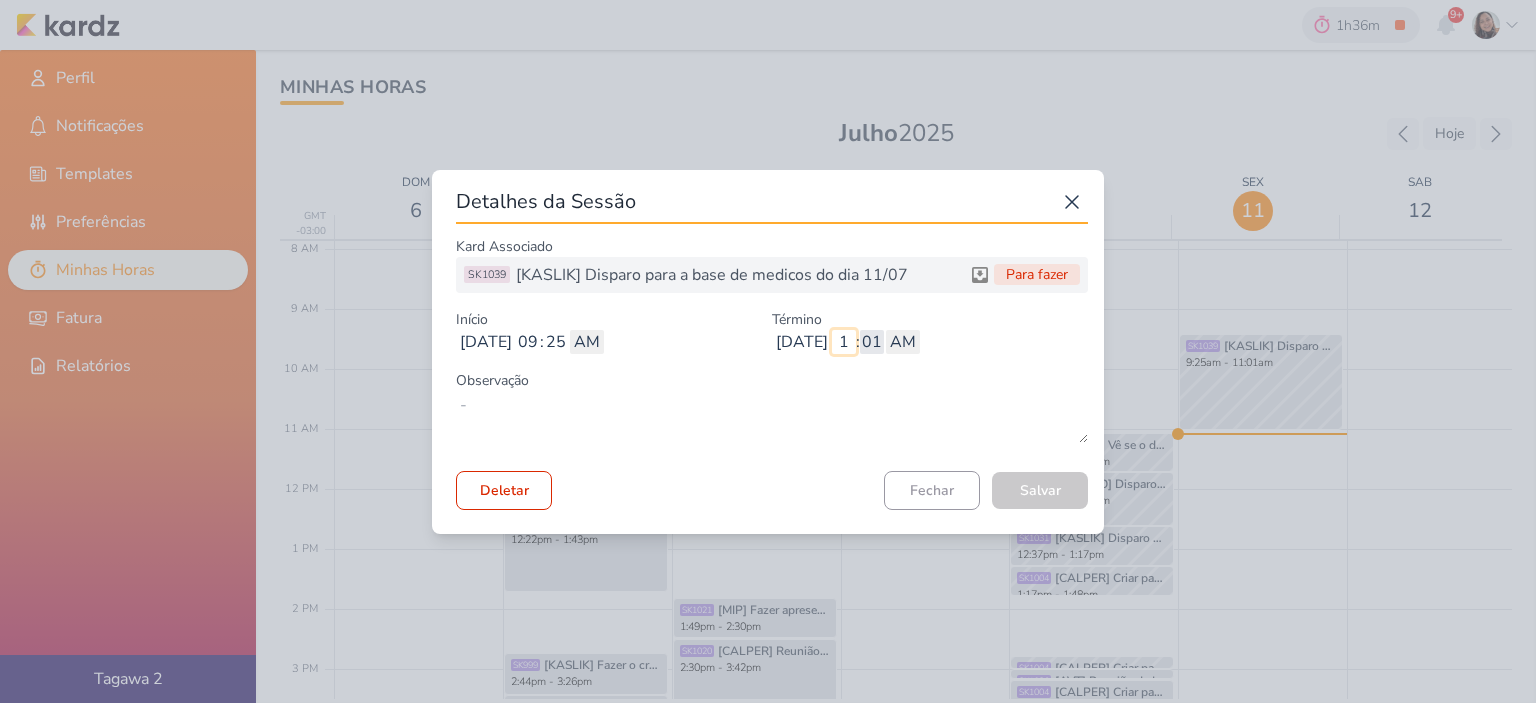 type on "10" 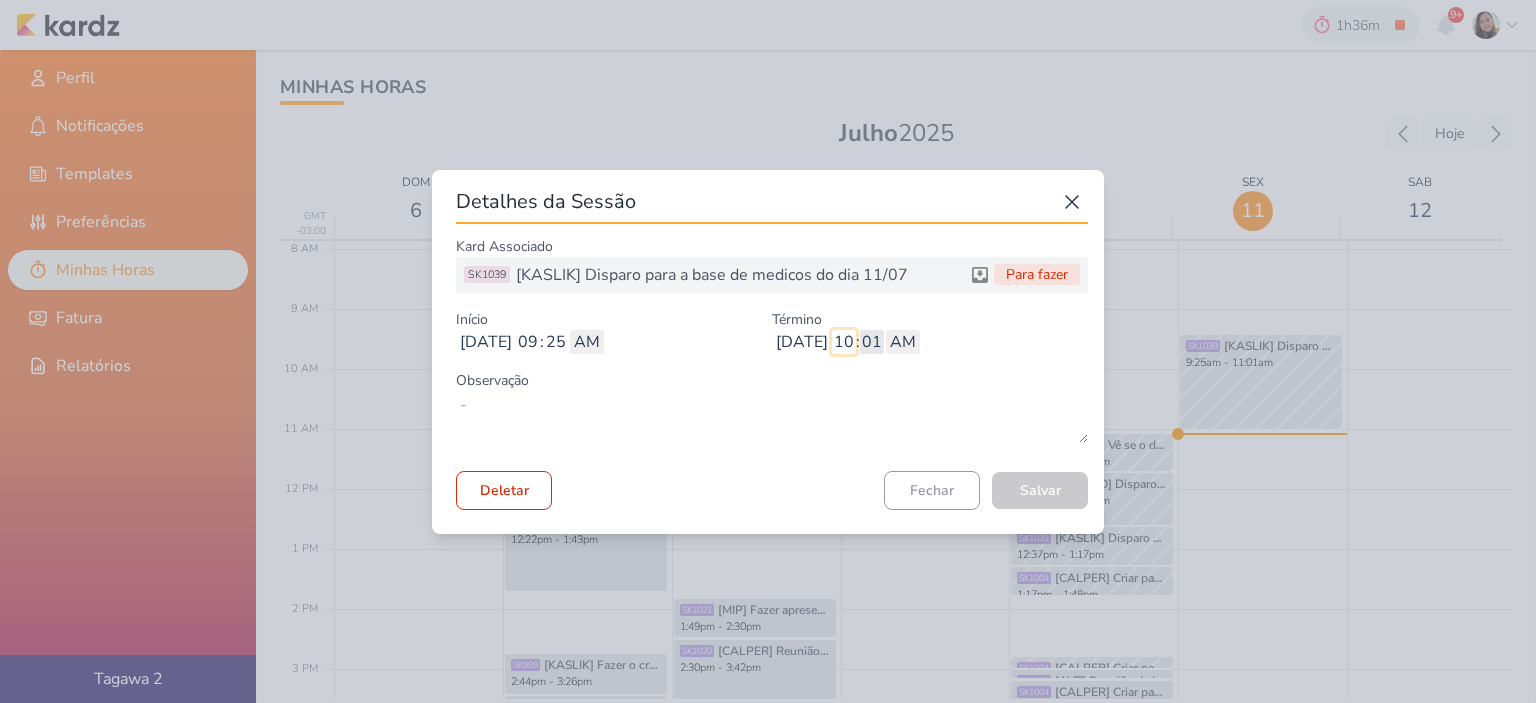 type 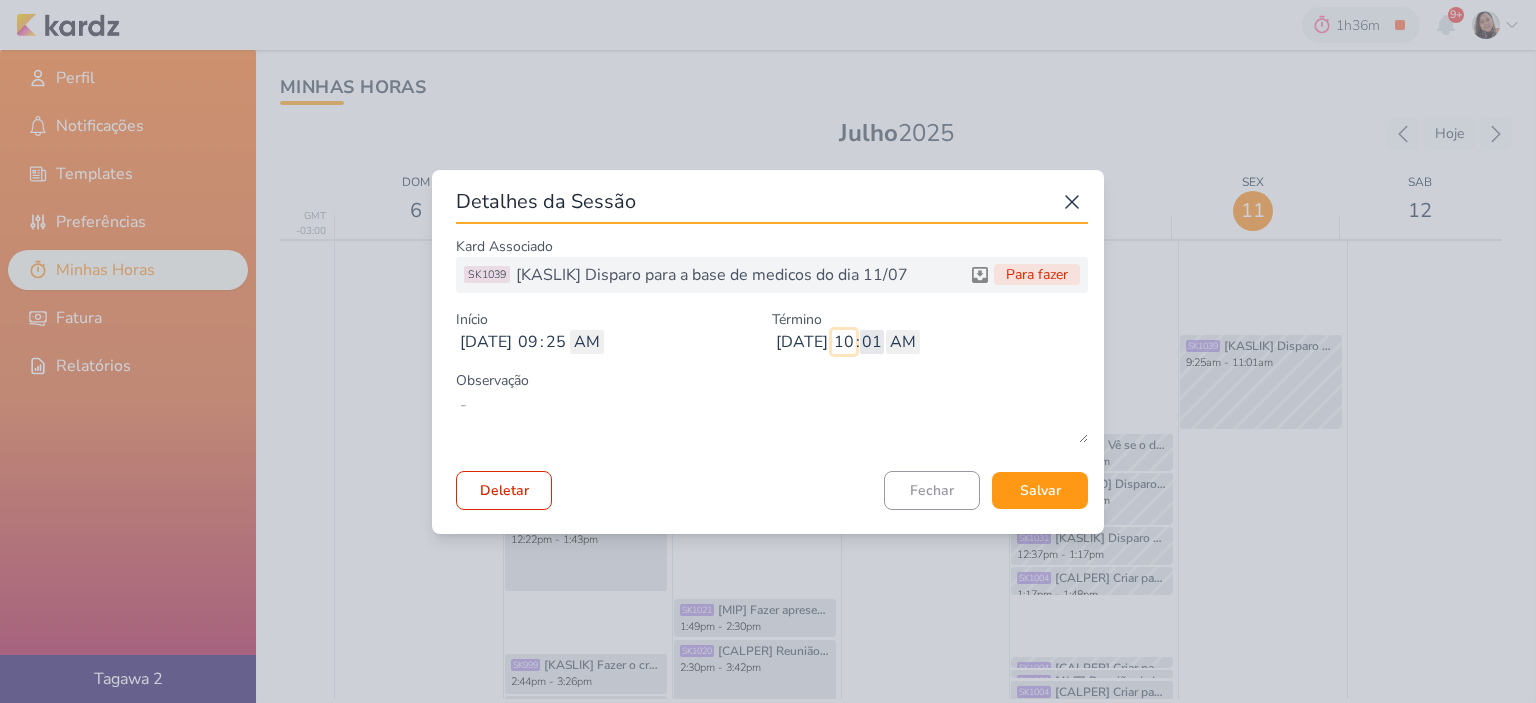 type on "10" 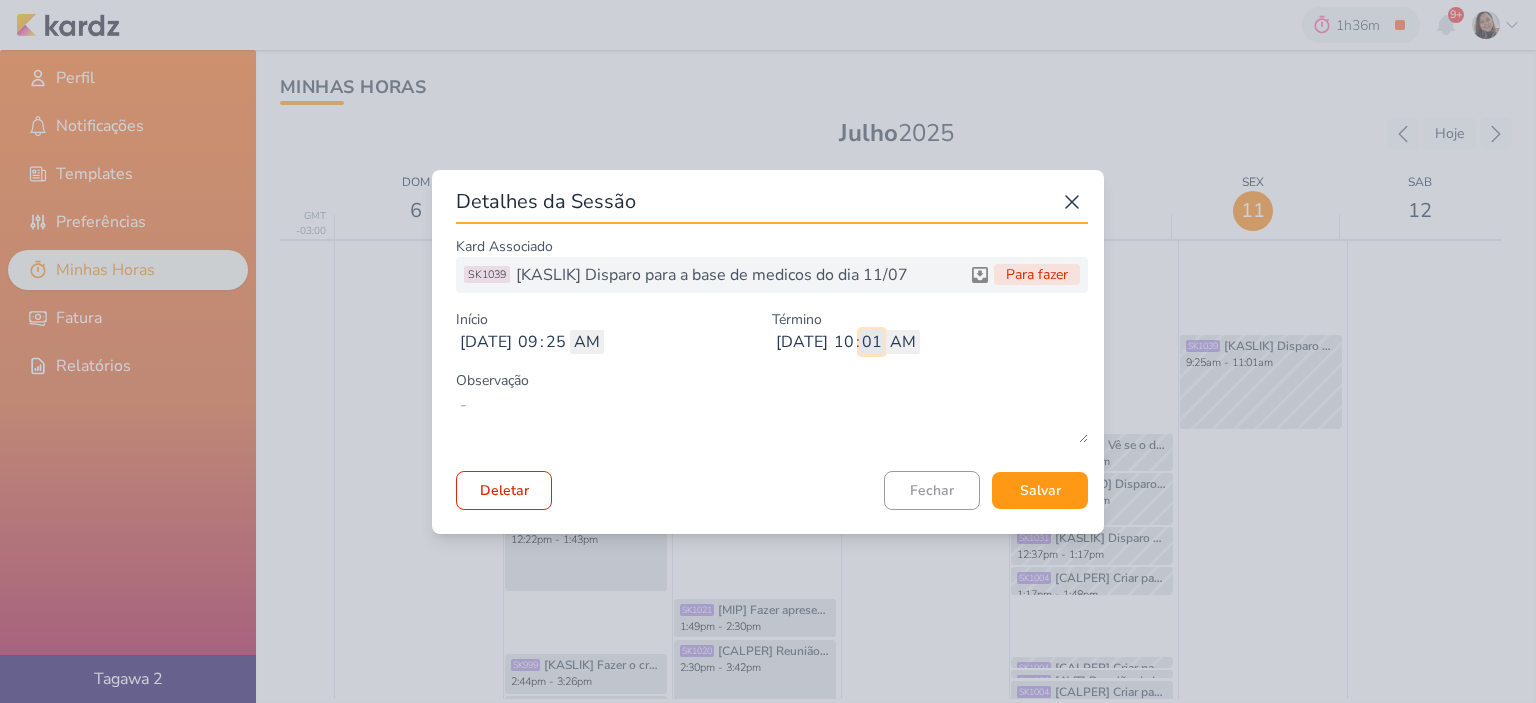 click on "01" at bounding box center (872, 342) 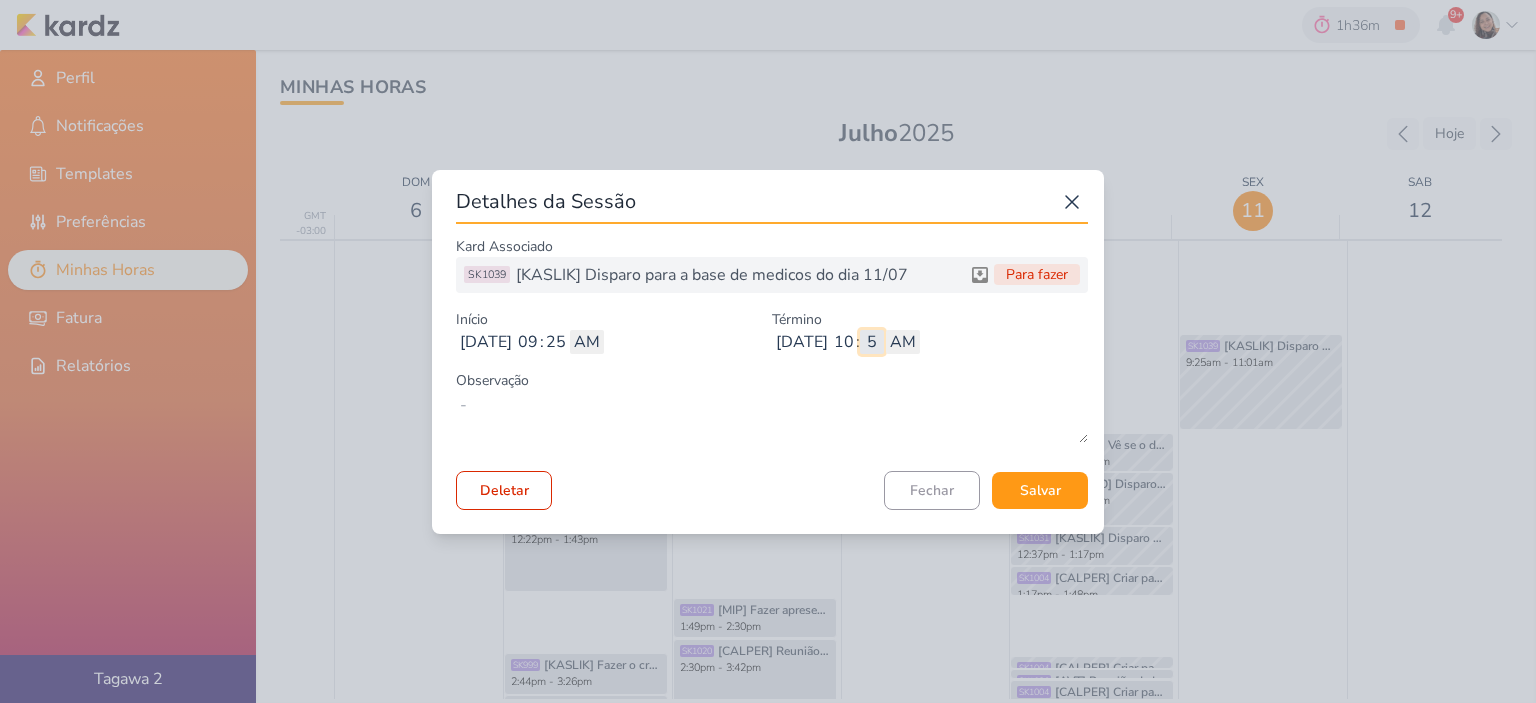 type on "56" 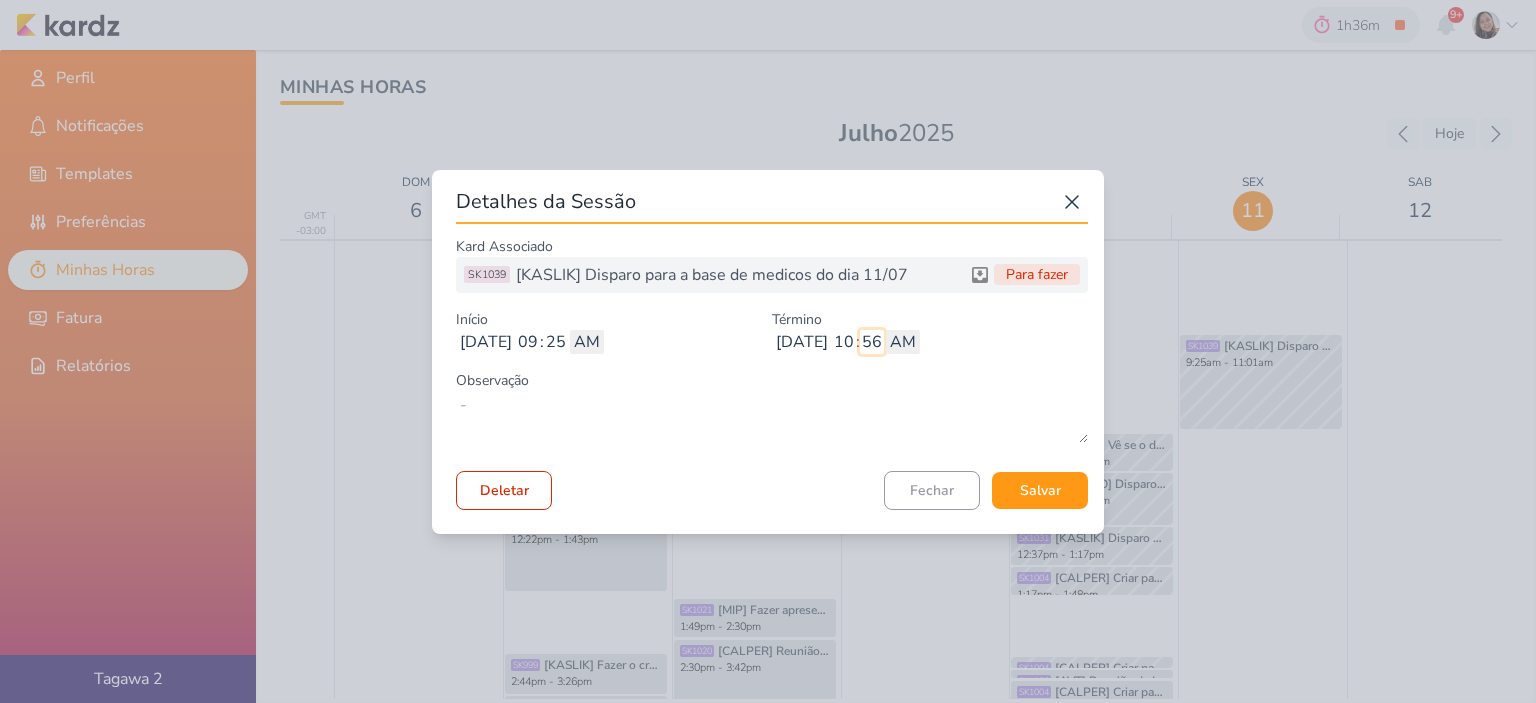 type 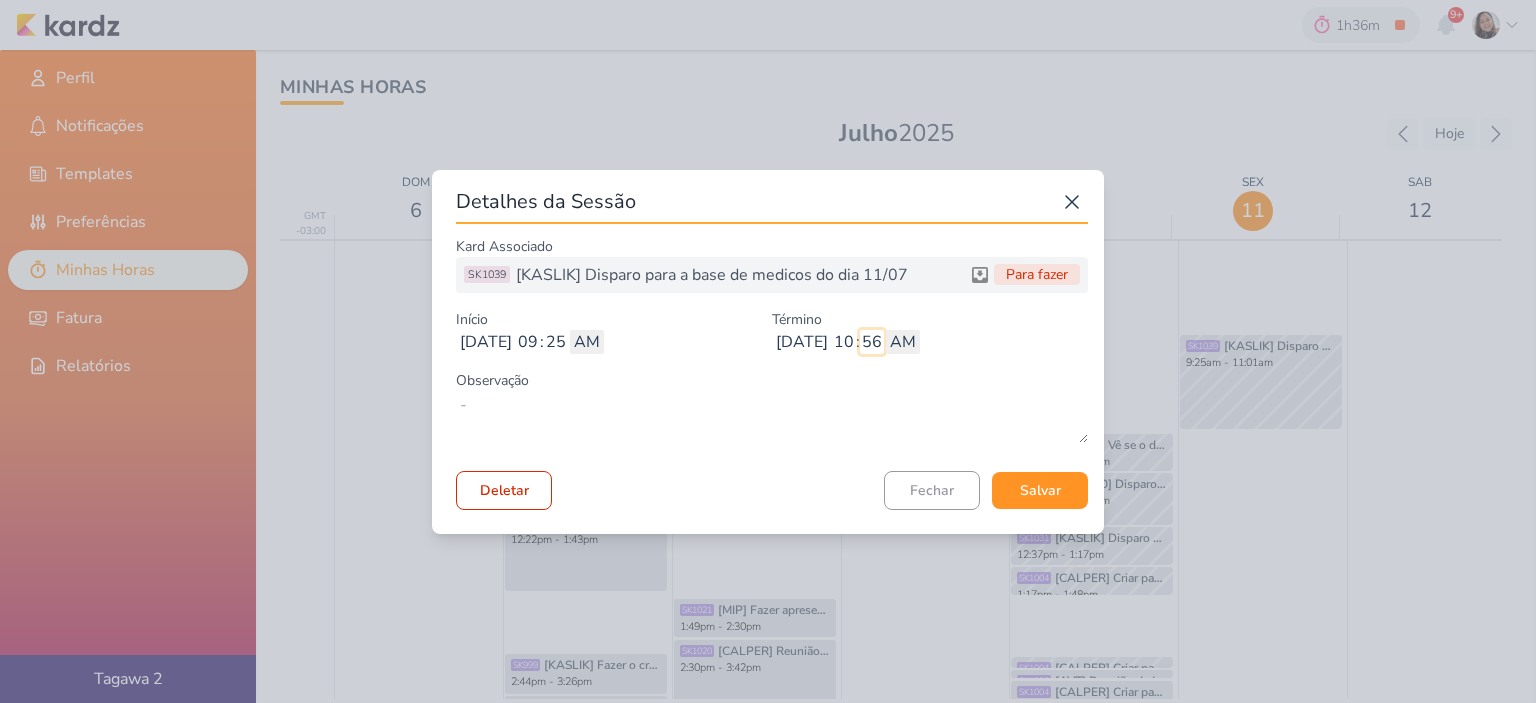 type on "56" 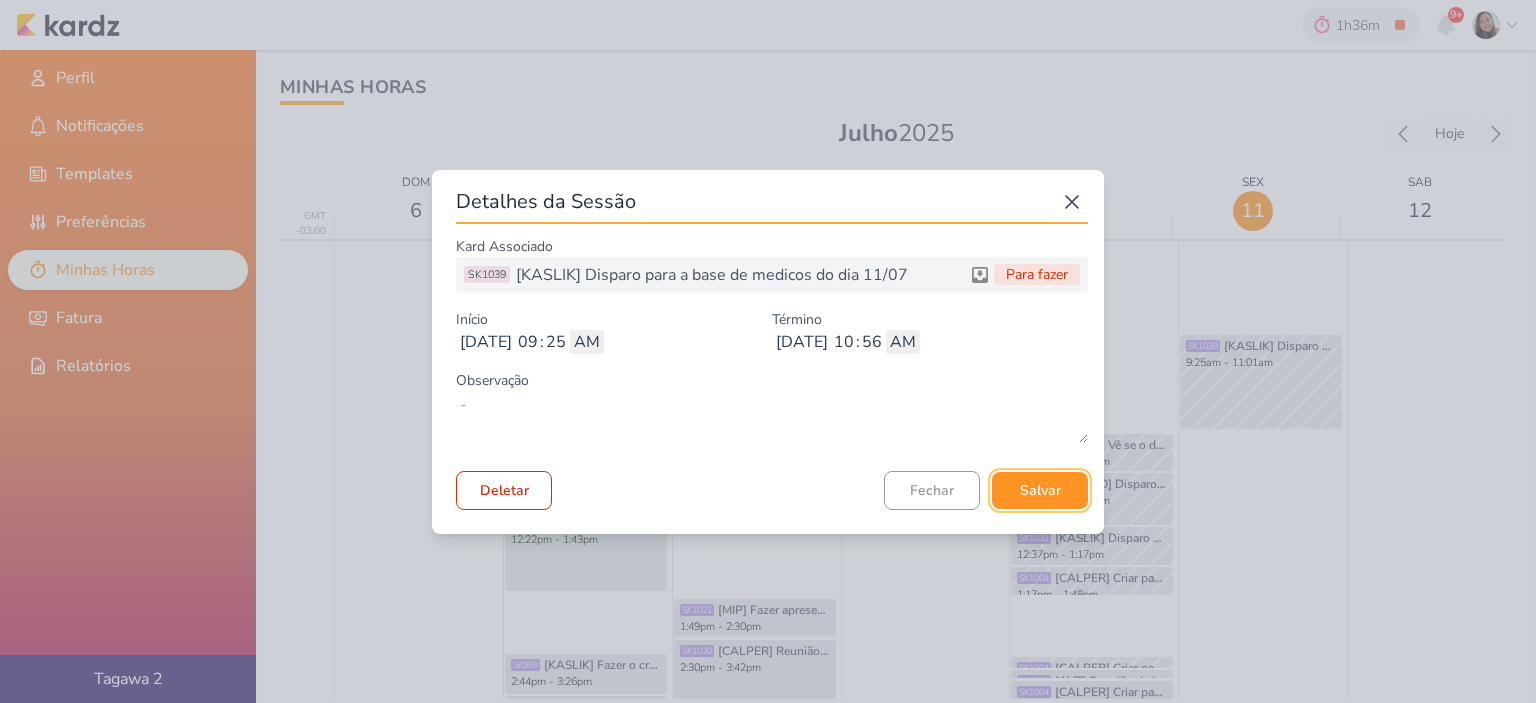 click on "Salvar" at bounding box center (1040, 490) 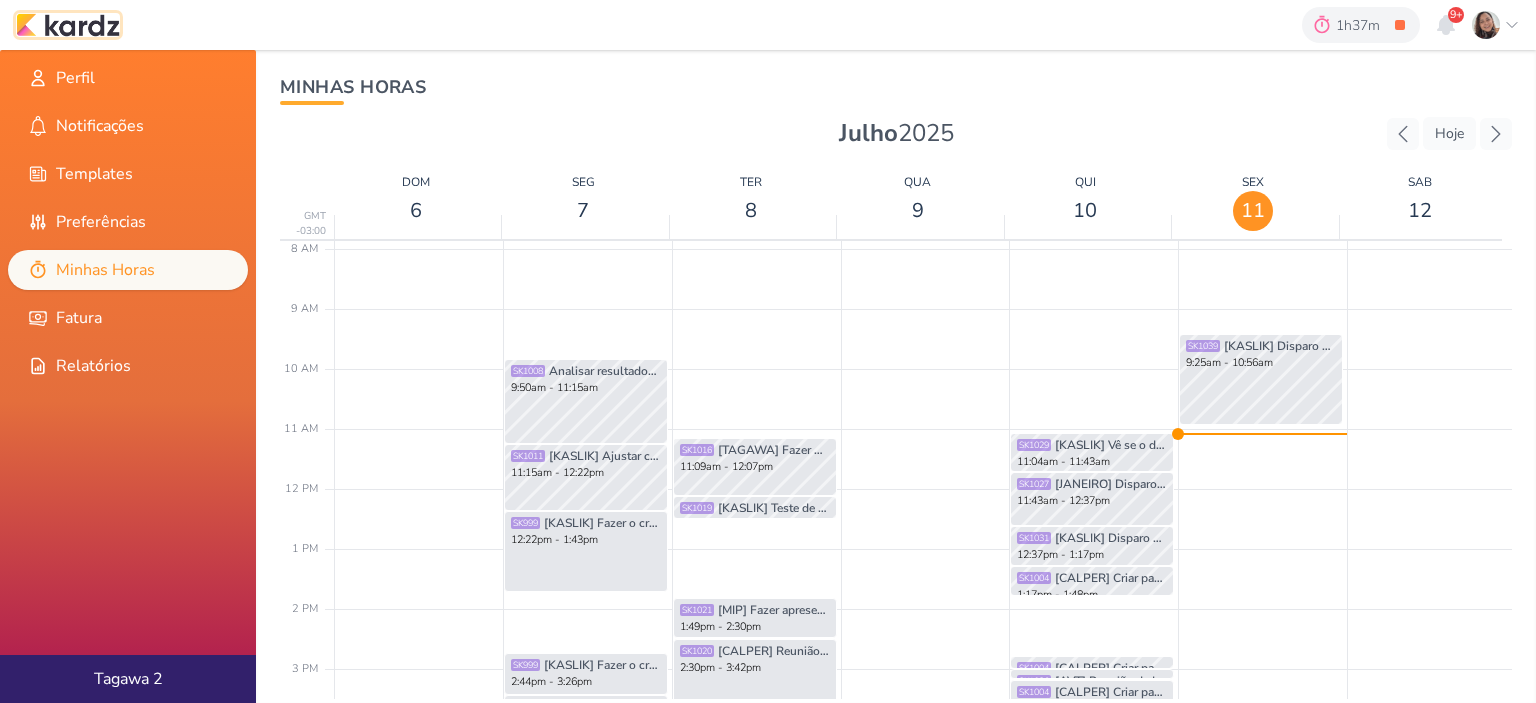 click at bounding box center [68, 25] 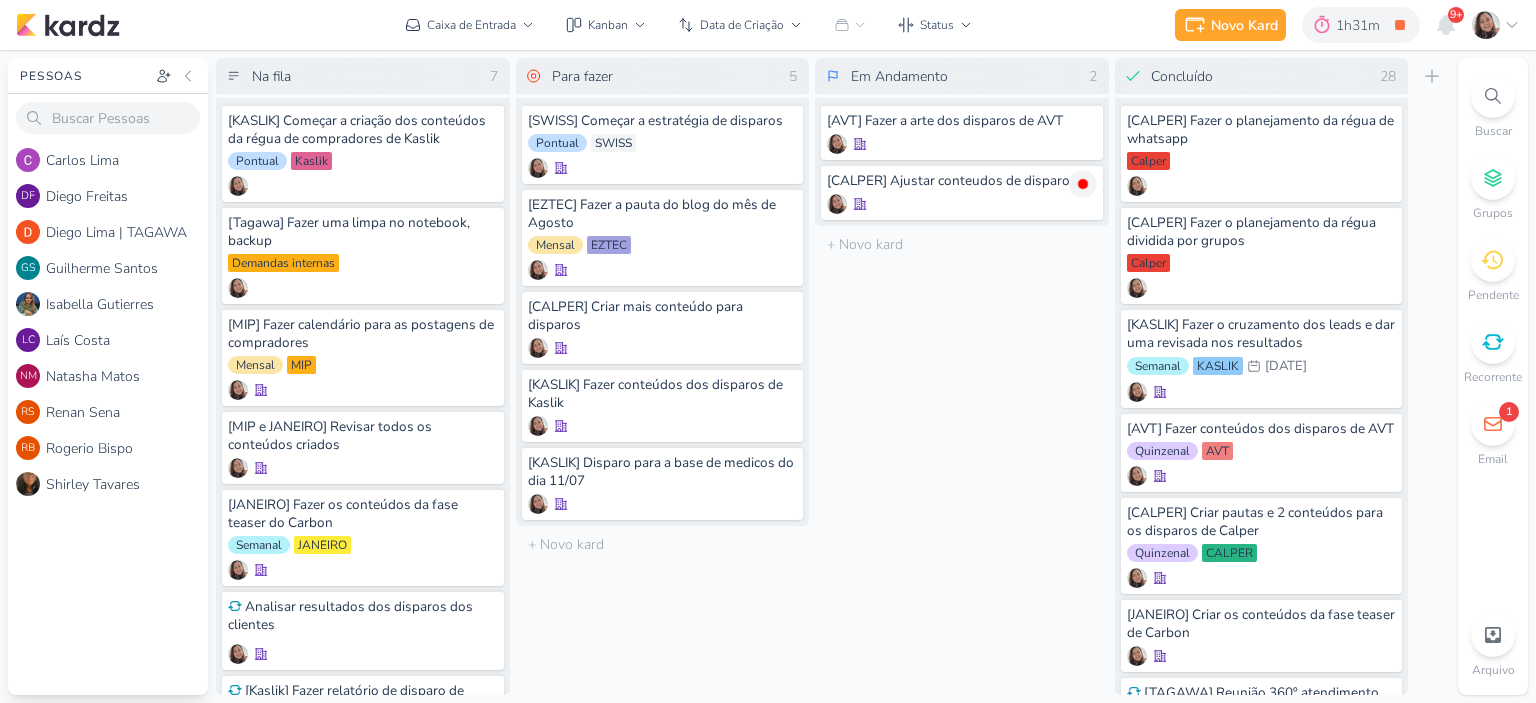 scroll, scrollTop: 0, scrollLeft: 0, axis: both 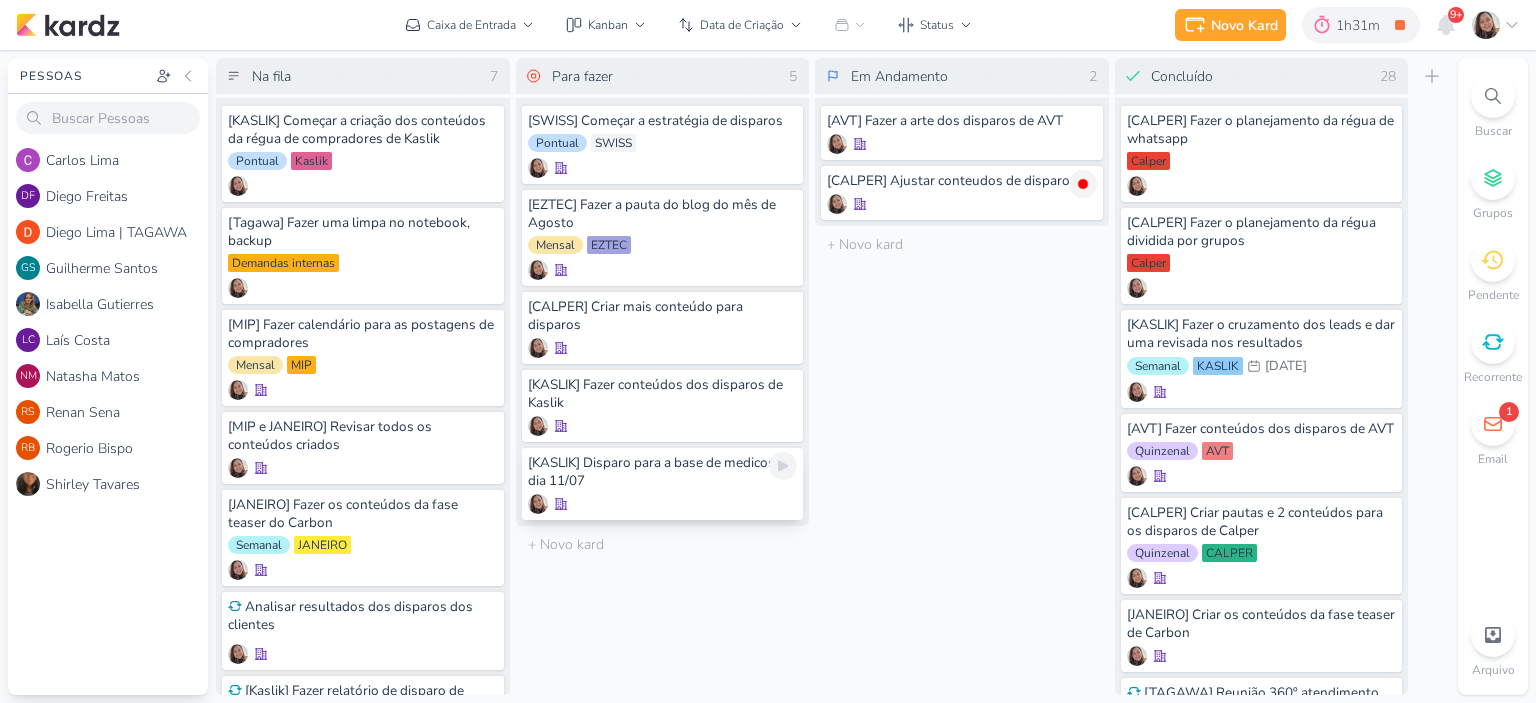 click on "[KASLIK] Disparo para a base de medicos do dia 11/07" at bounding box center [663, 483] 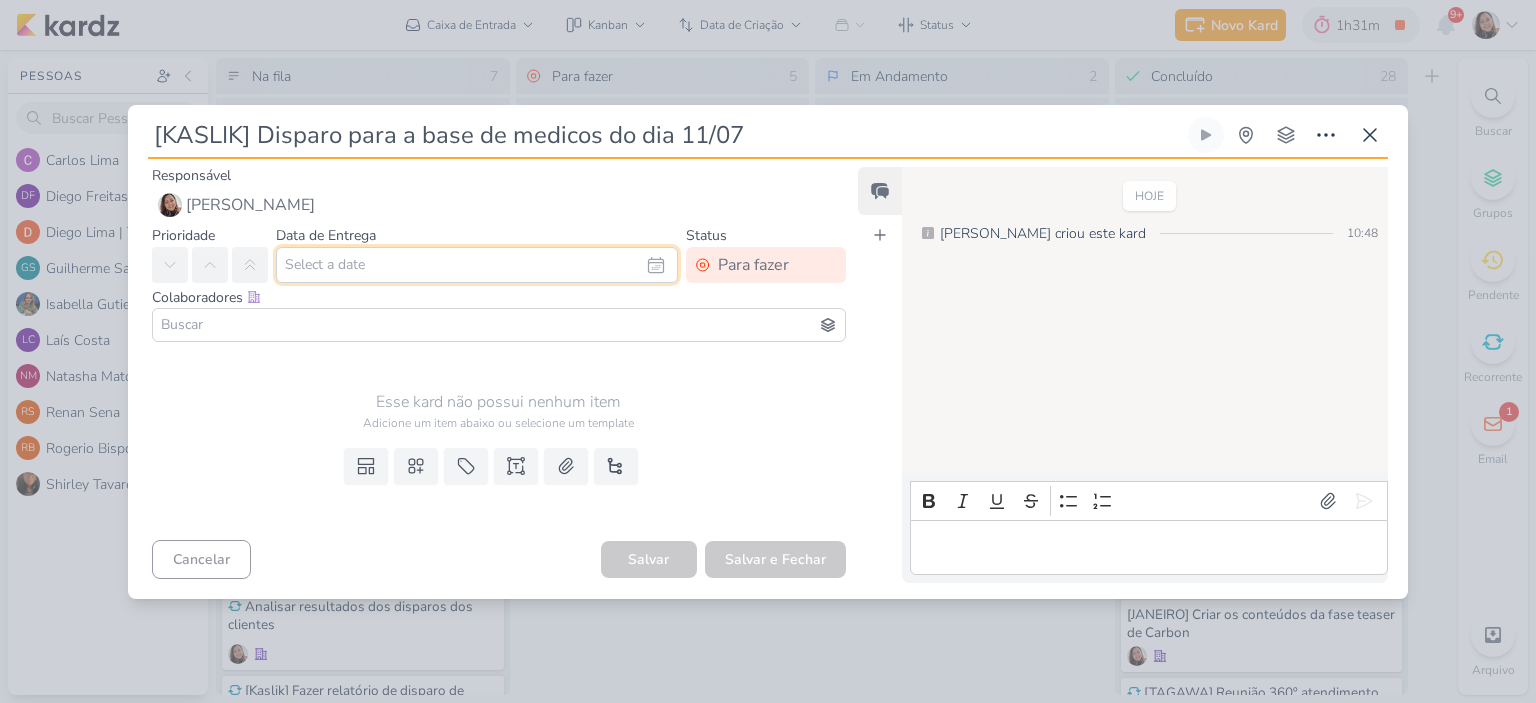 click at bounding box center [477, 265] 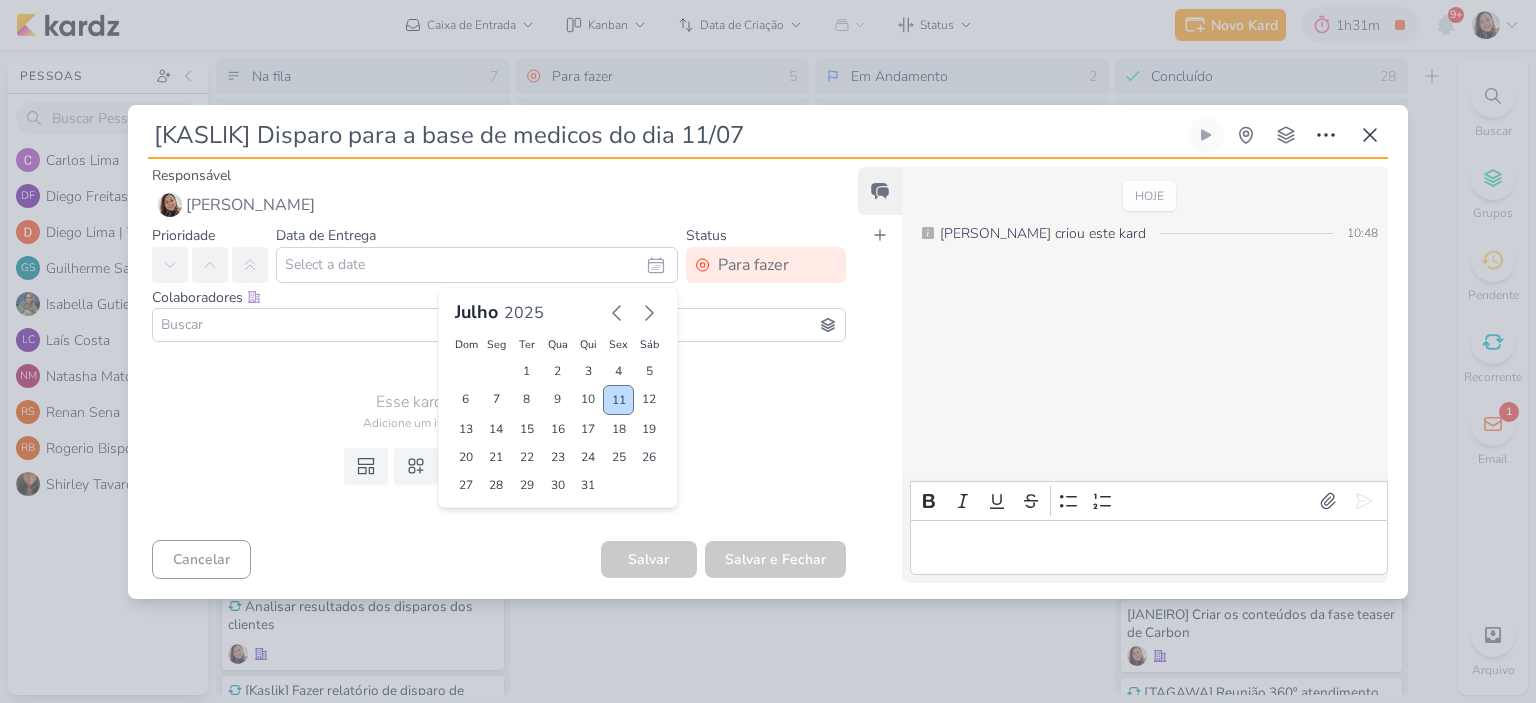 click on "11" at bounding box center [618, 400] 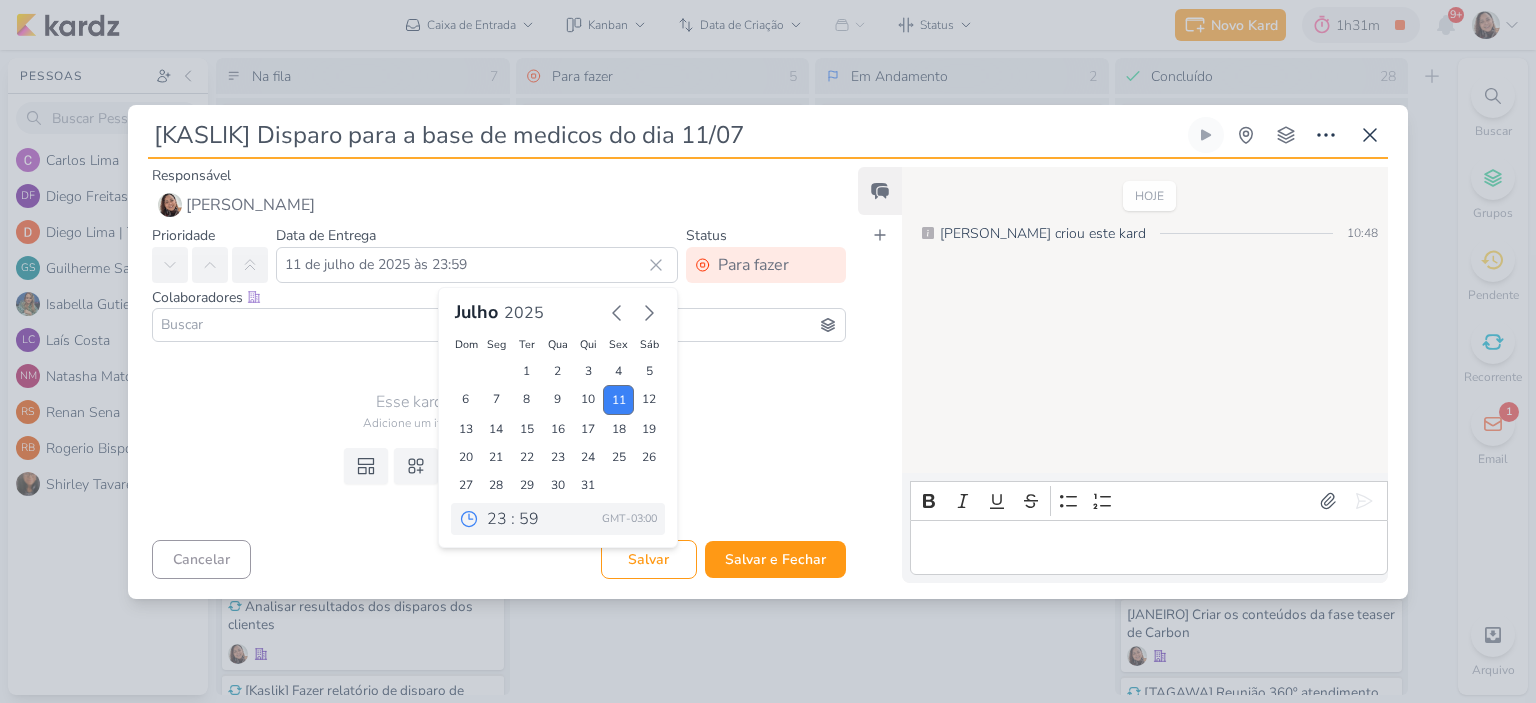 click on "Esse kard não possui nenhum item
Adicione um item abaixo ou selecione um template" at bounding box center (499, 391) 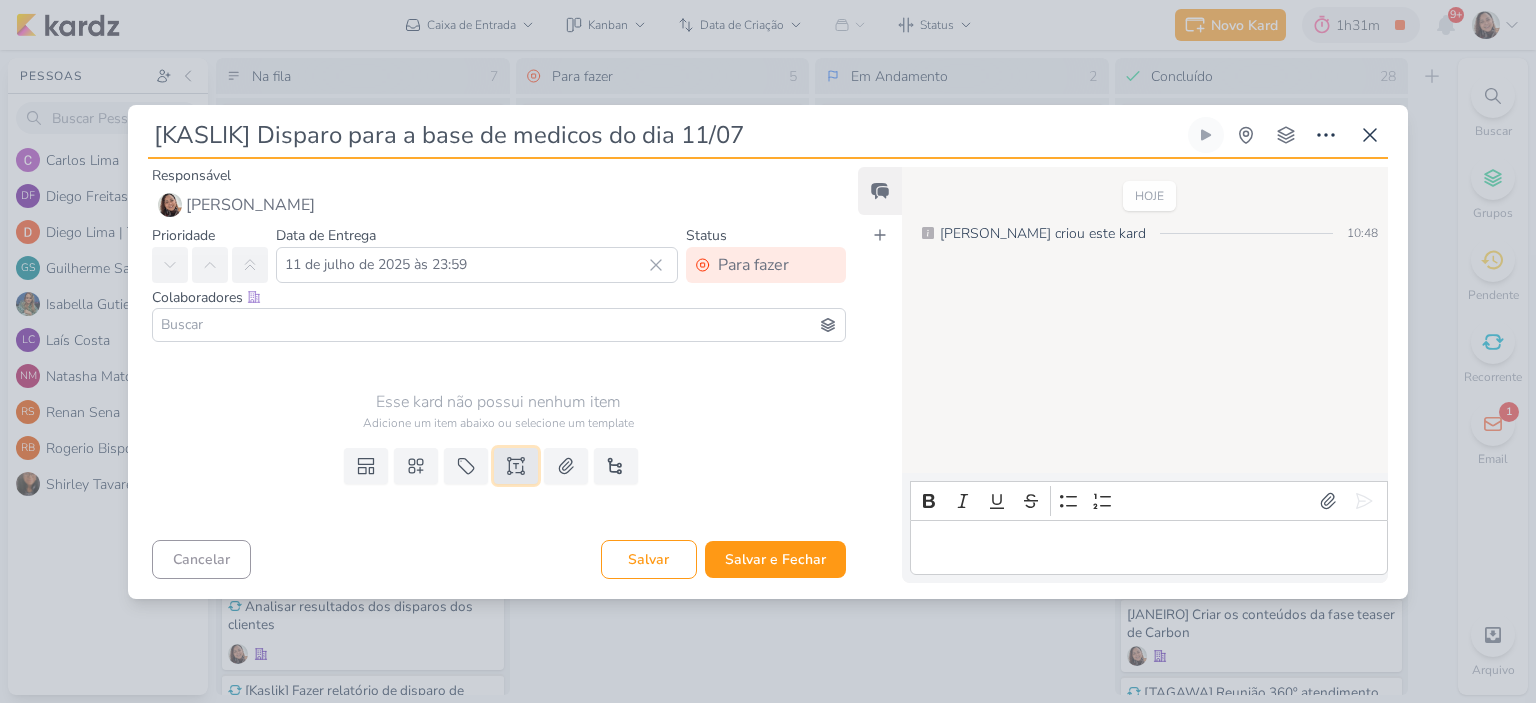 click 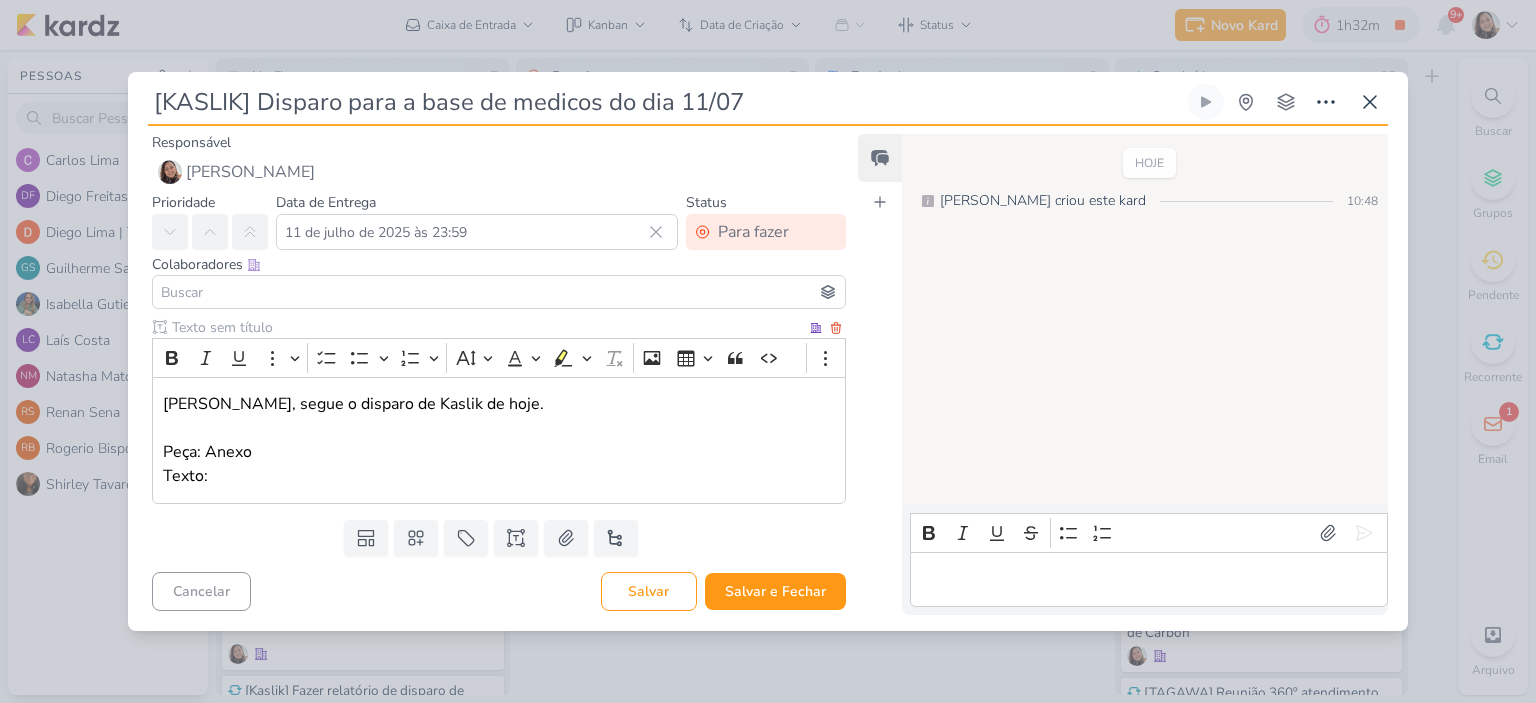 click on "Texto:" at bounding box center [499, 476] 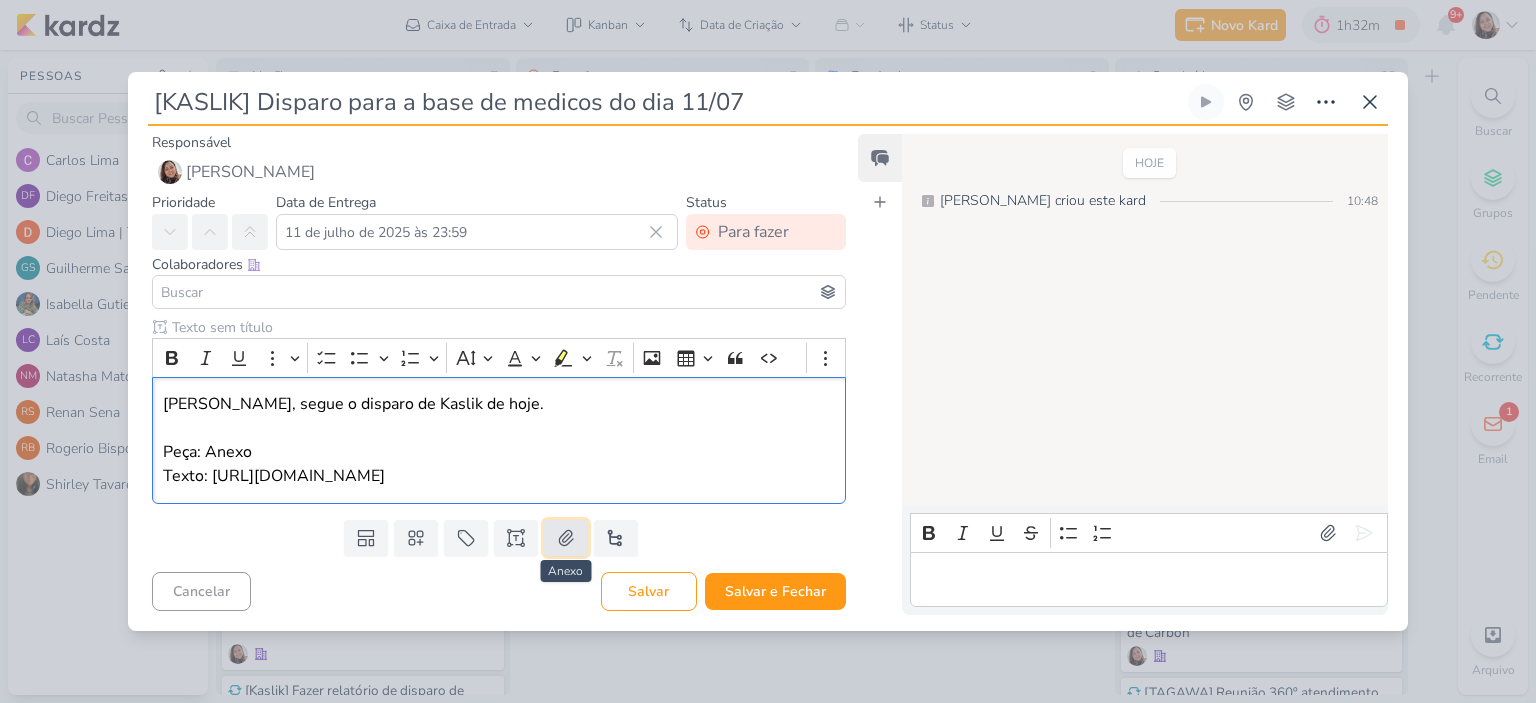 click 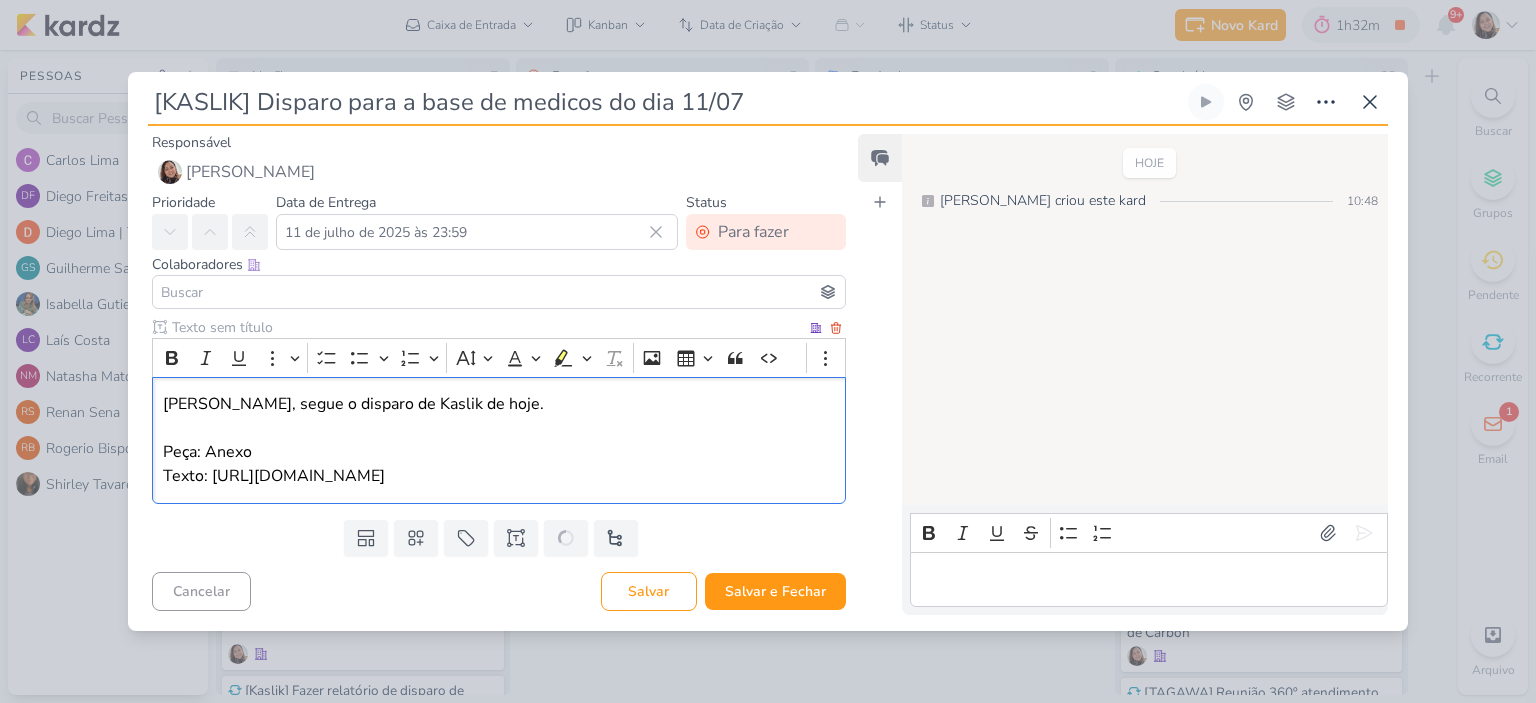 click on "Texto: https://docs.google.com/document/d/1arskVX4iIq-2pU3CLTlb_aqk3Lo-GBdjB4_raXwrGf4/edit?tab=t.0" at bounding box center (499, 476) 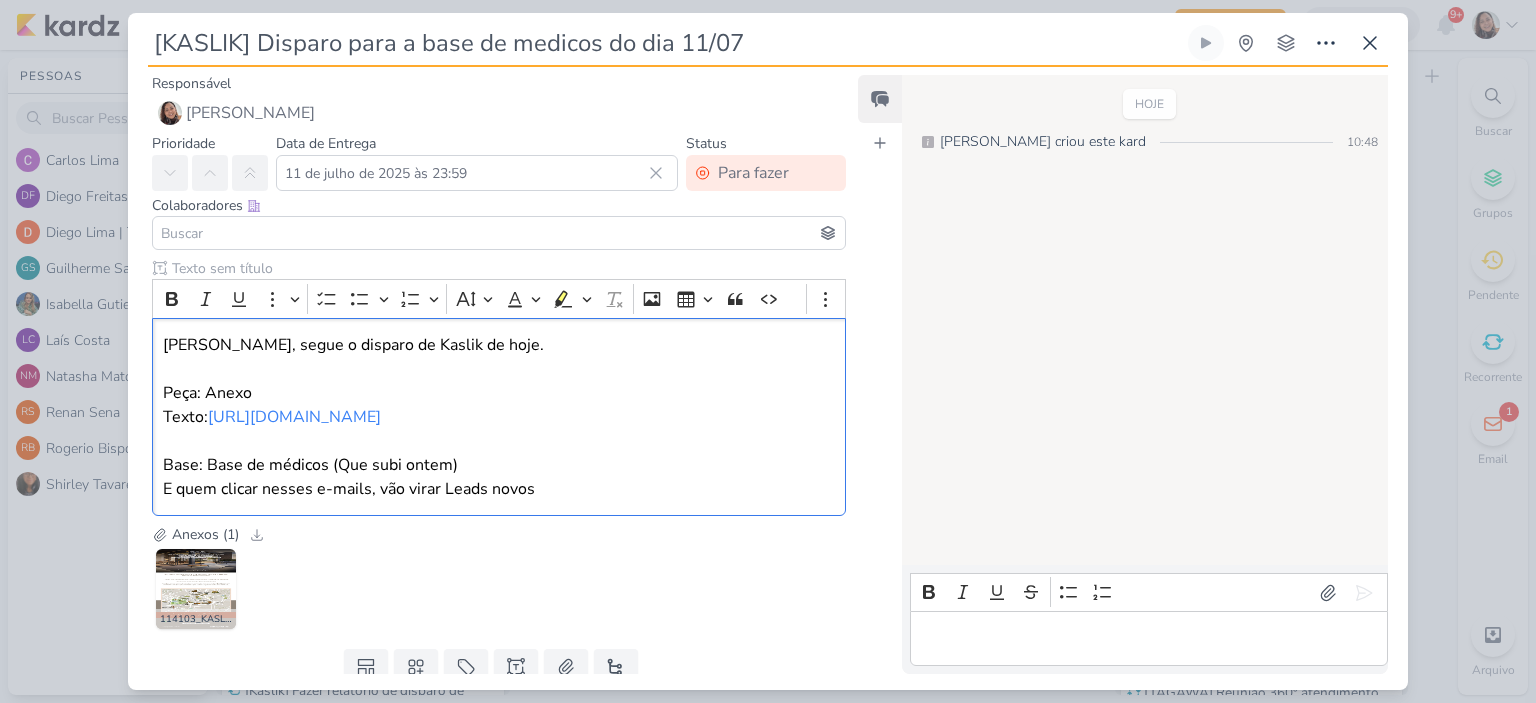 click at bounding box center [499, 233] 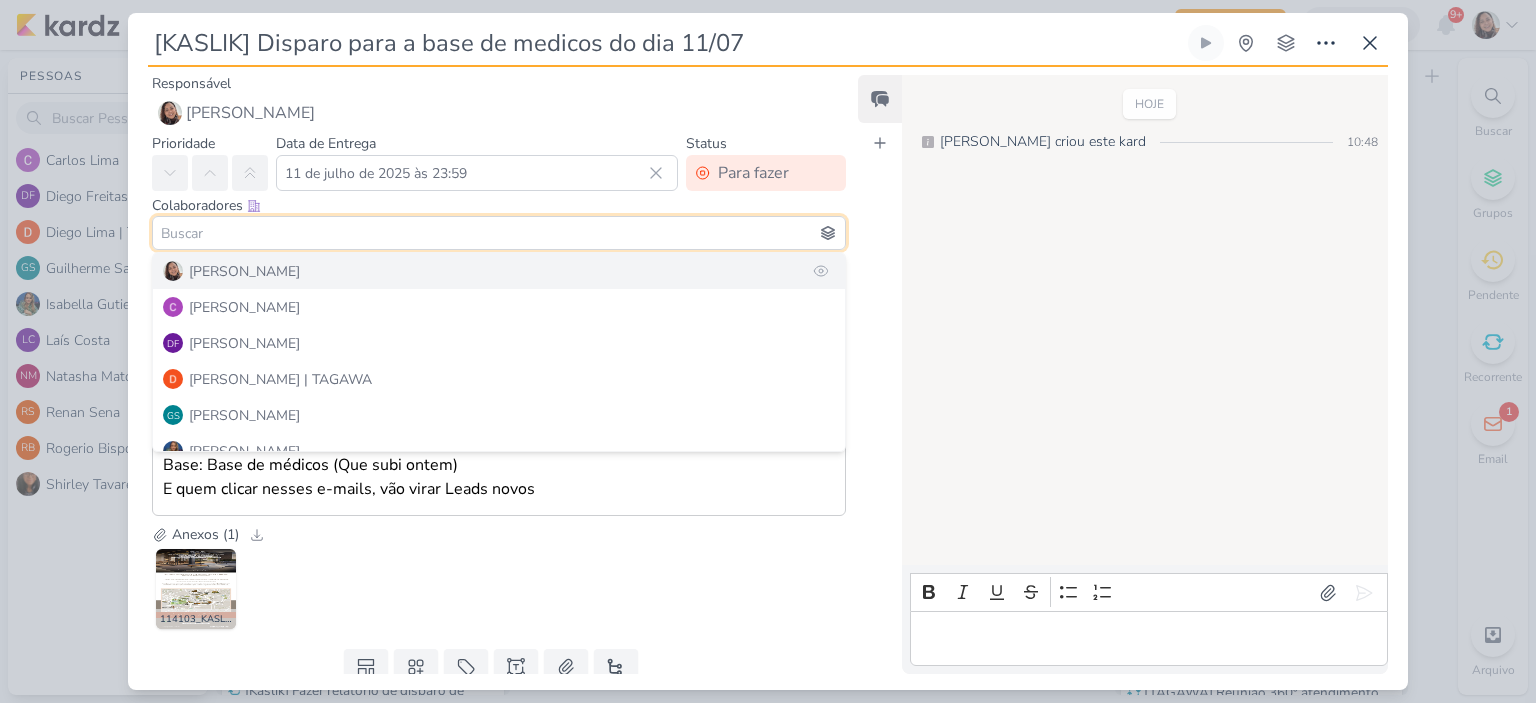 click on "[PERSON_NAME]" at bounding box center (244, 271) 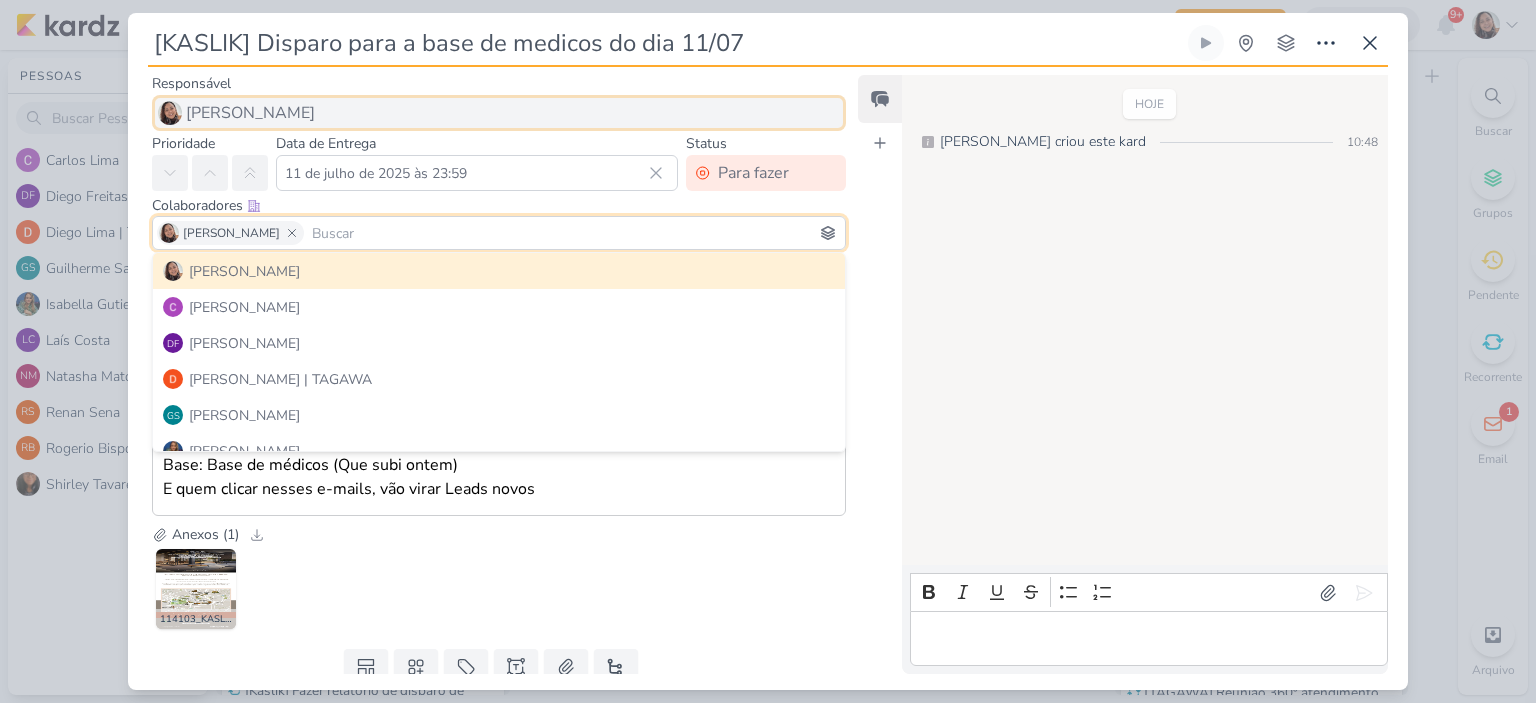 click on "[PERSON_NAME]" at bounding box center [499, 113] 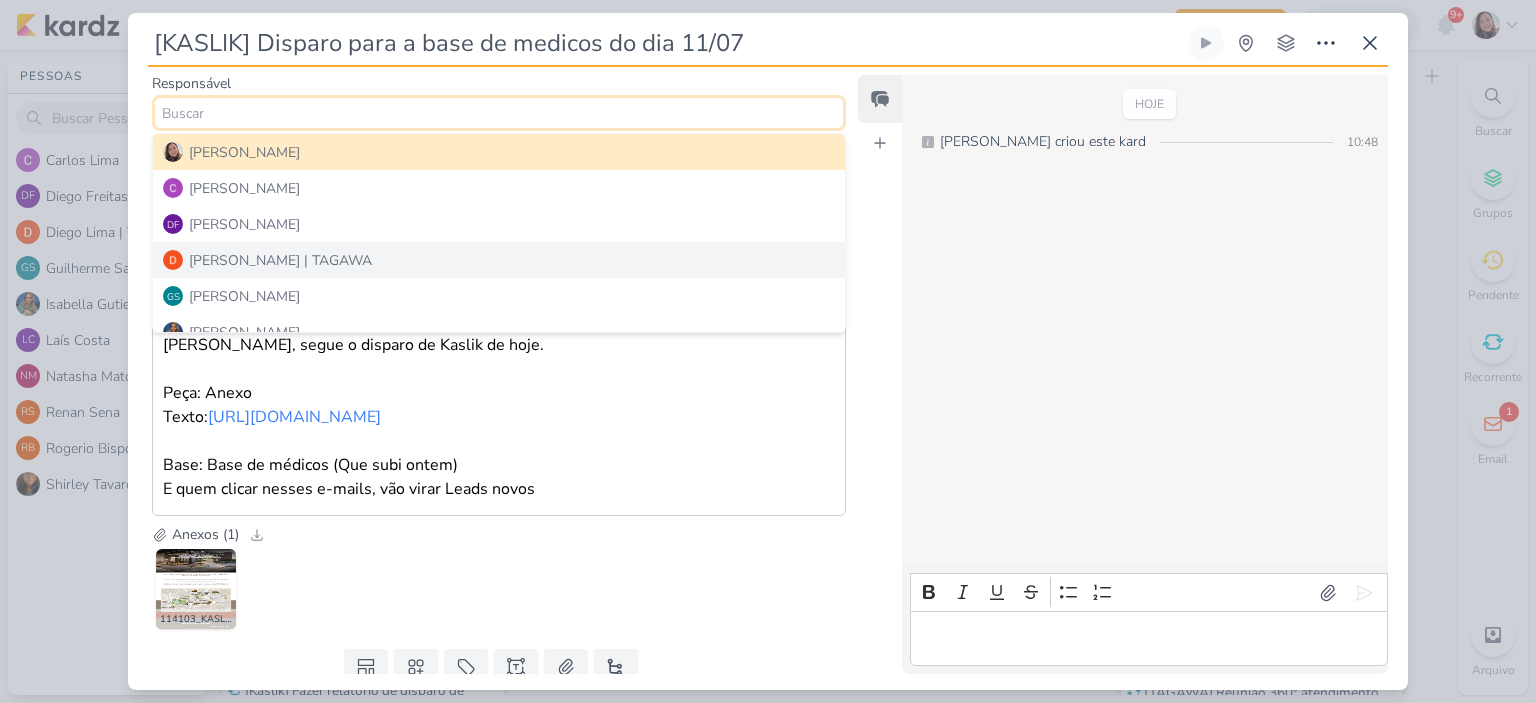 click on "Diego  Lima | TAGAWA" at bounding box center [280, 260] 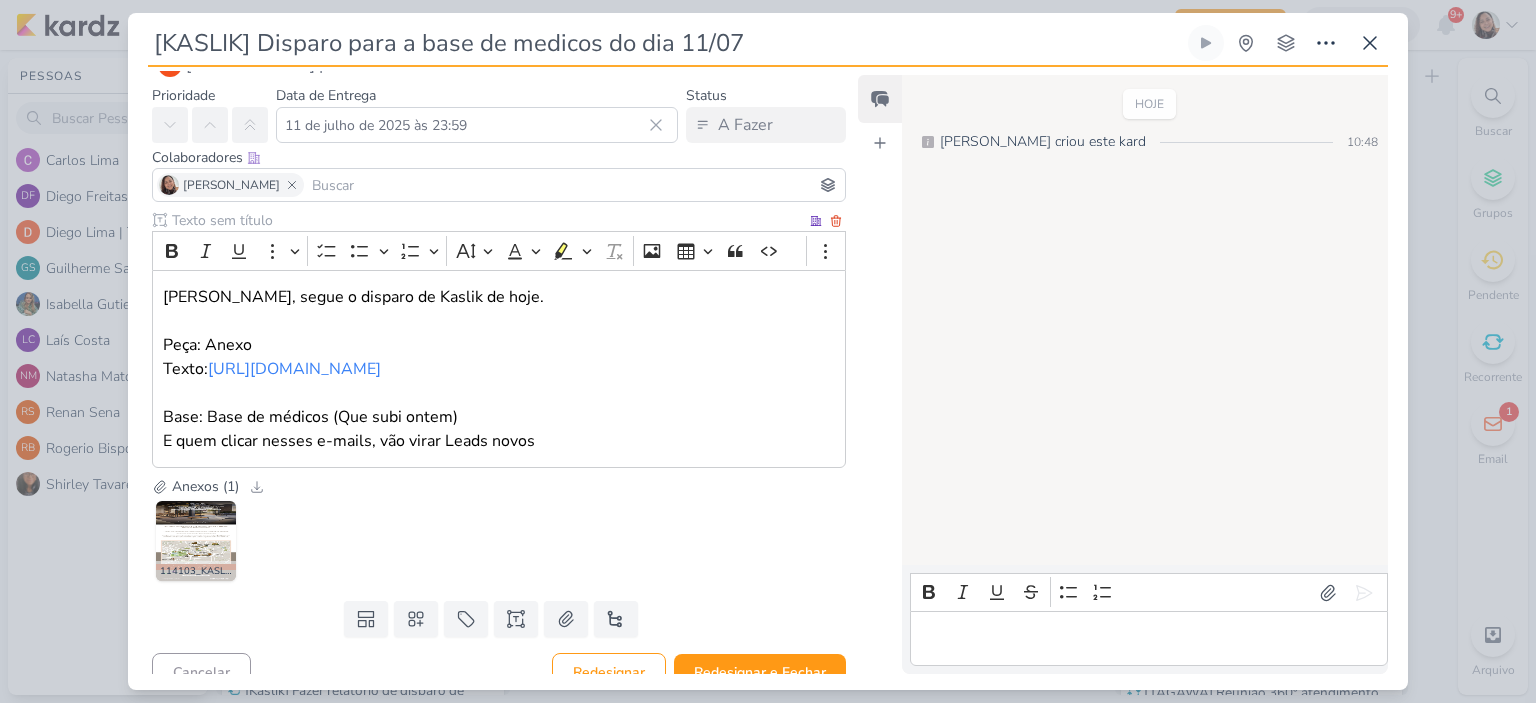 scroll, scrollTop: 92, scrollLeft: 0, axis: vertical 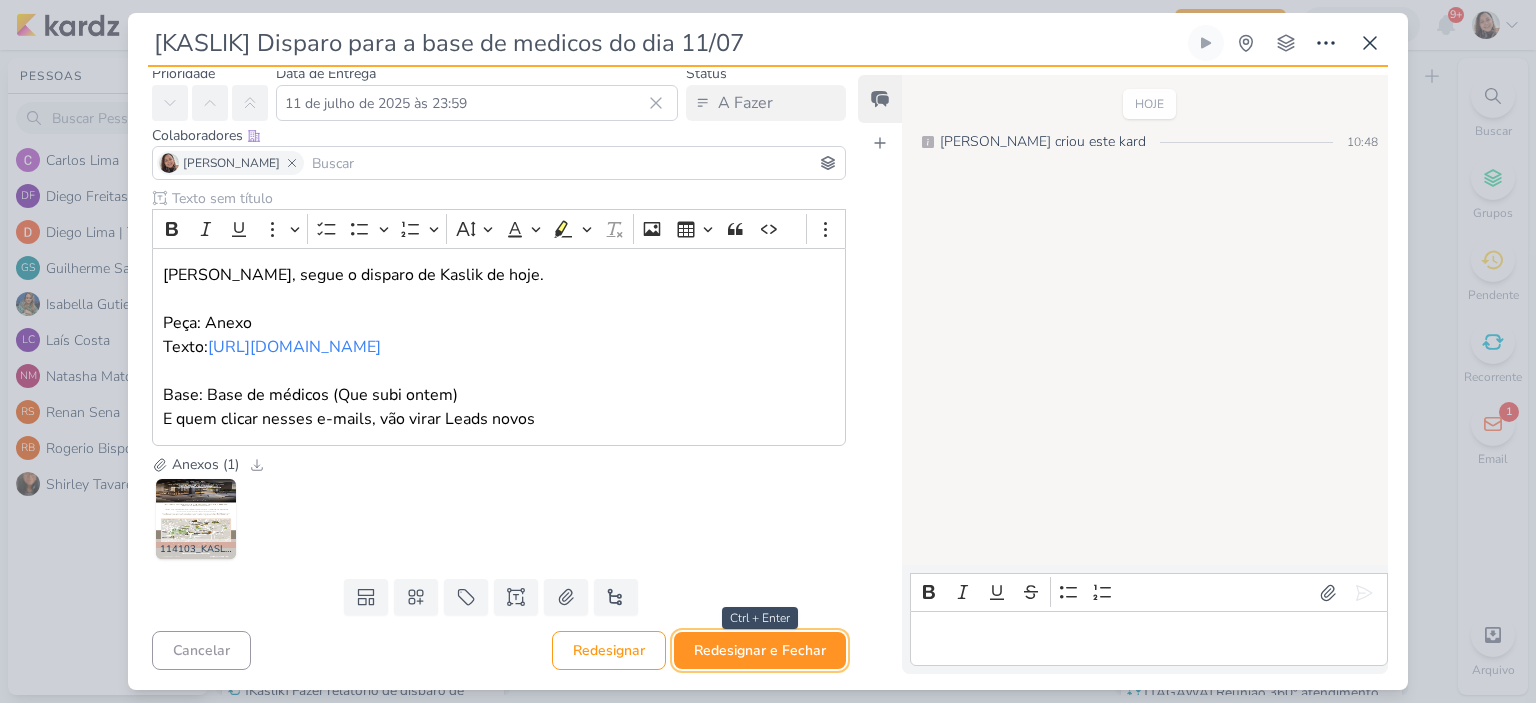 click on "Redesignar e Fechar" at bounding box center [760, 650] 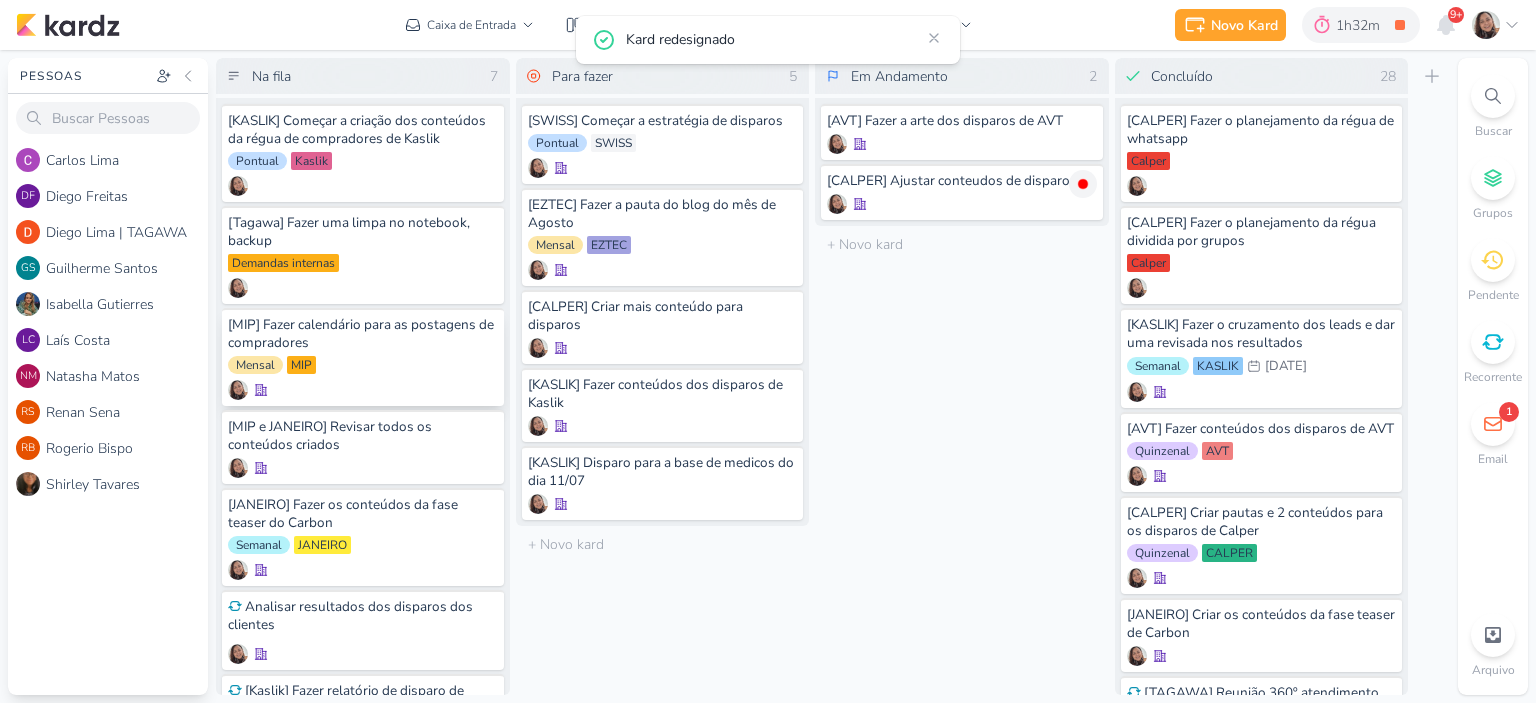 scroll, scrollTop: 0, scrollLeft: 0, axis: both 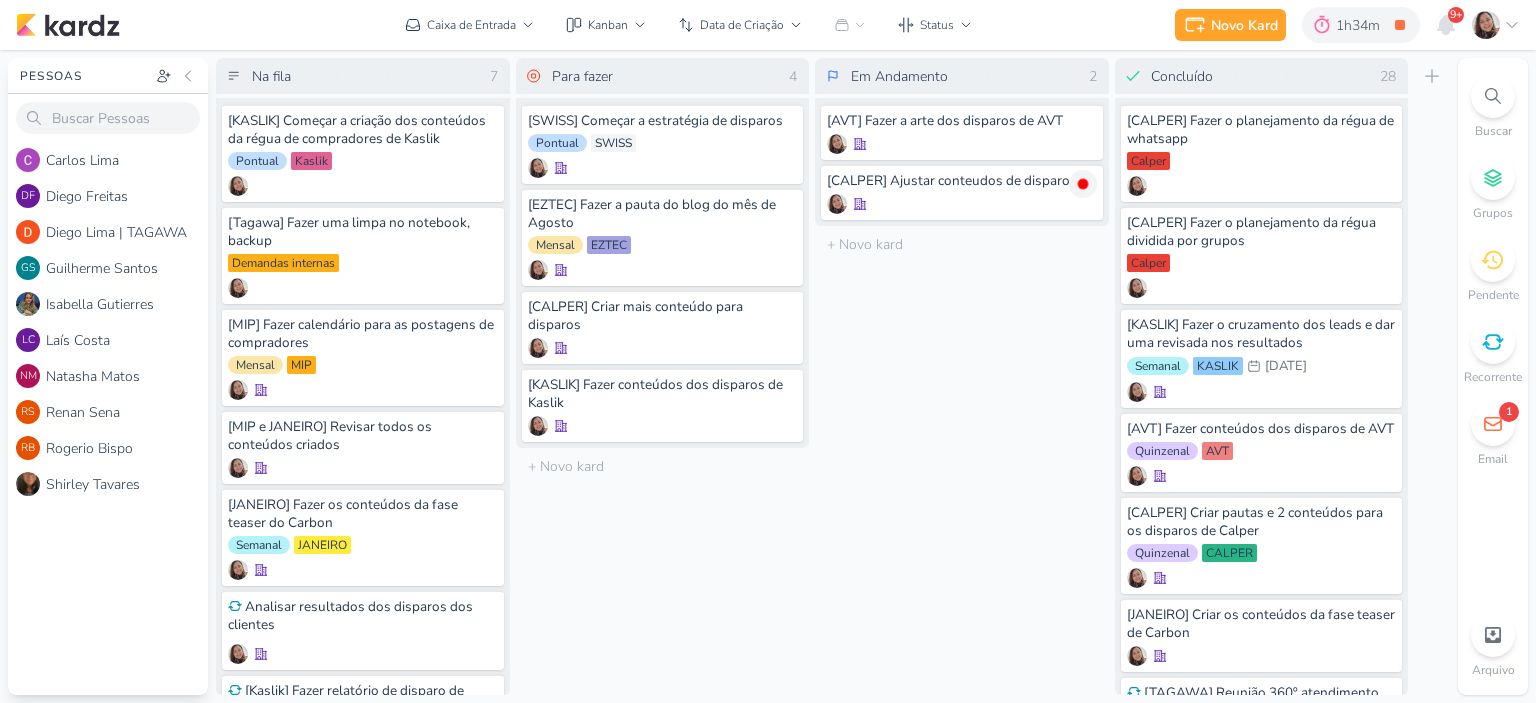 click 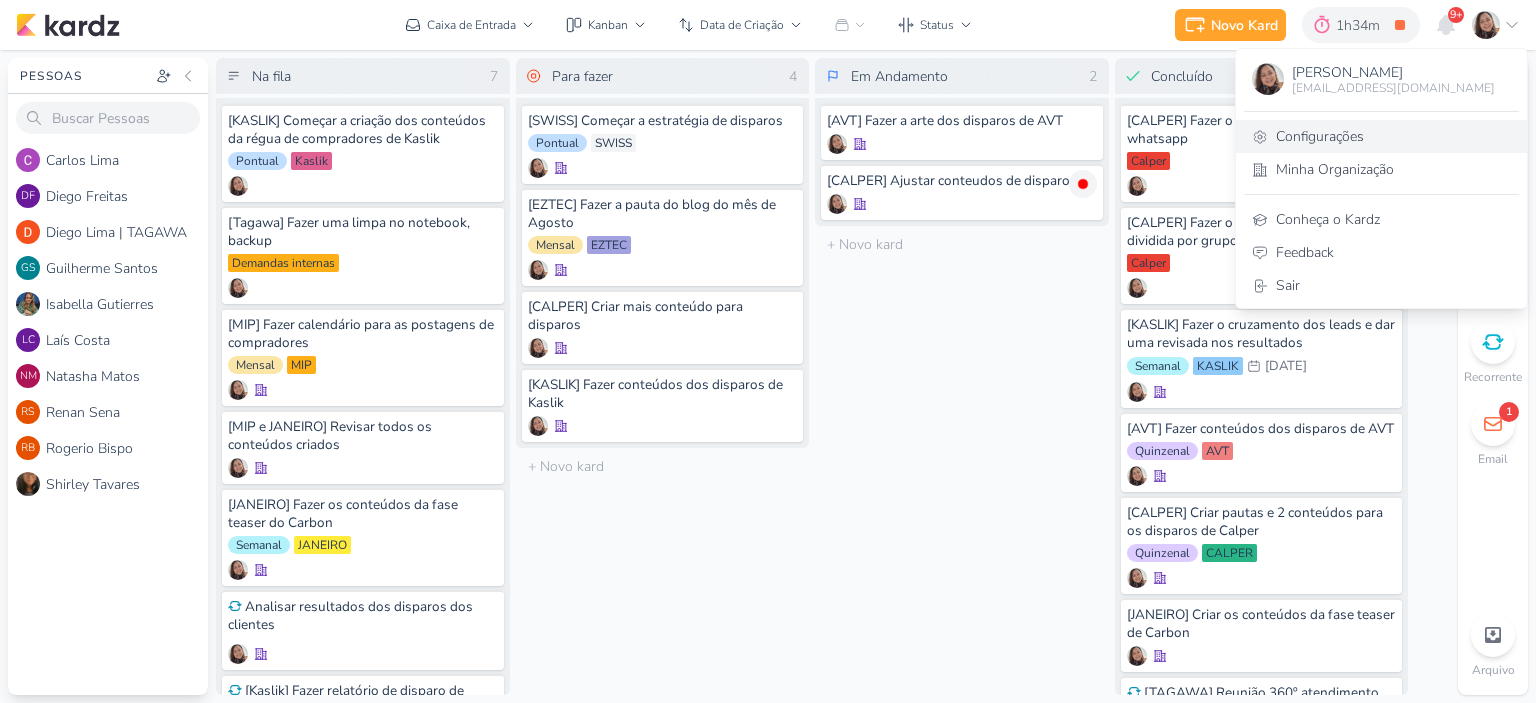 click on "Configurações" at bounding box center (1381, 136) 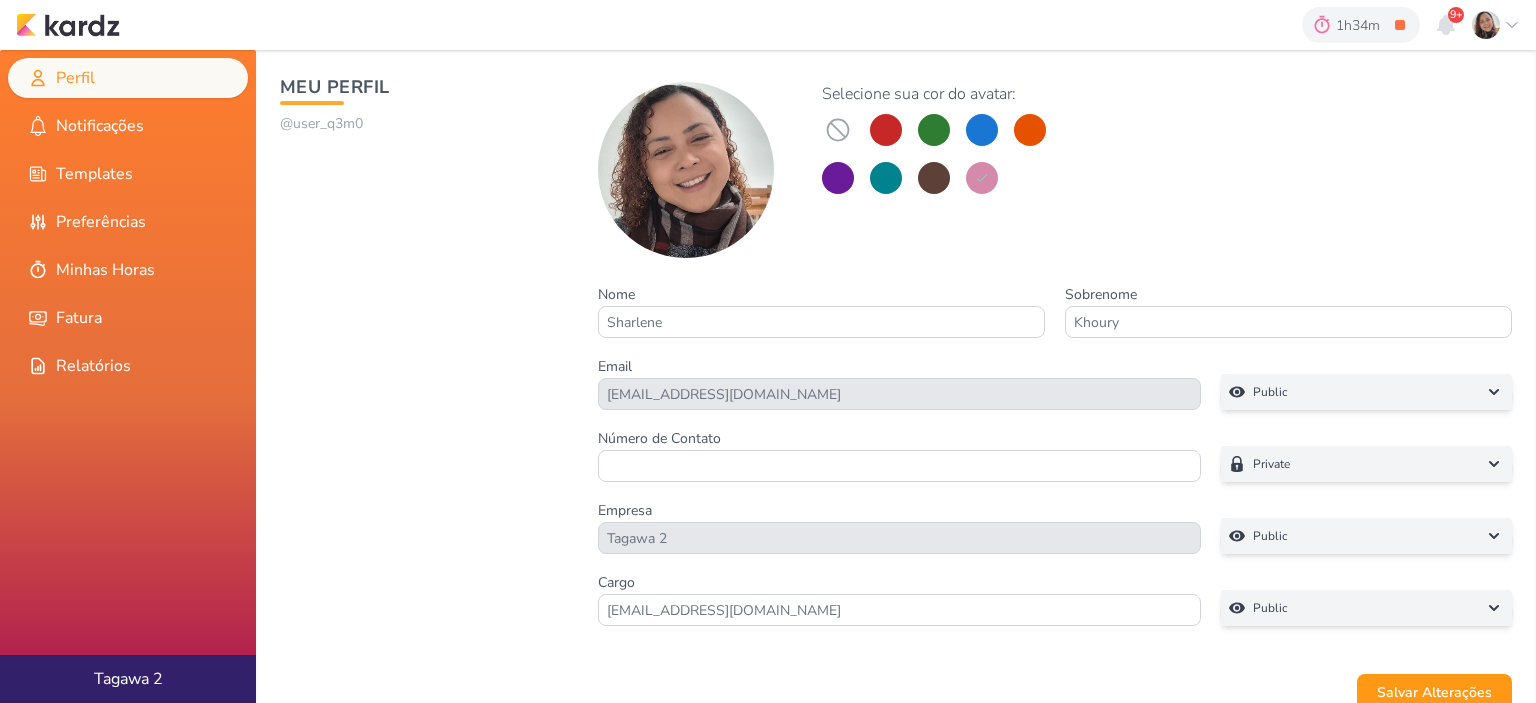 scroll, scrollTop: 0, scrollLeft: 0, axis: both 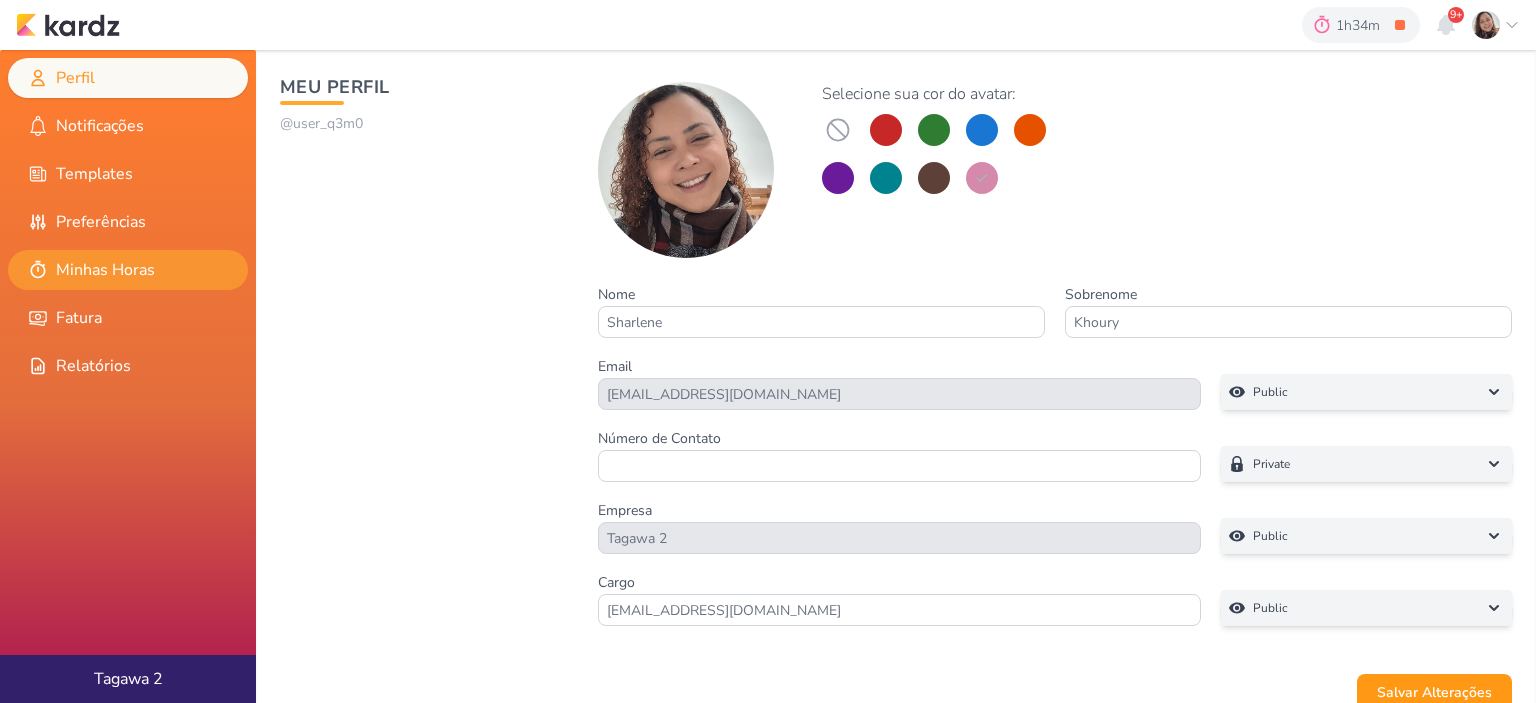 click on "Minhas Horas" at bounding box center [128, 270] 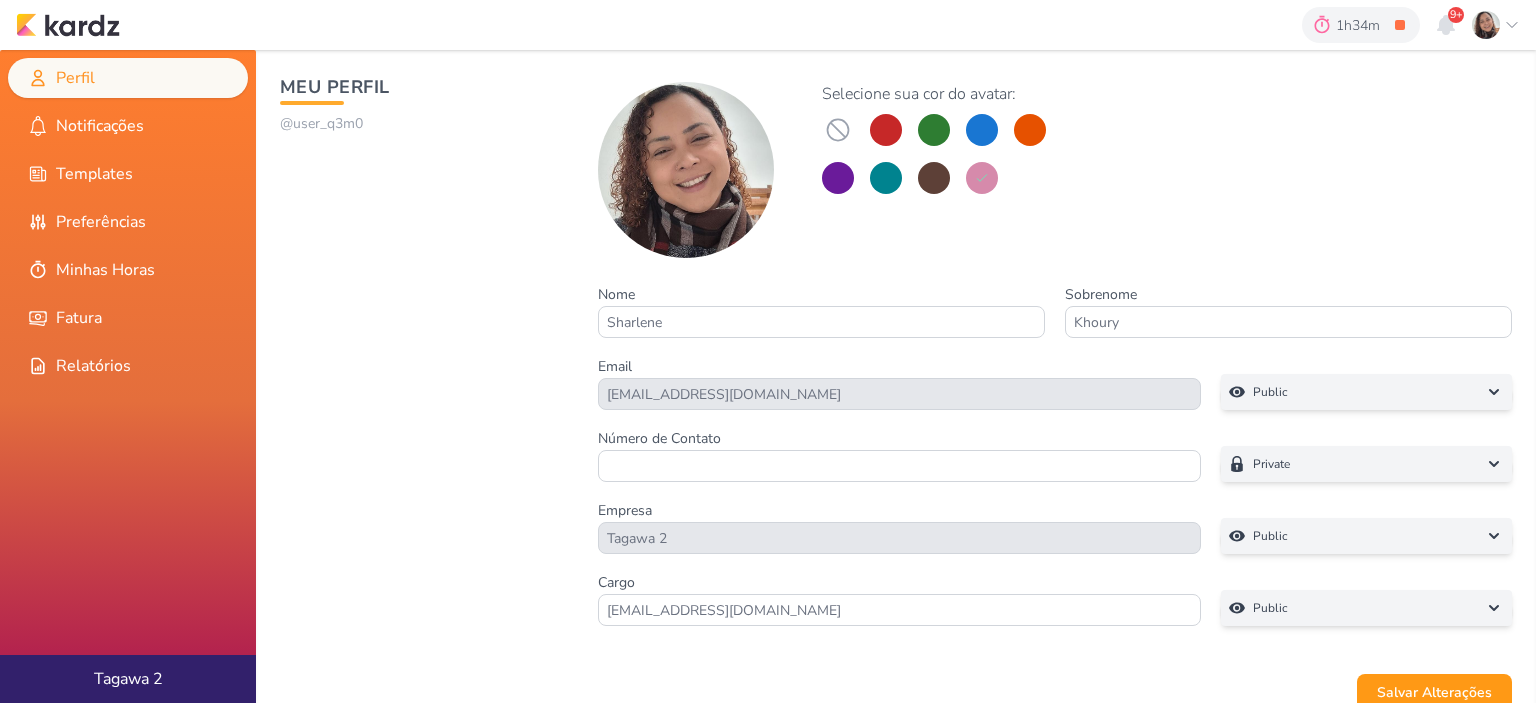 scroll, scrollTop: 0, scrollLeft: 0, axis: both 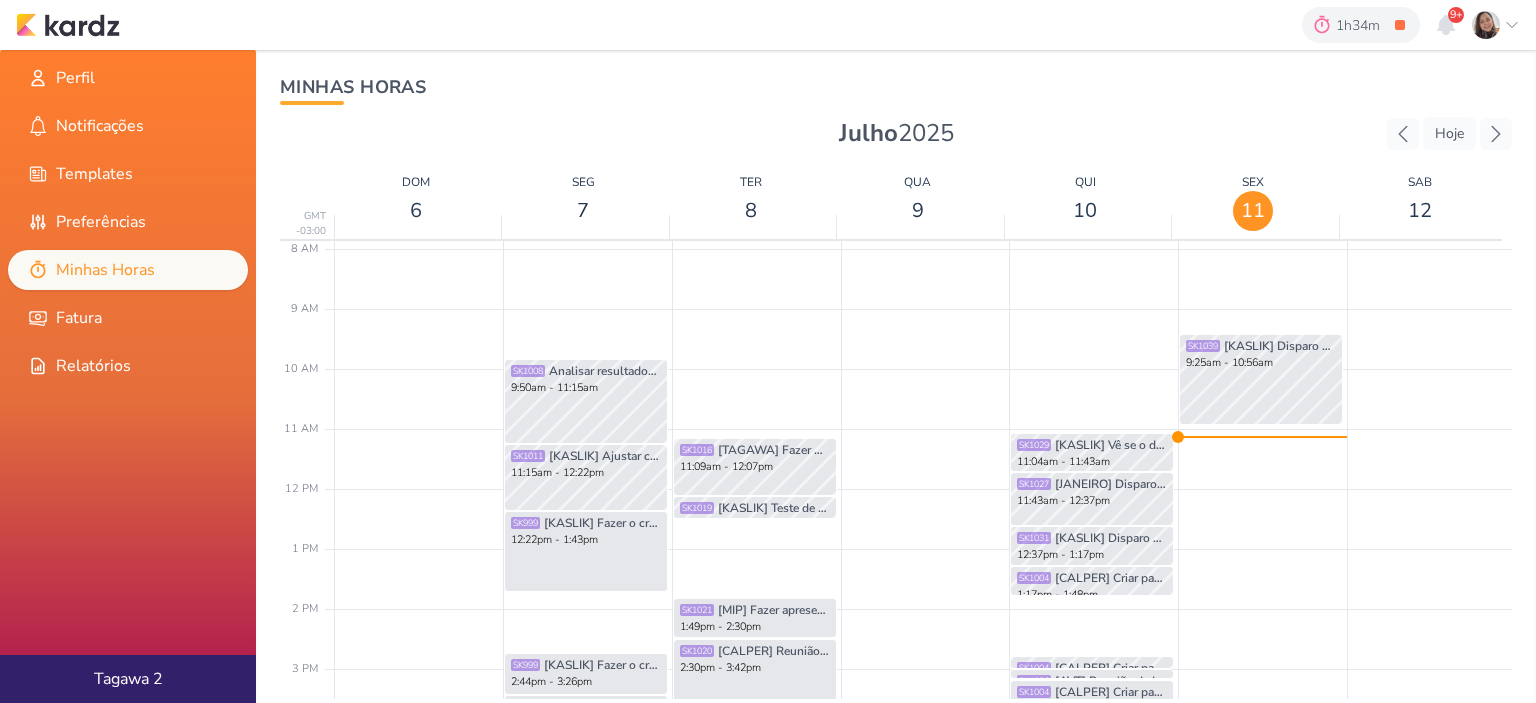 click on "SK1039
[KASLIK] Disparo para a base de medicos do dia [DATE]
9:25am - 10:56am" at bounding box center [1260, 489] 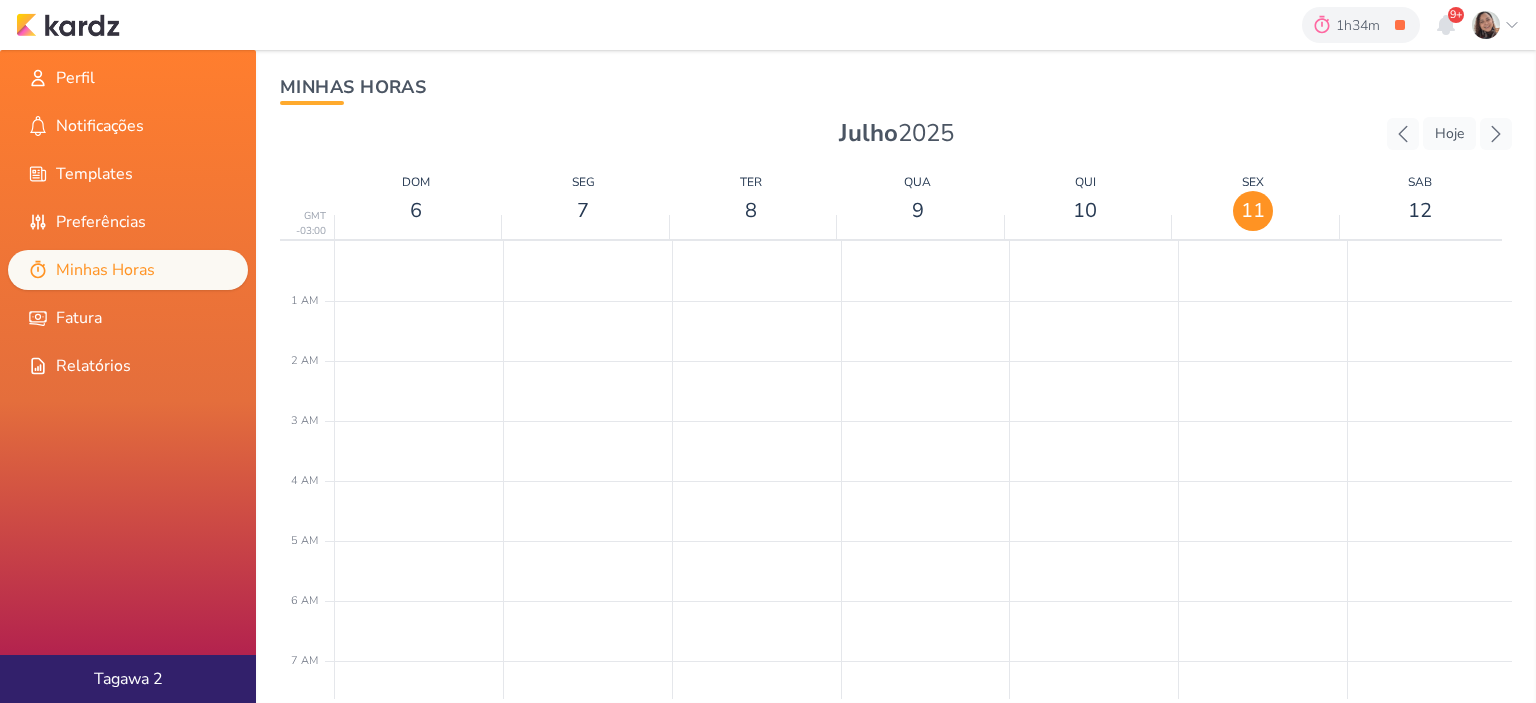 scroll, scrollTop: 0, scrollLeft: 0, axis: both 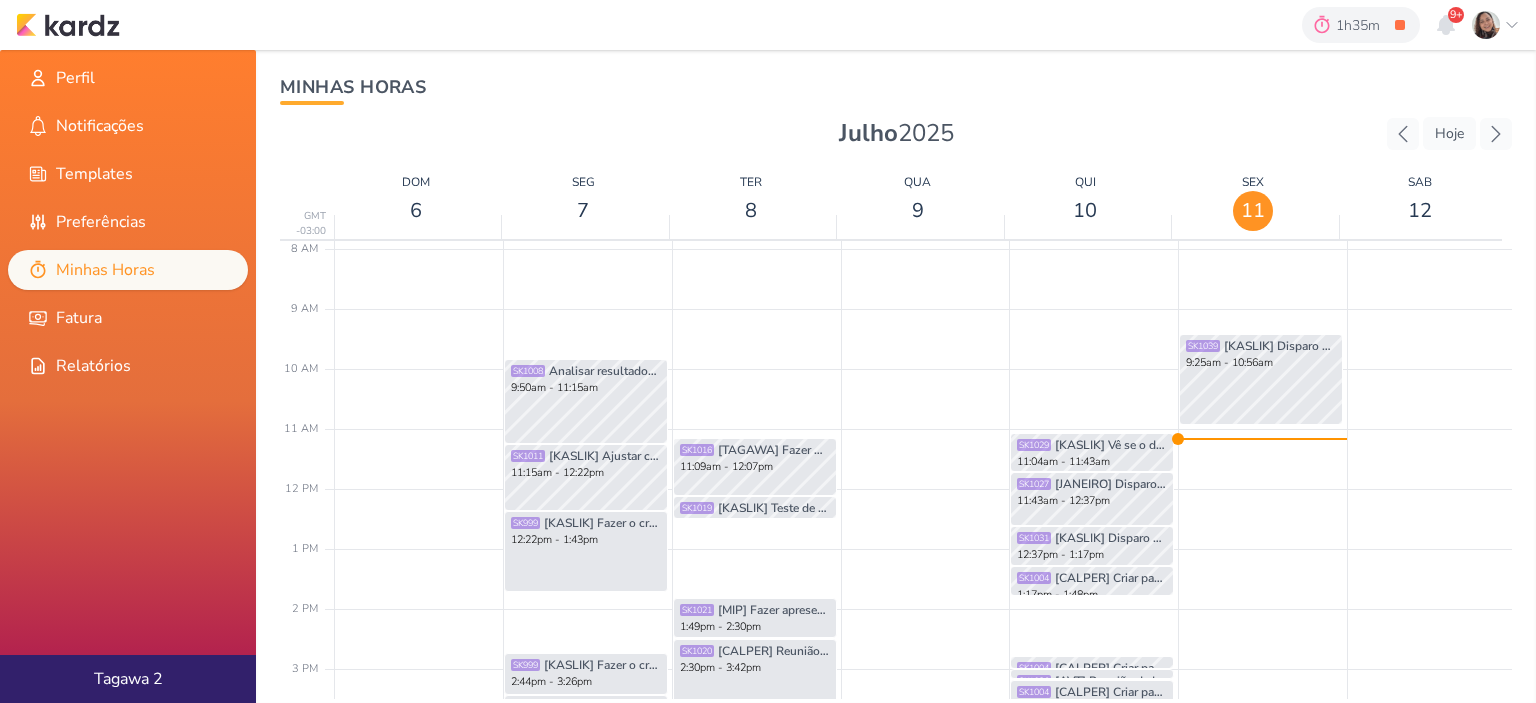 click on "SK1039
[KASLIK] Disparo para a base de medicos do dia [DATE]
9:25am - 10:56am" at bounding box center [1260, 489] 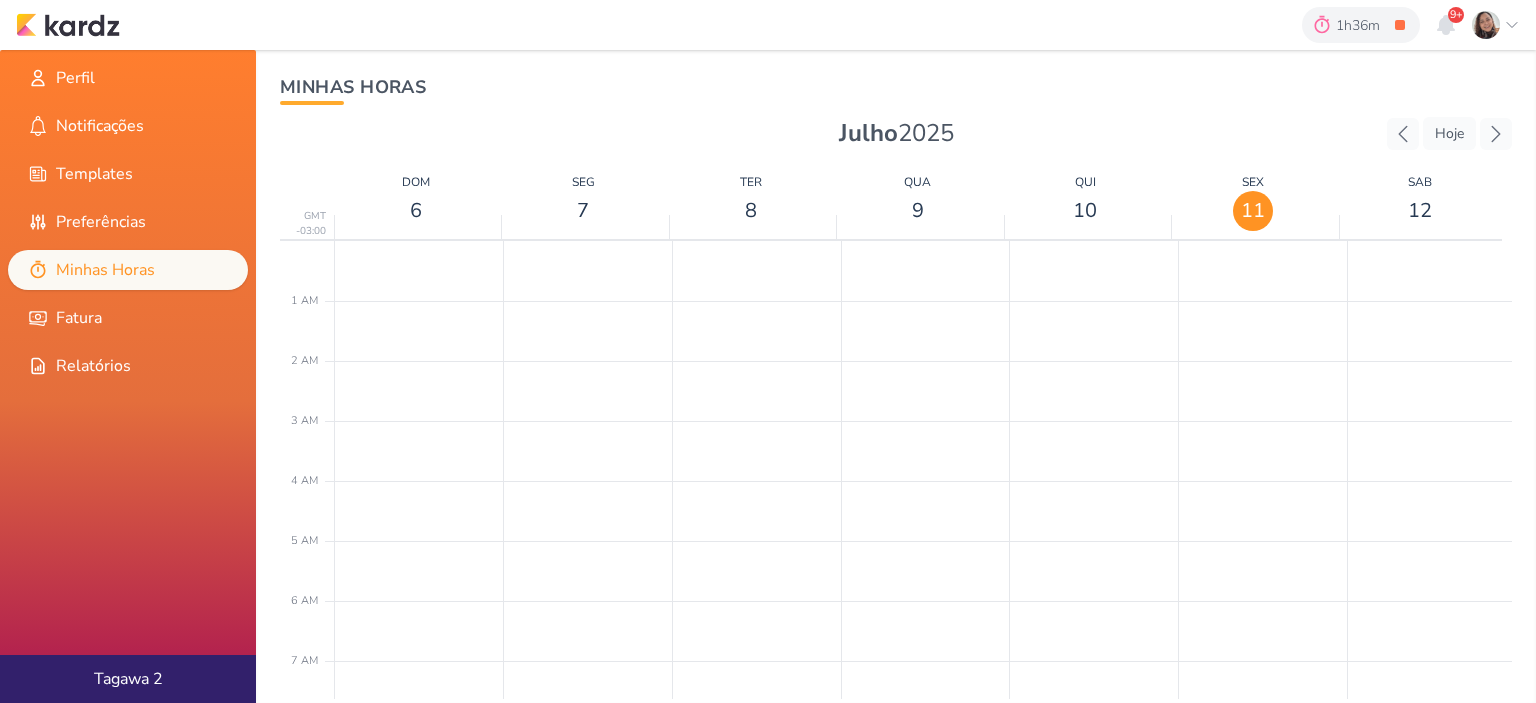 scroll, scrollTop: 0, scrollLeft: 0, axis: both 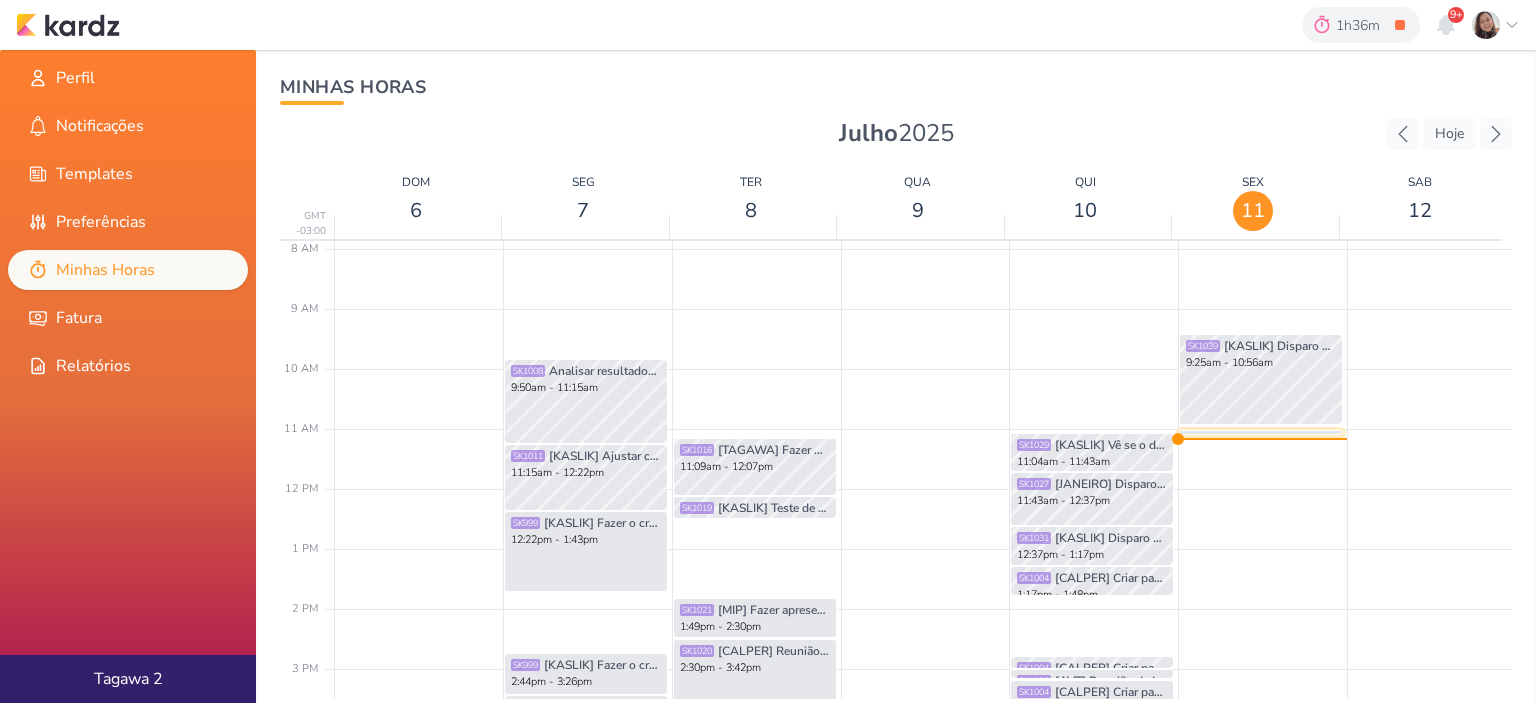 click on "SK1040
[CALPER] Ajustar conteudos de disparo
11:01am - 11:06am" at bounding box center [1261, 432] 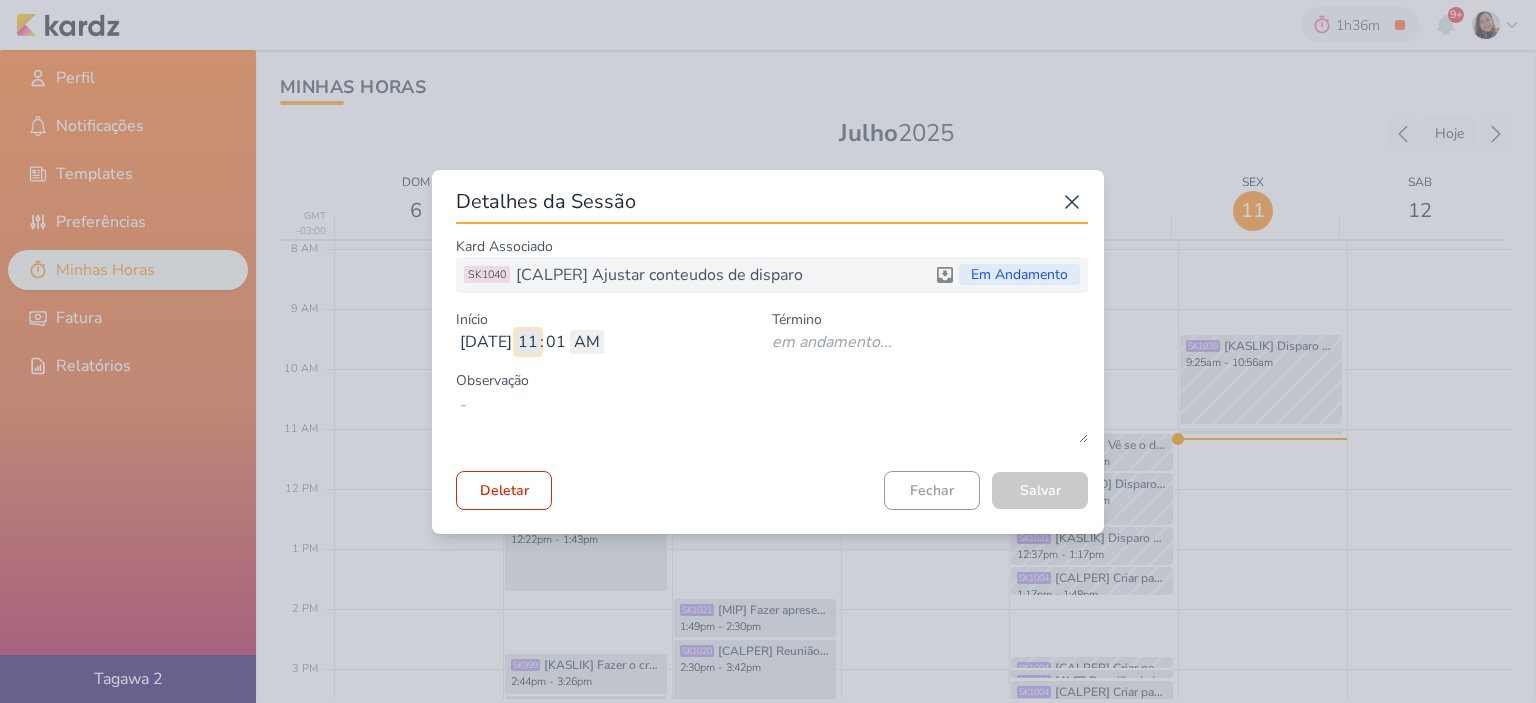 click on "11" at bounding box center [528, 342] 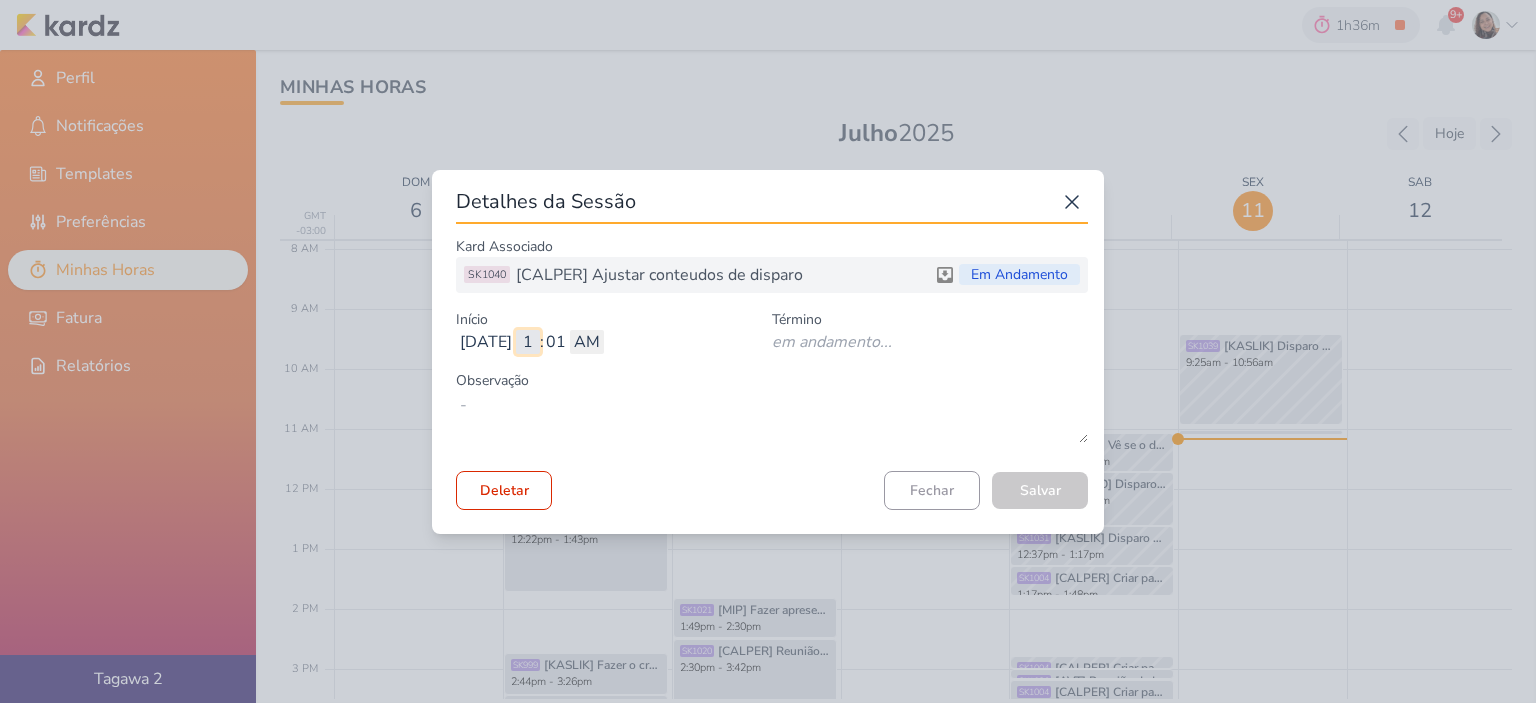 type on "10" 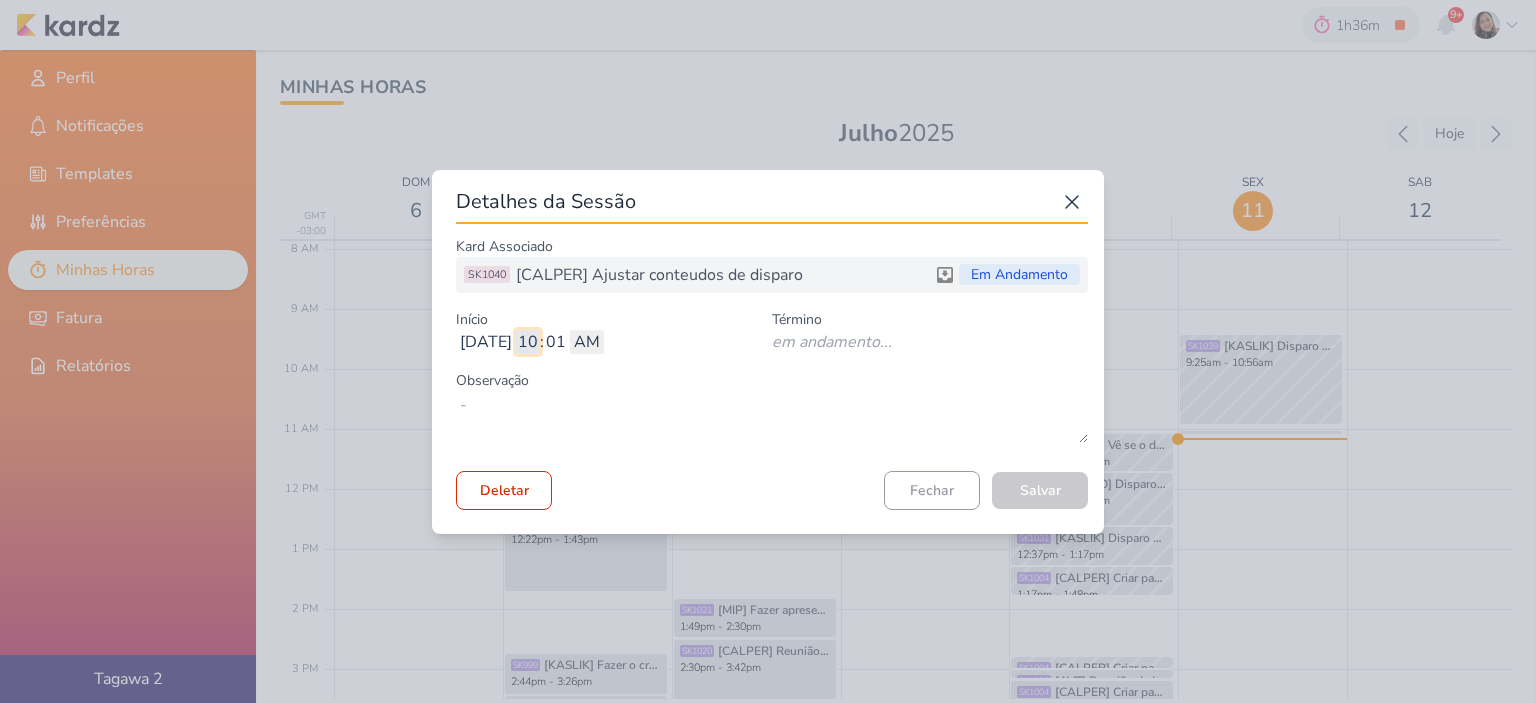 type 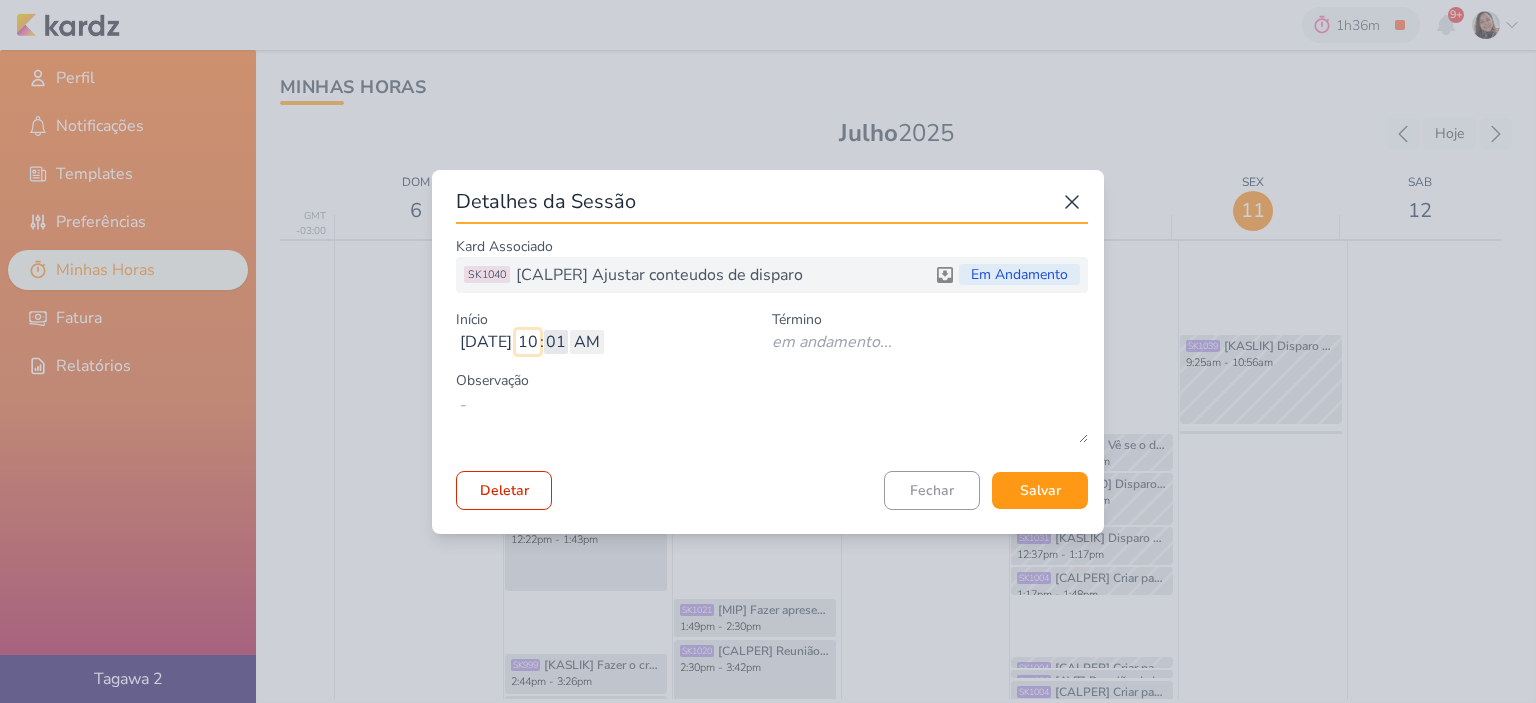 type on "10" 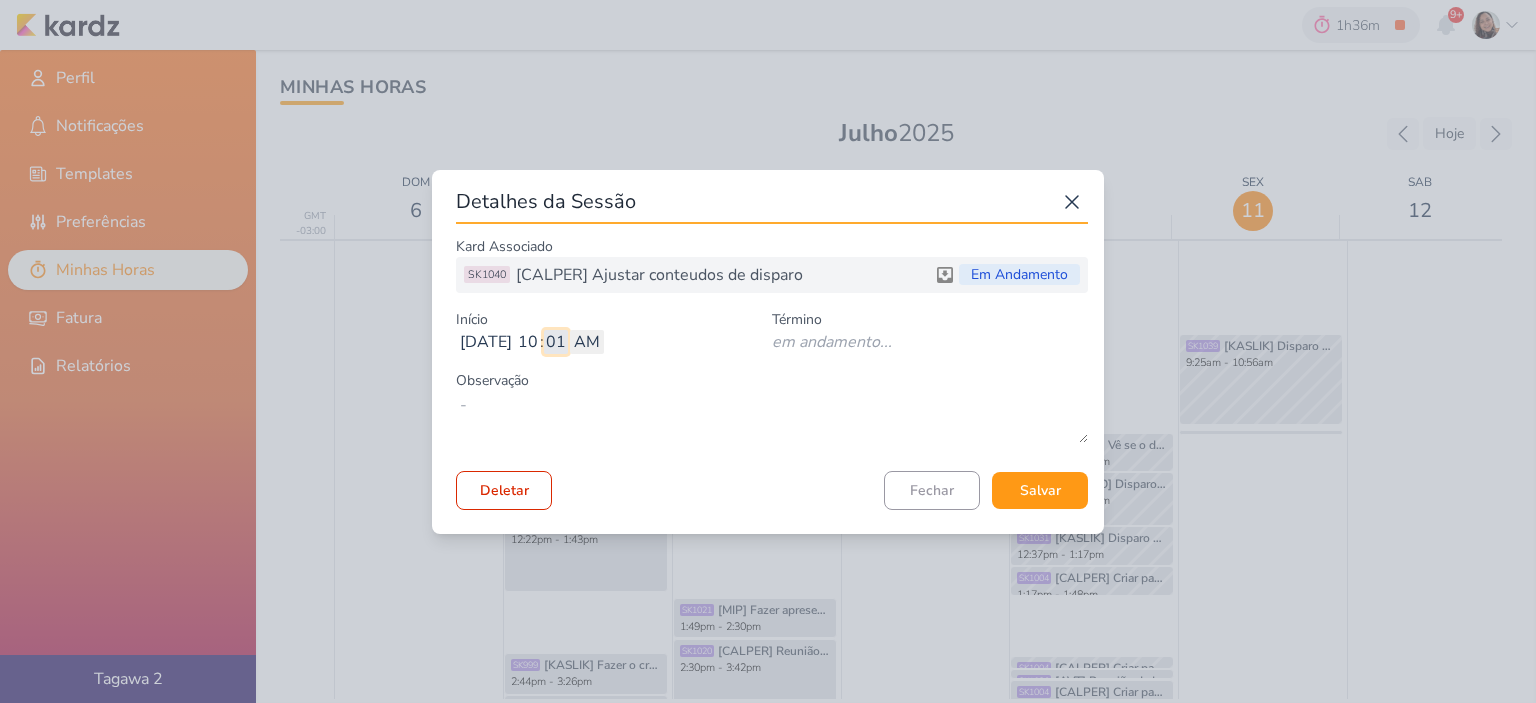 click on "01" at bounding box center [556, 342] 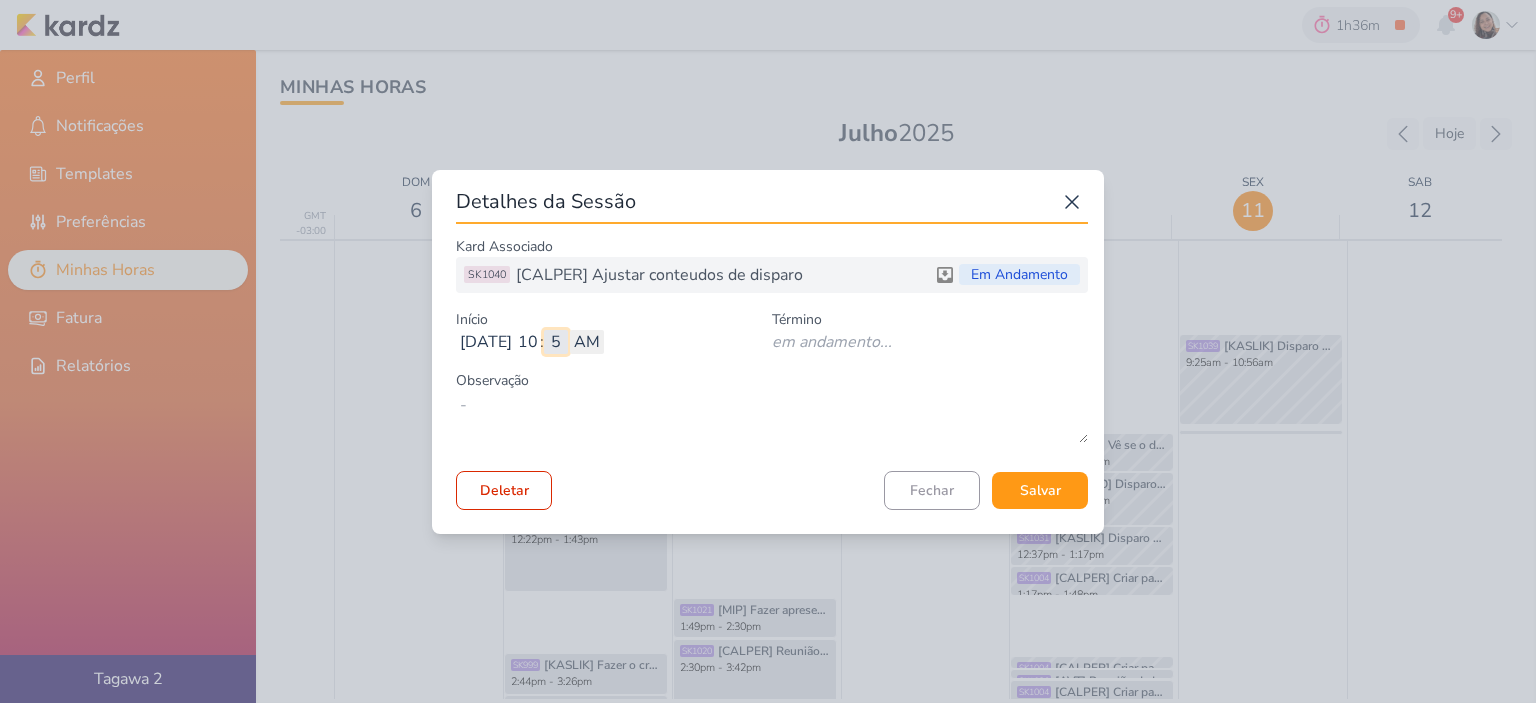type on "56" 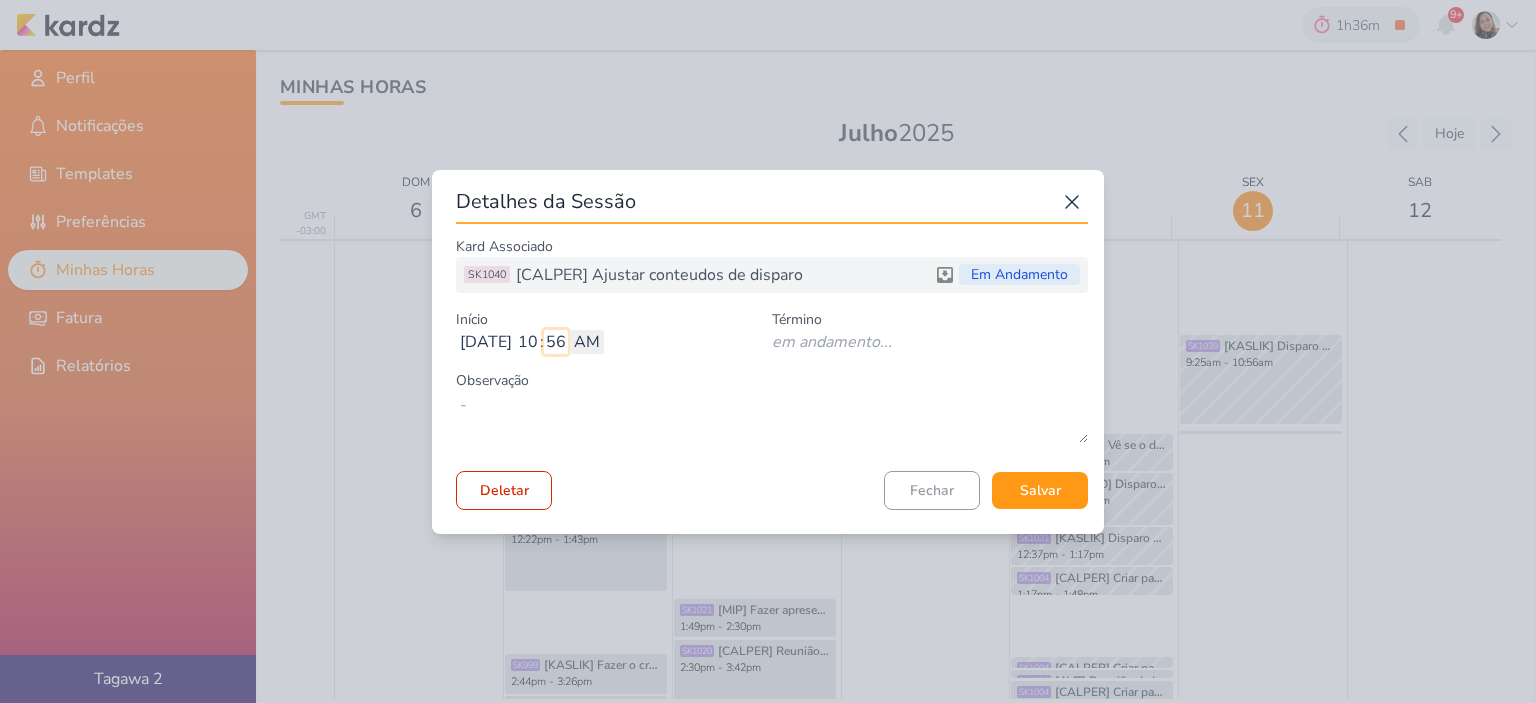 type 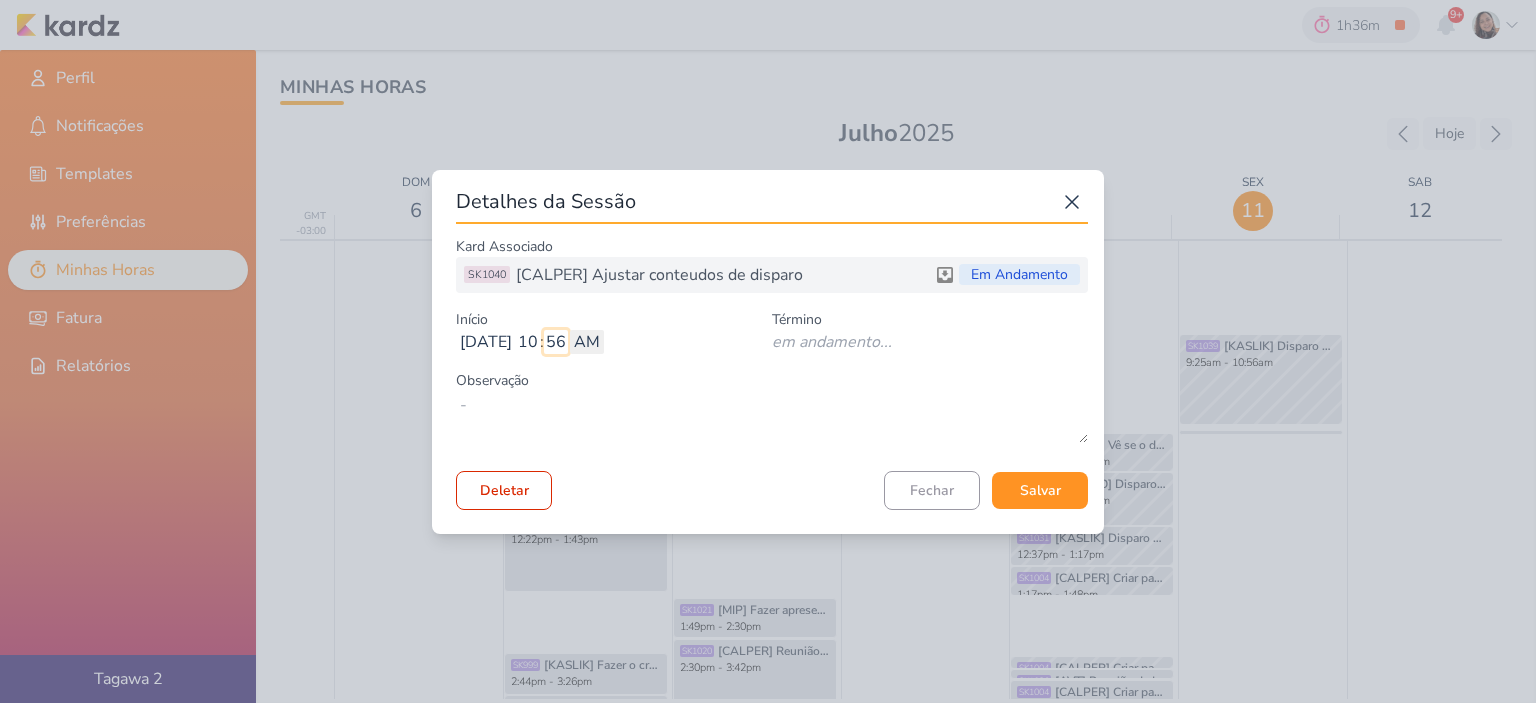 type on "56" 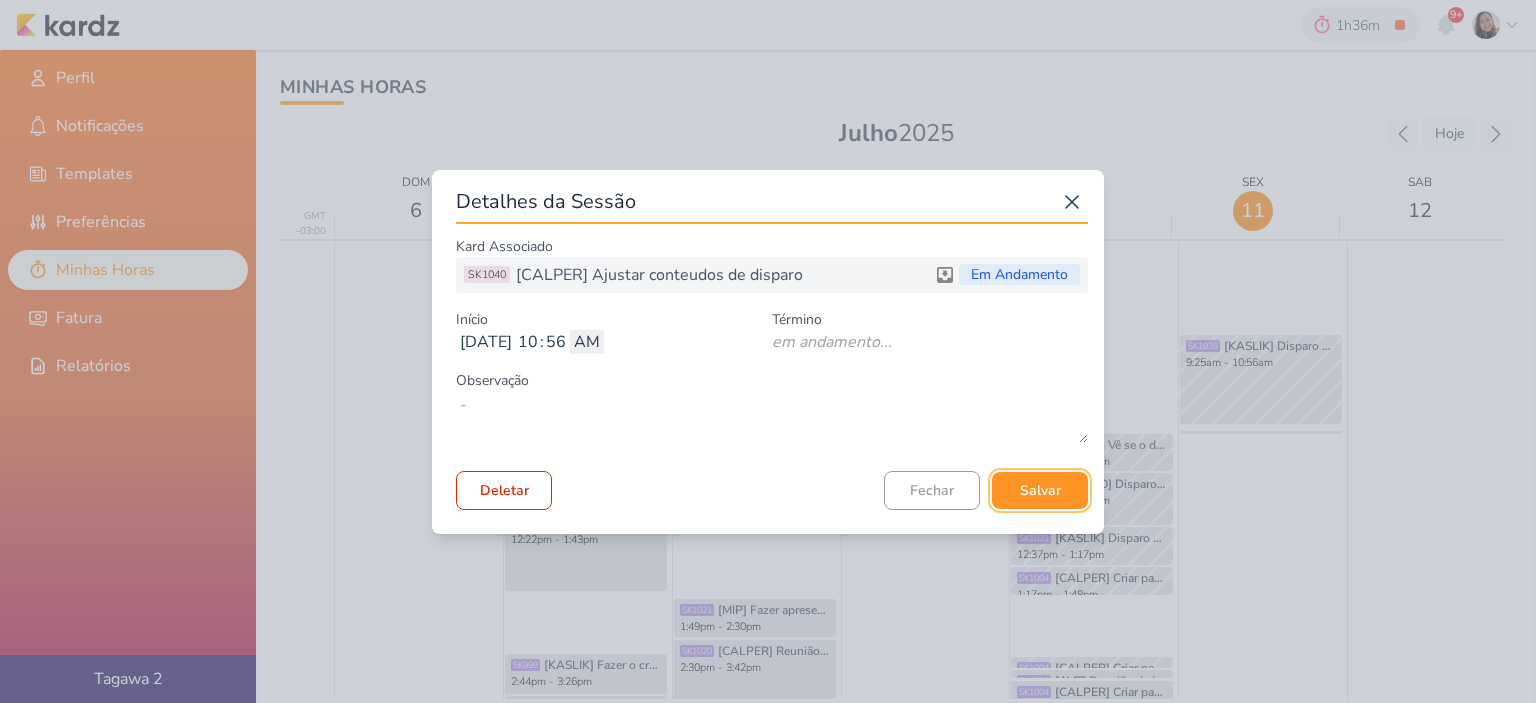 click on "Salvar" at bounding box center [1040, 490] 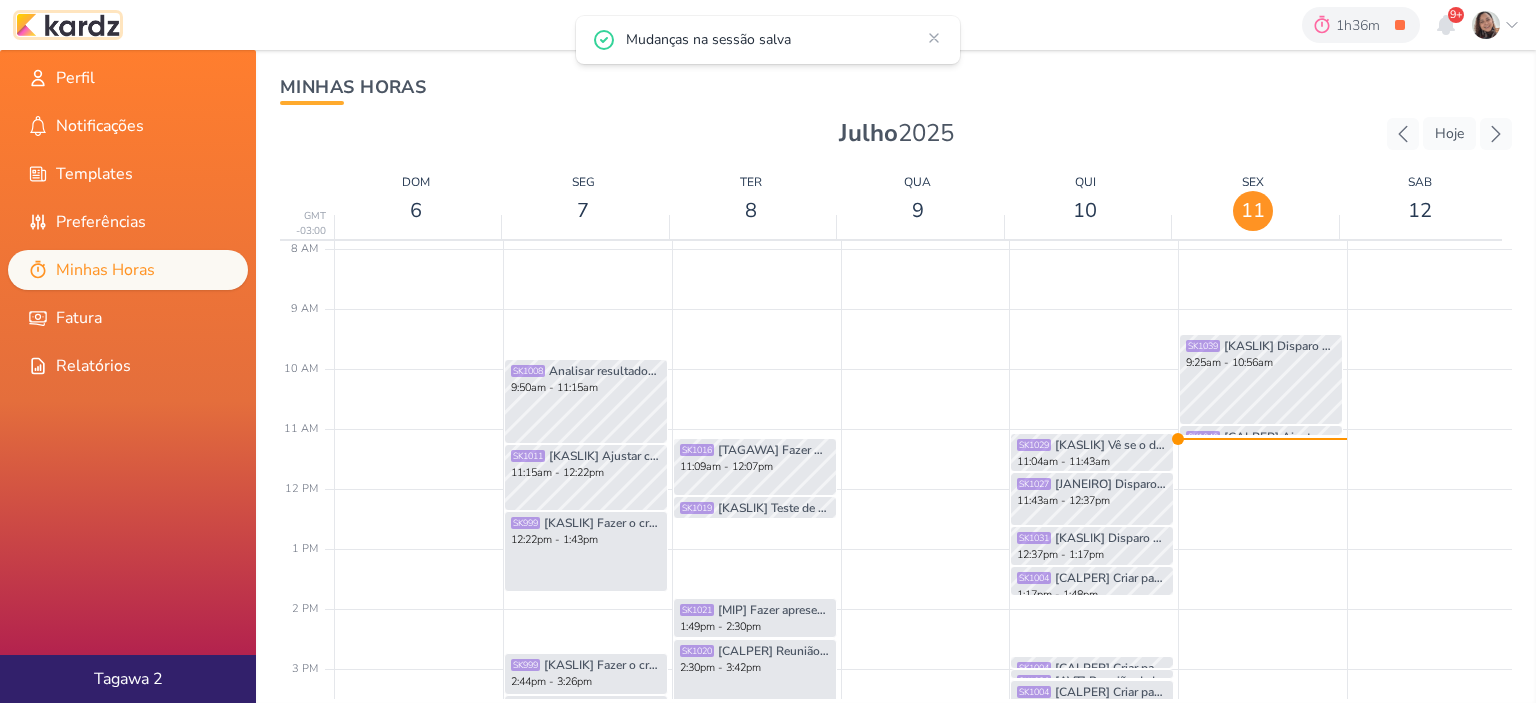 click at bounding box center [68, 25] 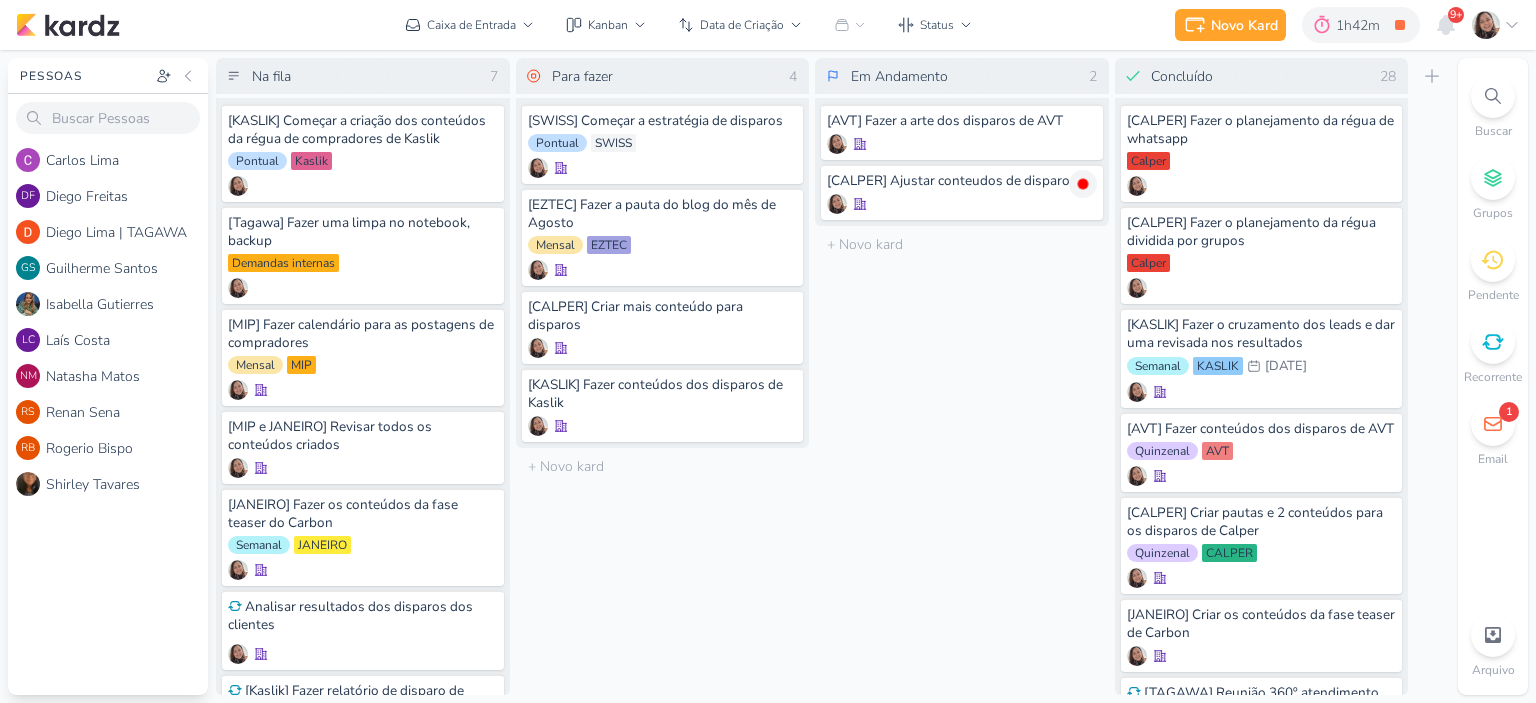 scroll, scrollTop: 0, scrollLeft: 0, axis: both 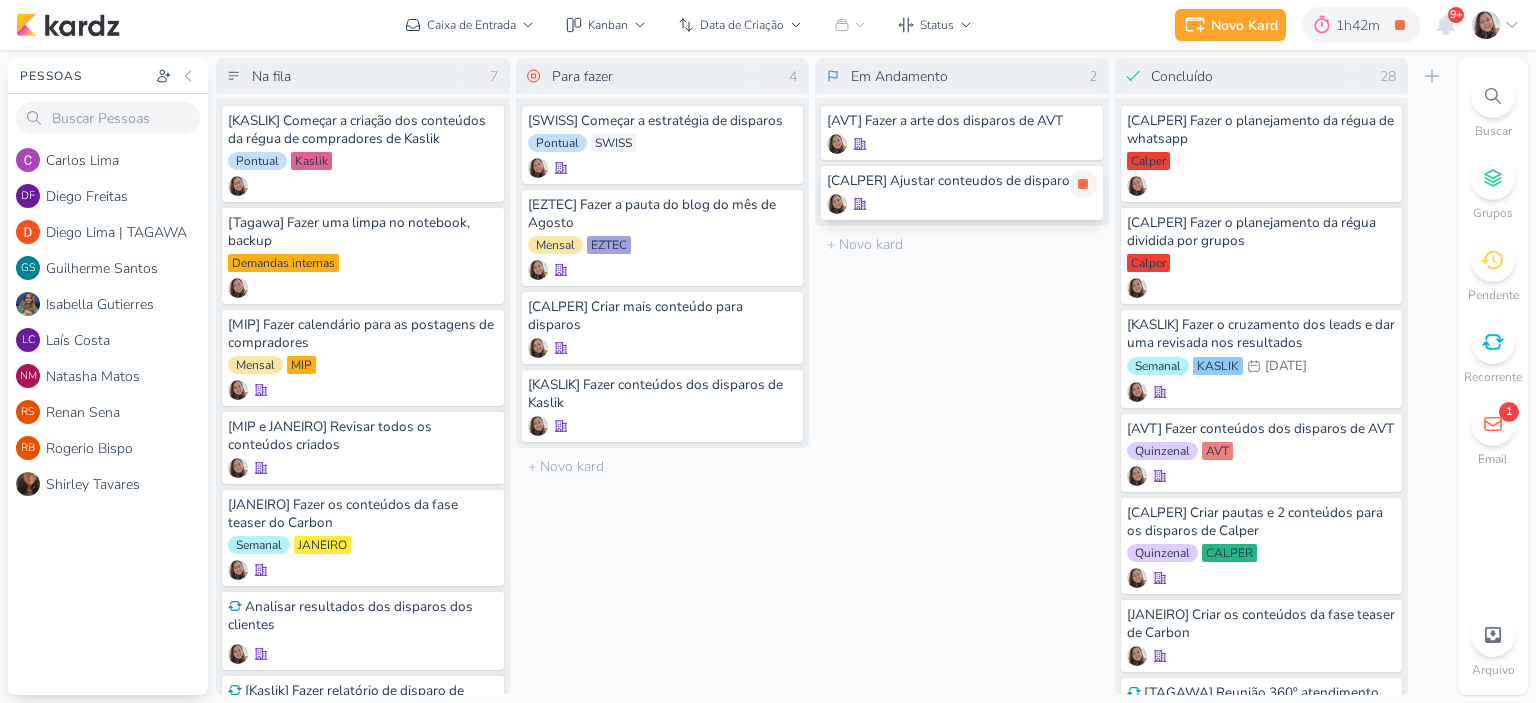 click on "[CALPER] Ajustar conteudos de disparo" at bounding box center [962, 192] 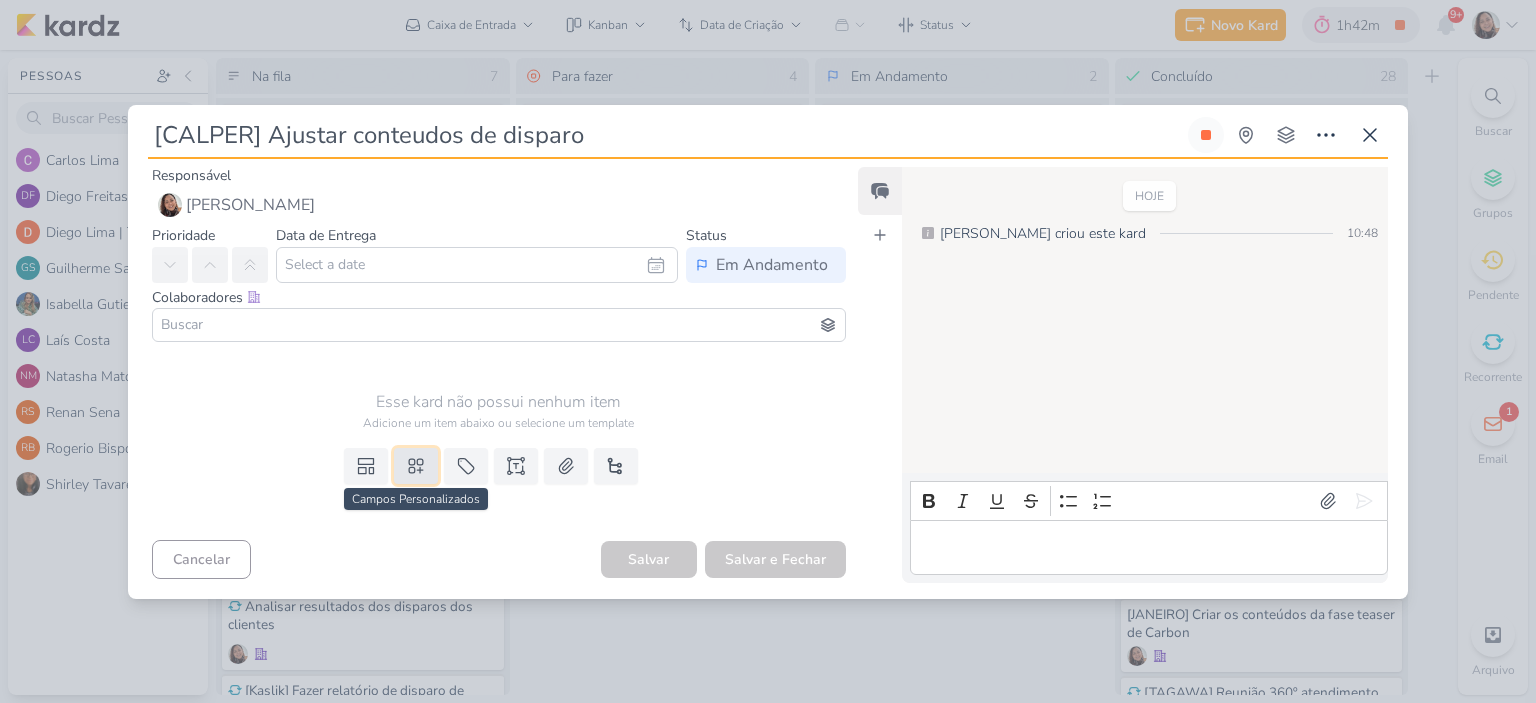 click 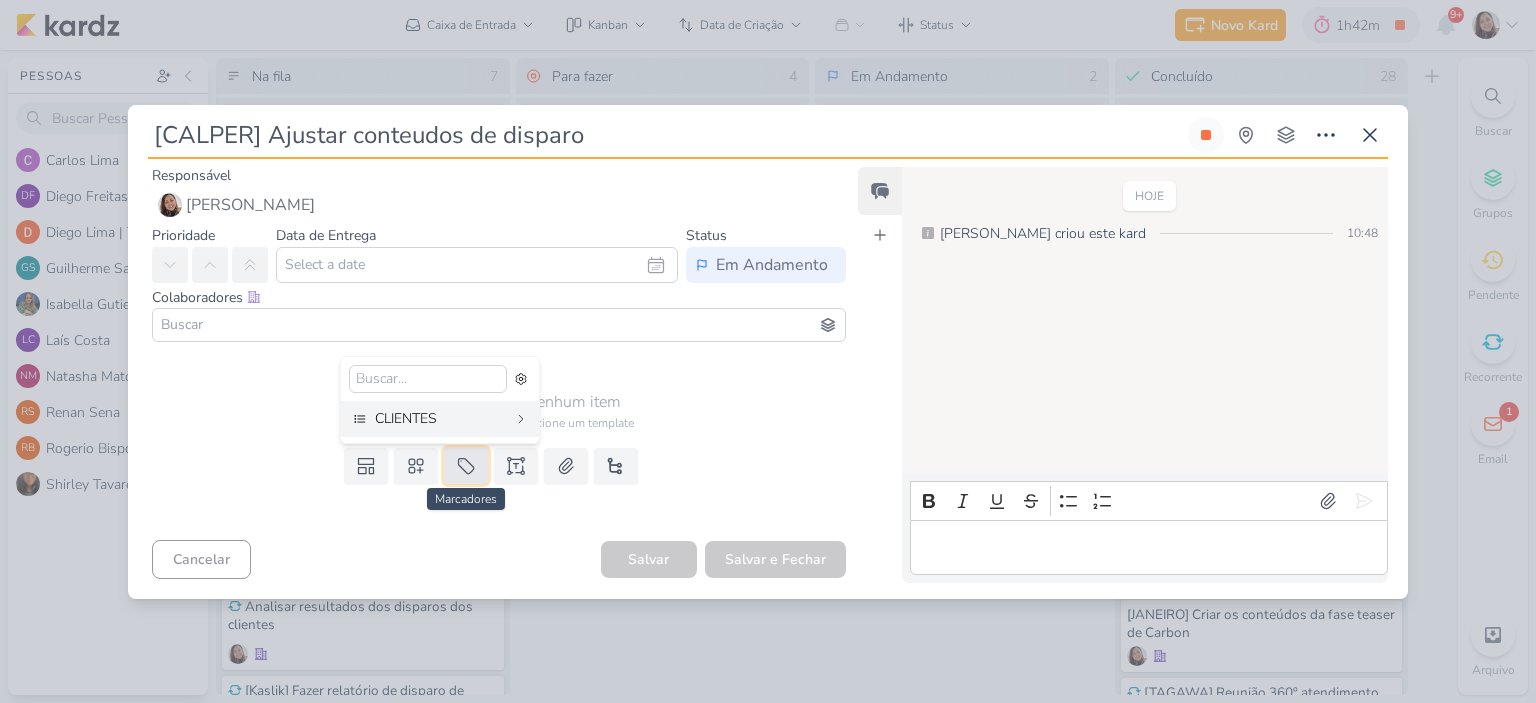 click at bounding box center [466, 466] 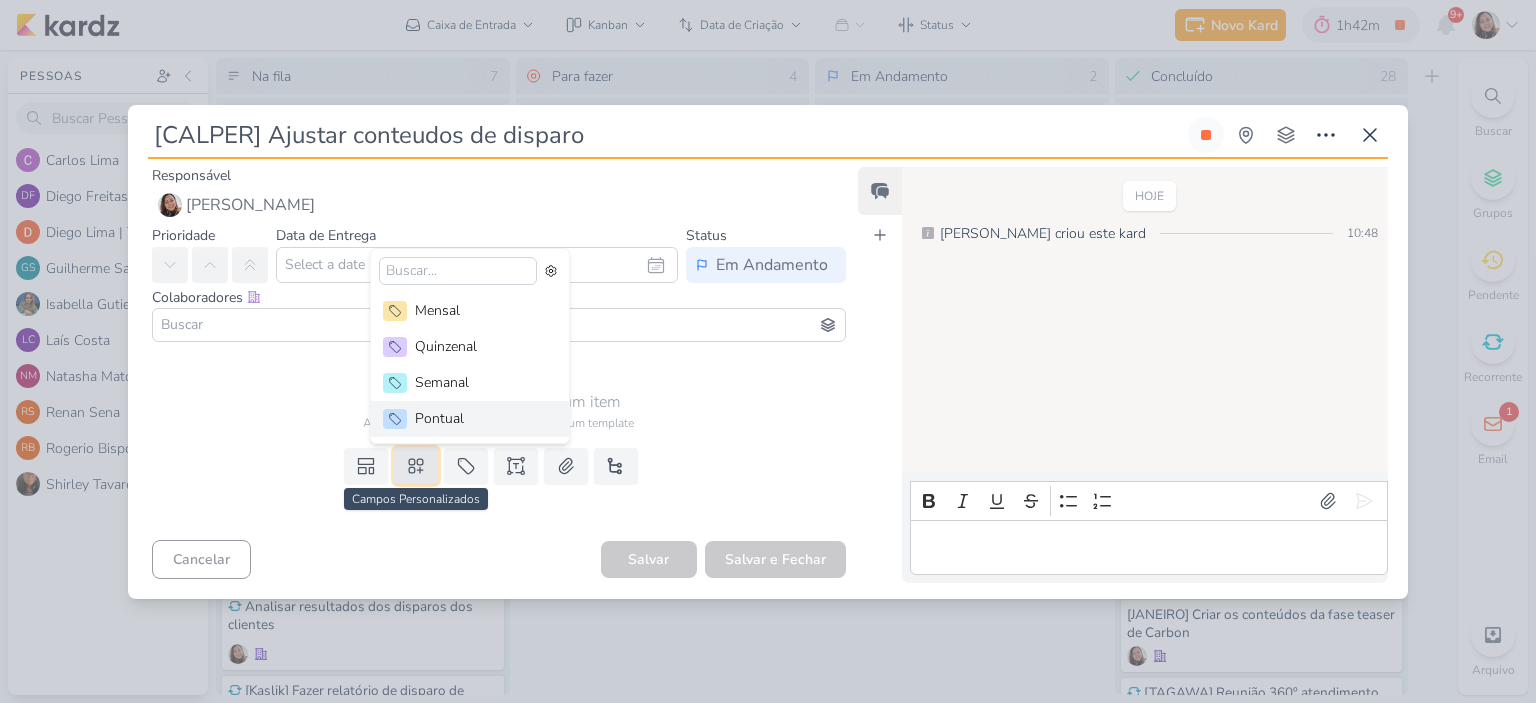 click at bounding box center [416, 466] 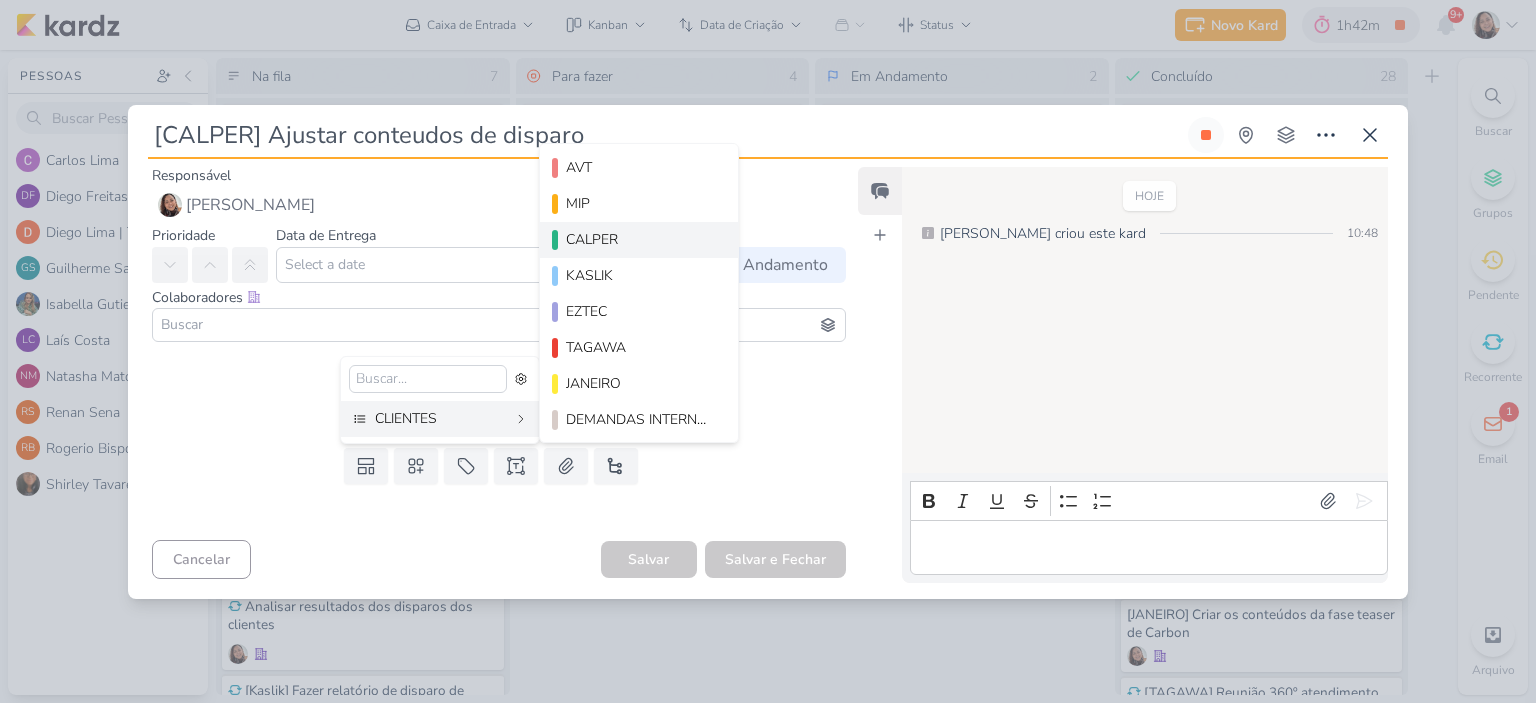click on "CALPER" at bounding box center (640, 239) 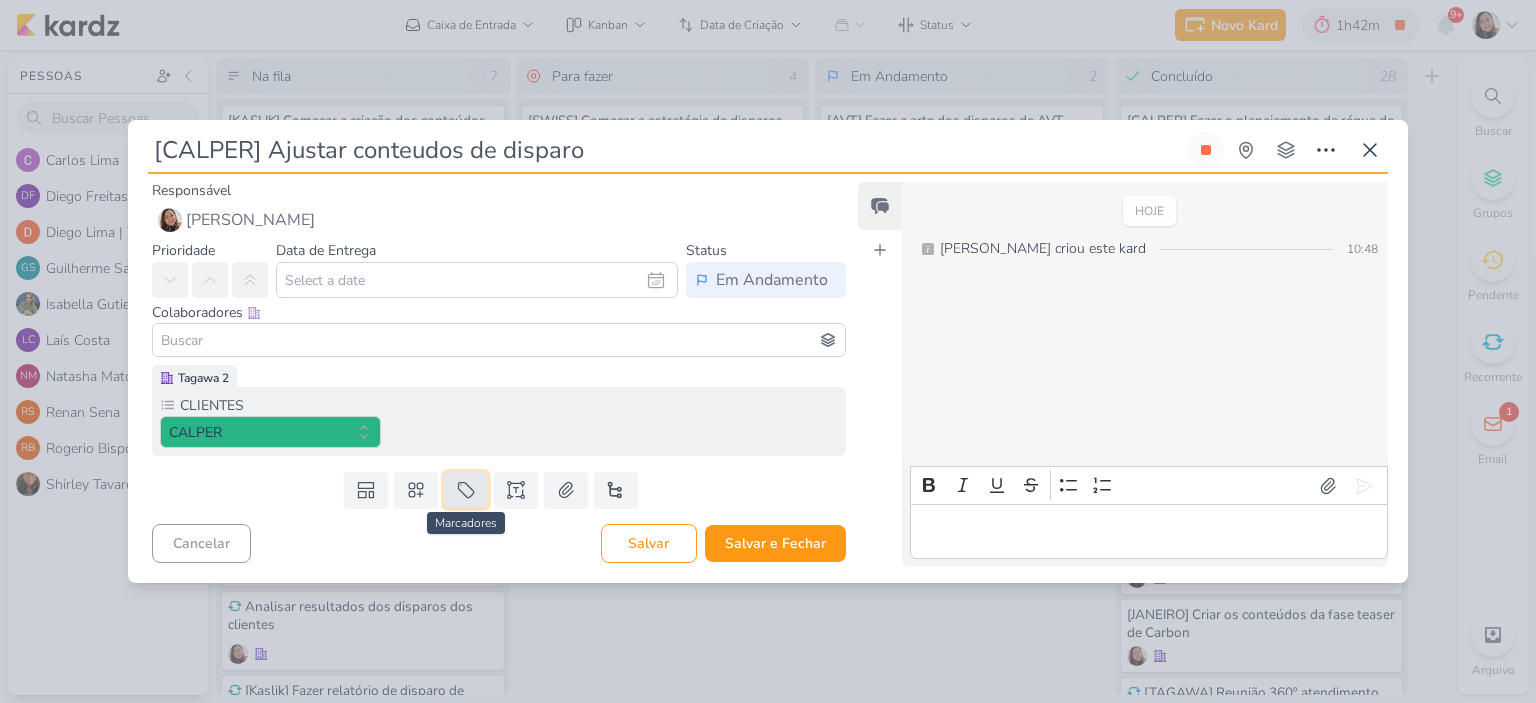 click 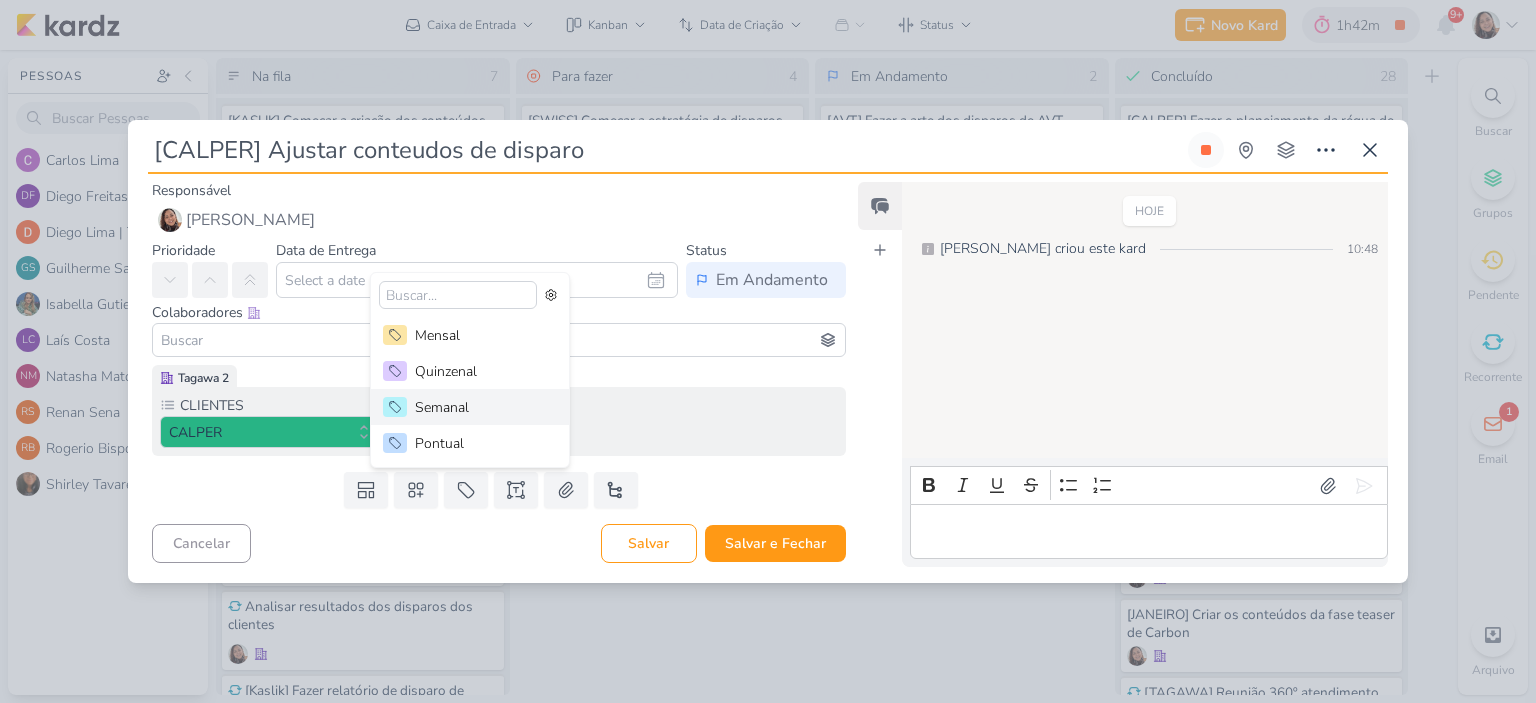 click on "Semanal" at bounding box center (480, 407) 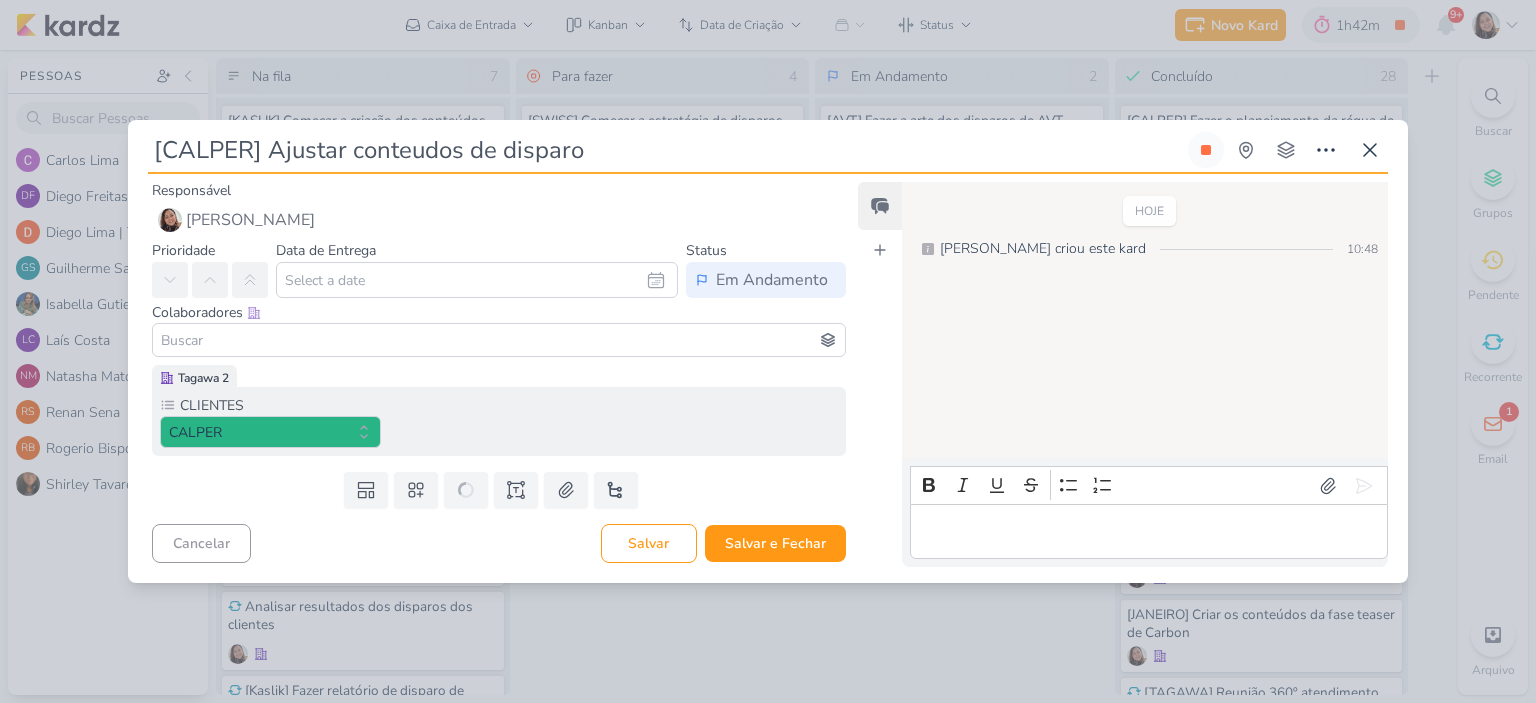 type 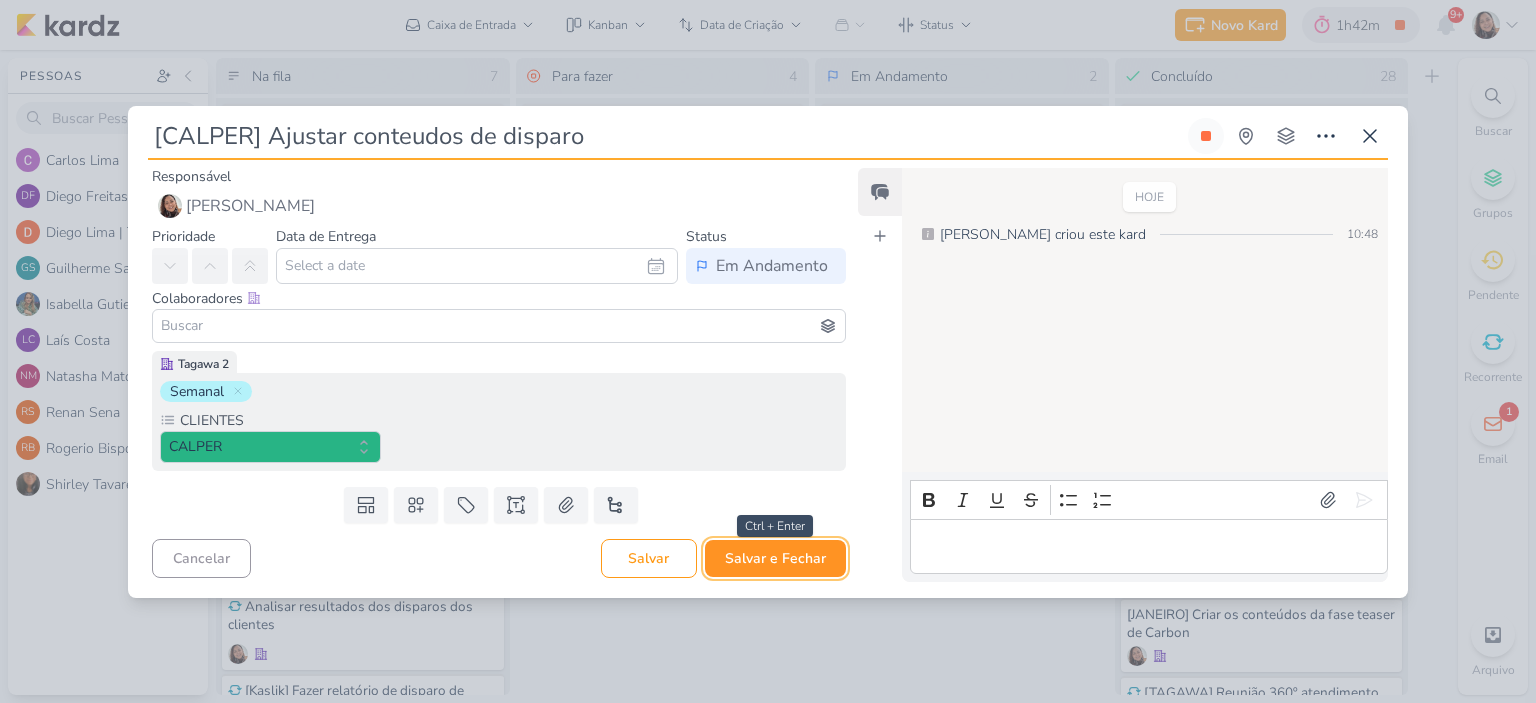 click on "Salvar e Fechar" at bounding box center [775, 558] 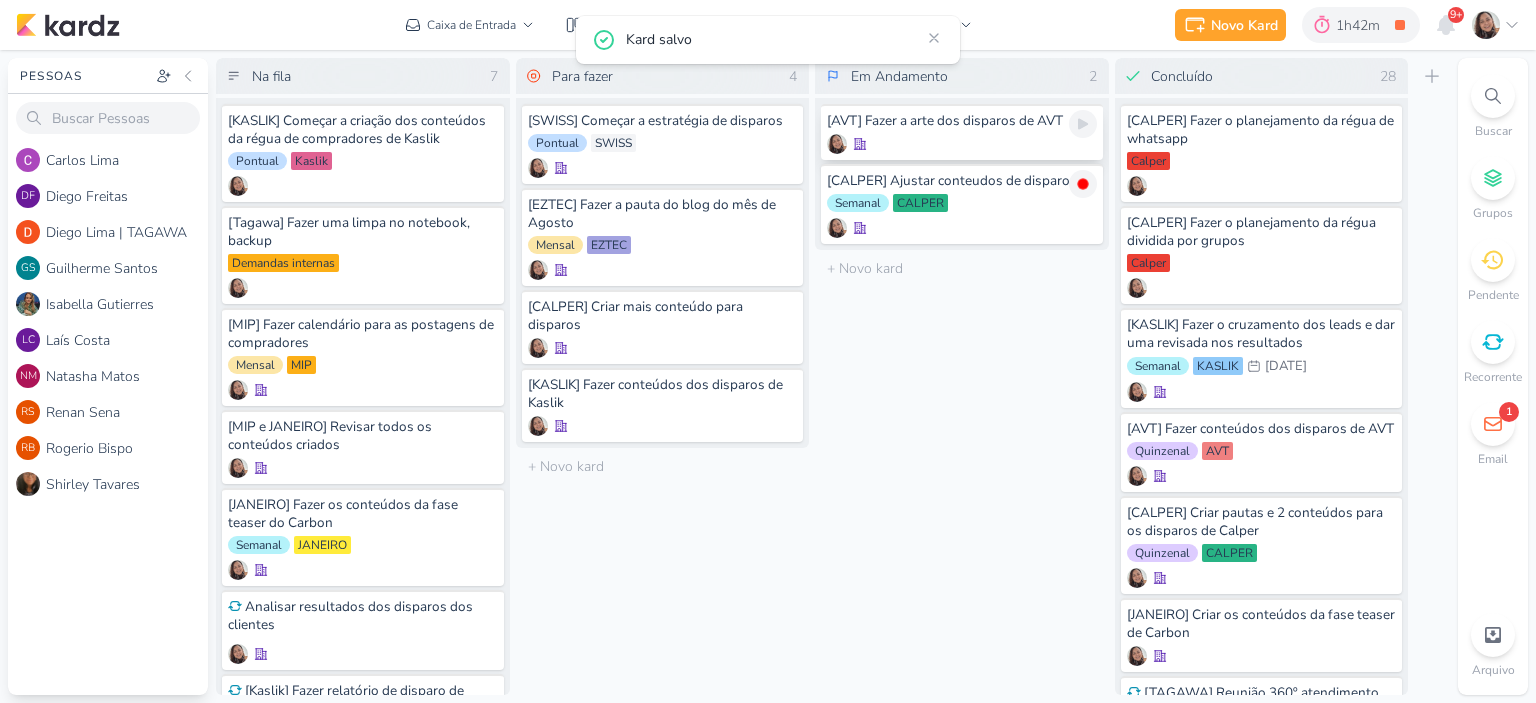 click on "[AVT] Fazer a arte dos disparos de AVT" at bounding box center (962, 132) 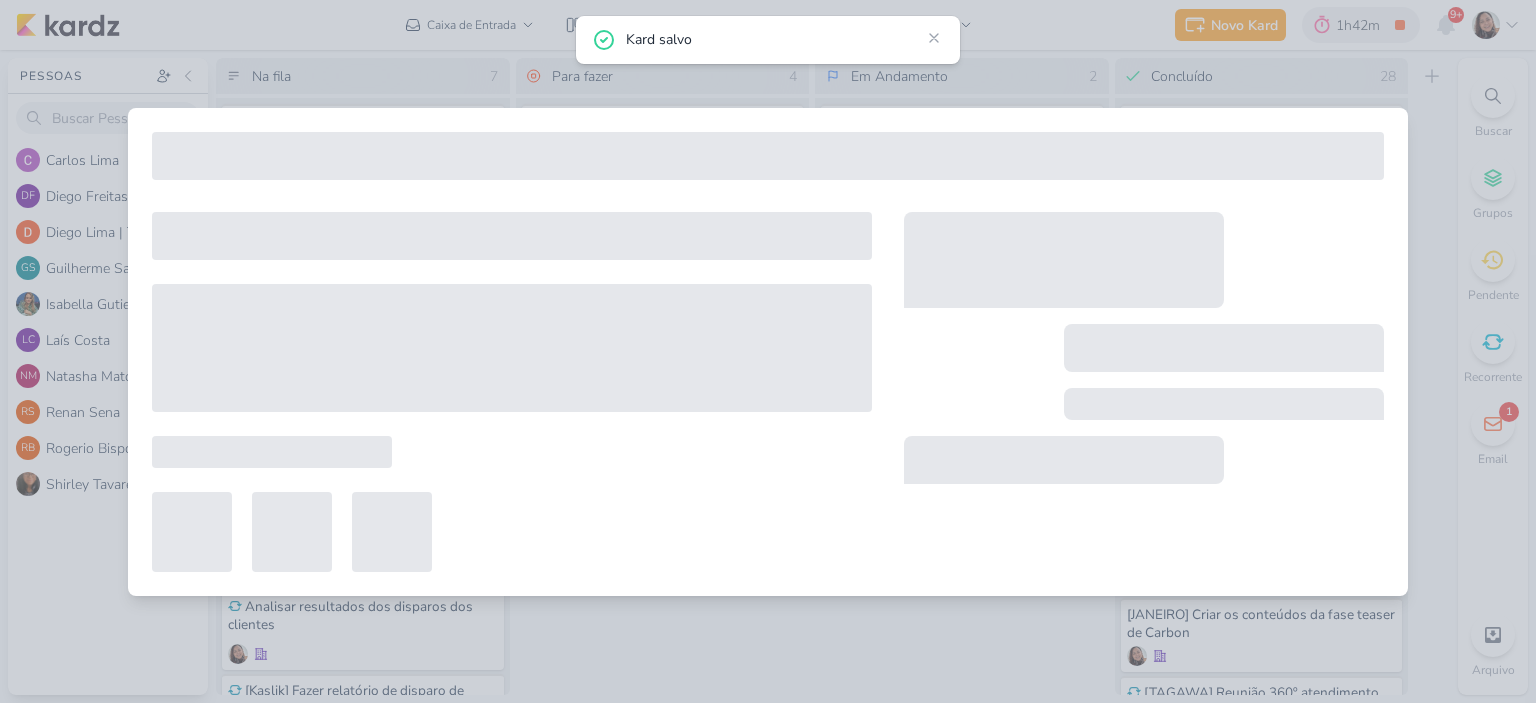 type on "[AVT] Fazer a arte dos disparos de AVT" 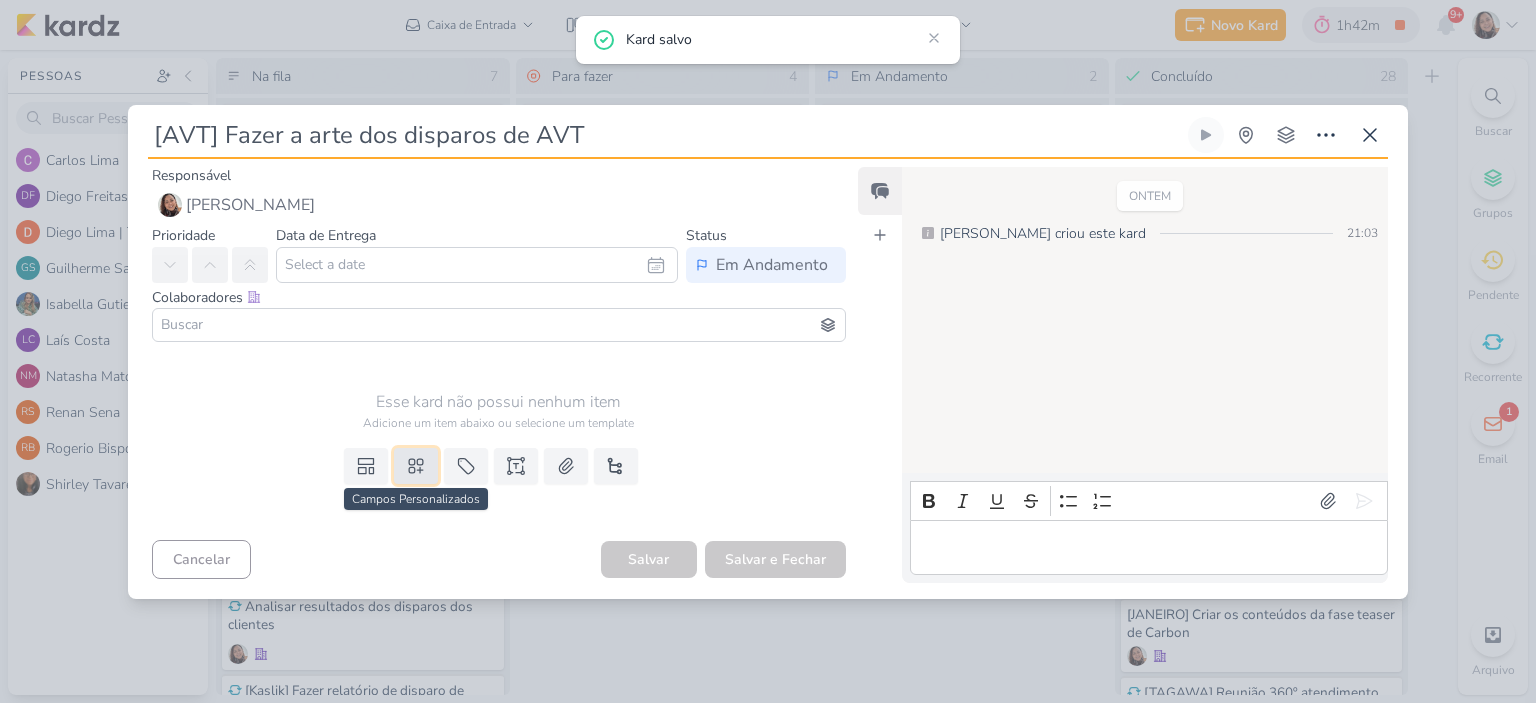 click at bounding box center [416, 466] 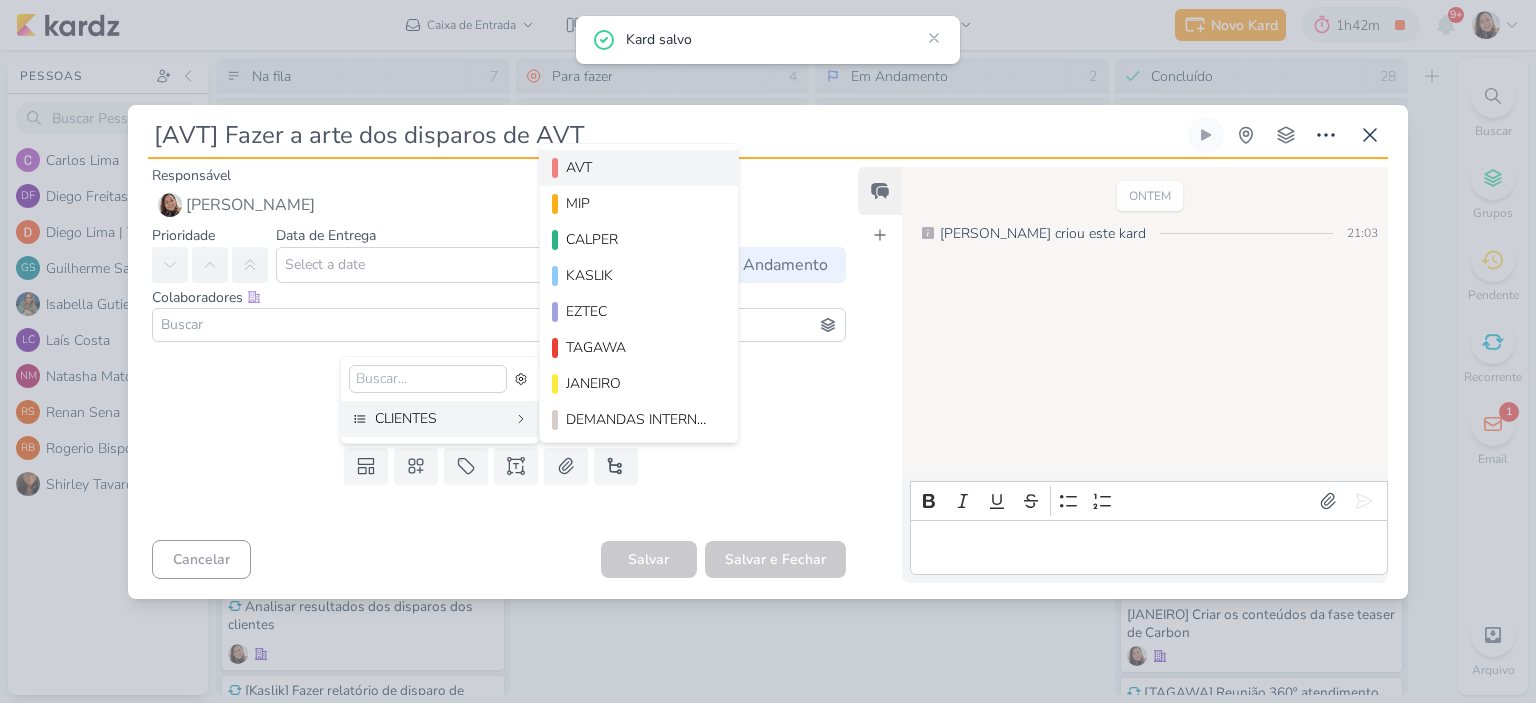 click on "AVT" at bounding box center (640, 167) 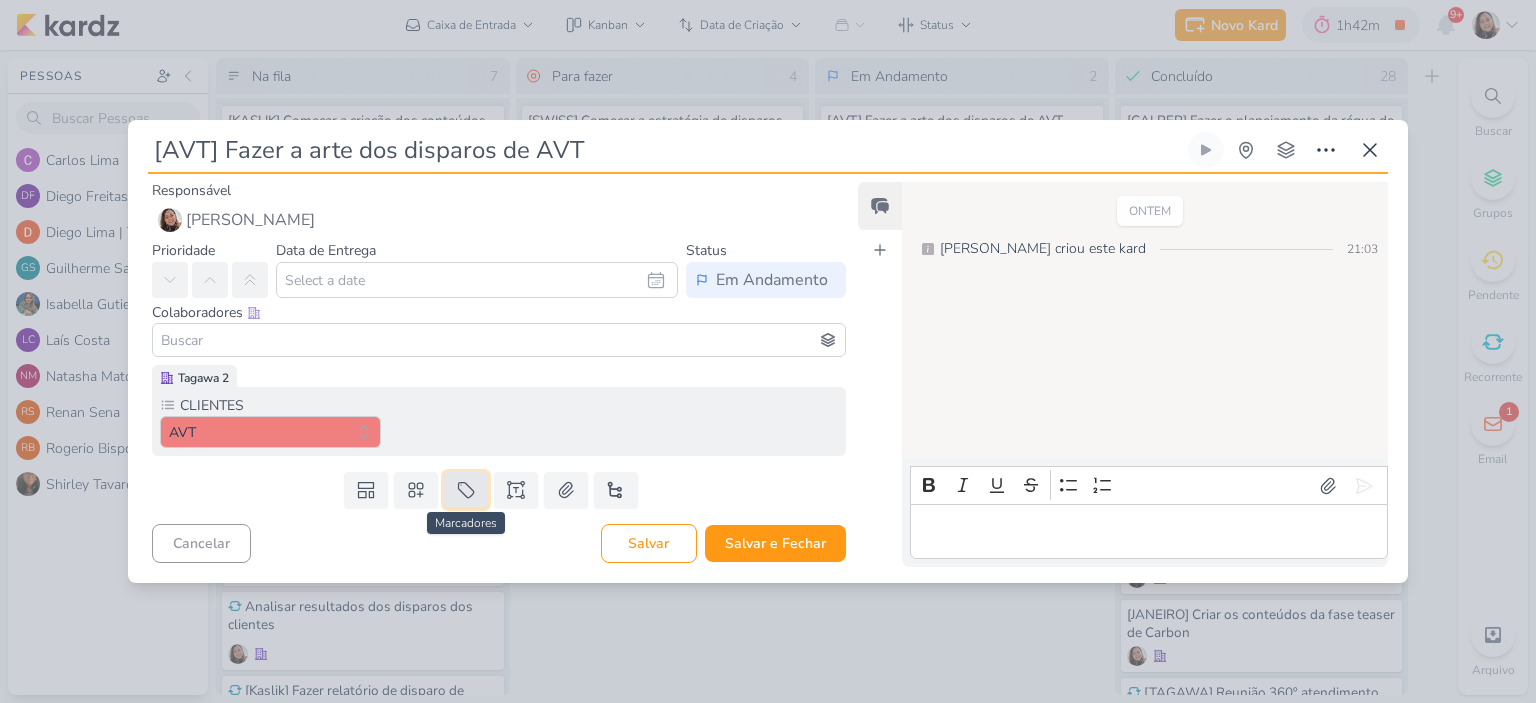 click at bounding box center (466, 490) 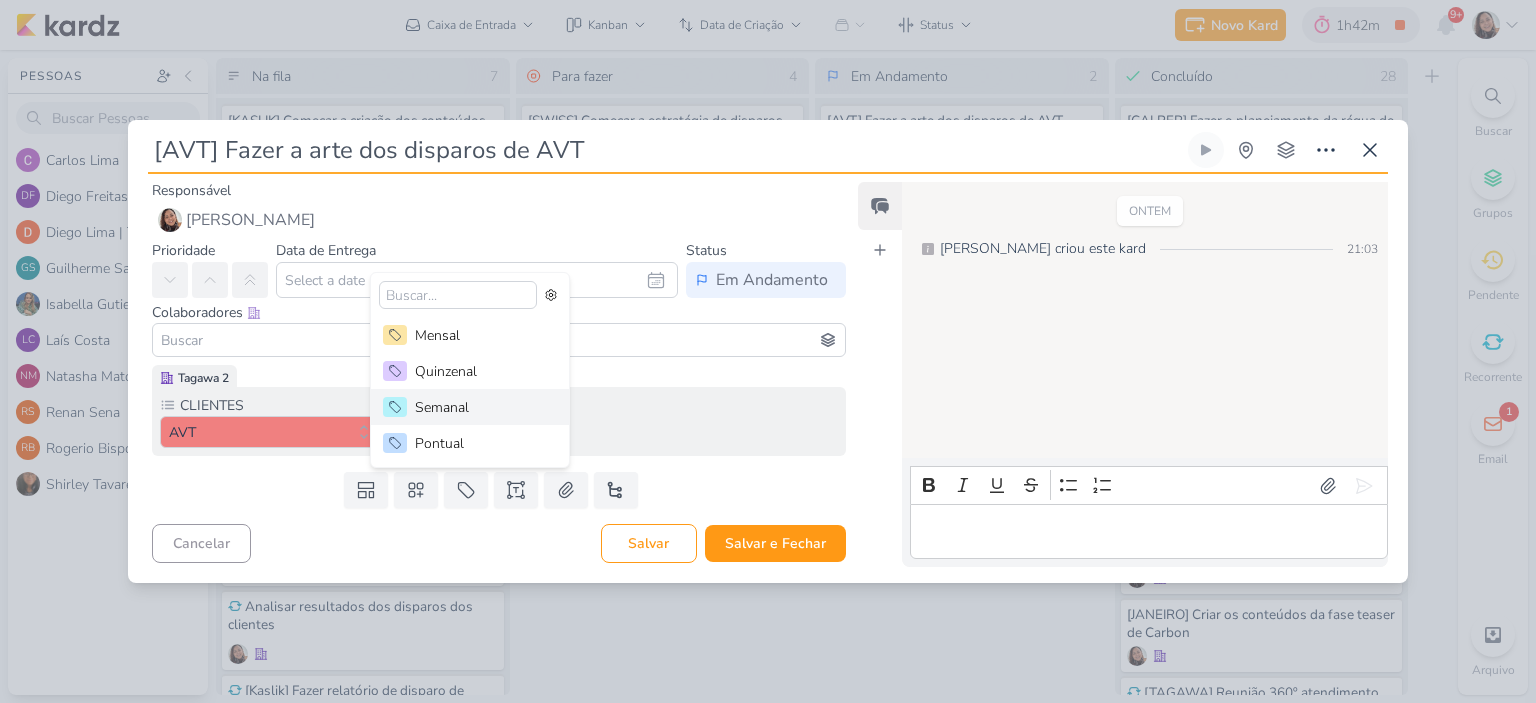 click on "Semanal" at bounding box center [480, 407] 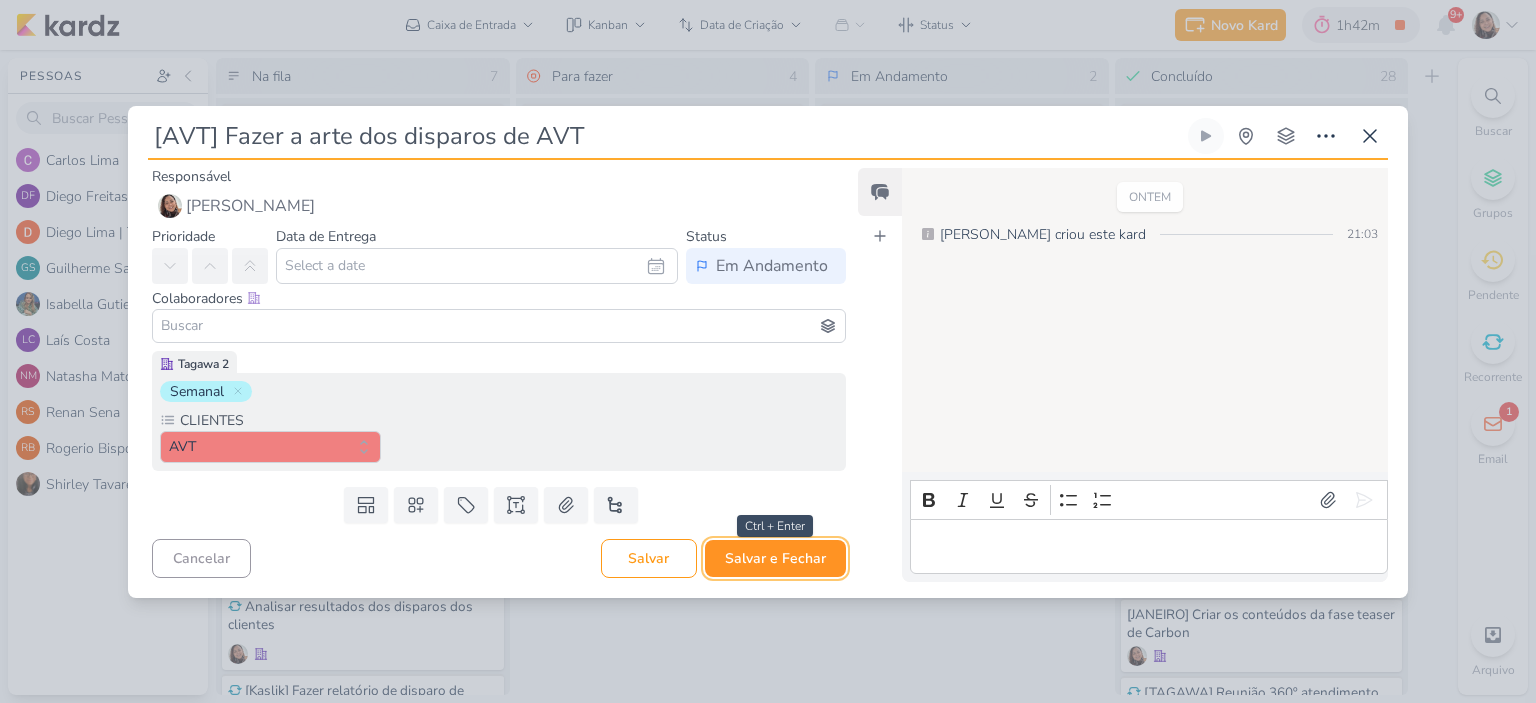 click on "Salvar e Fechar" at bounding box center (775, 558) 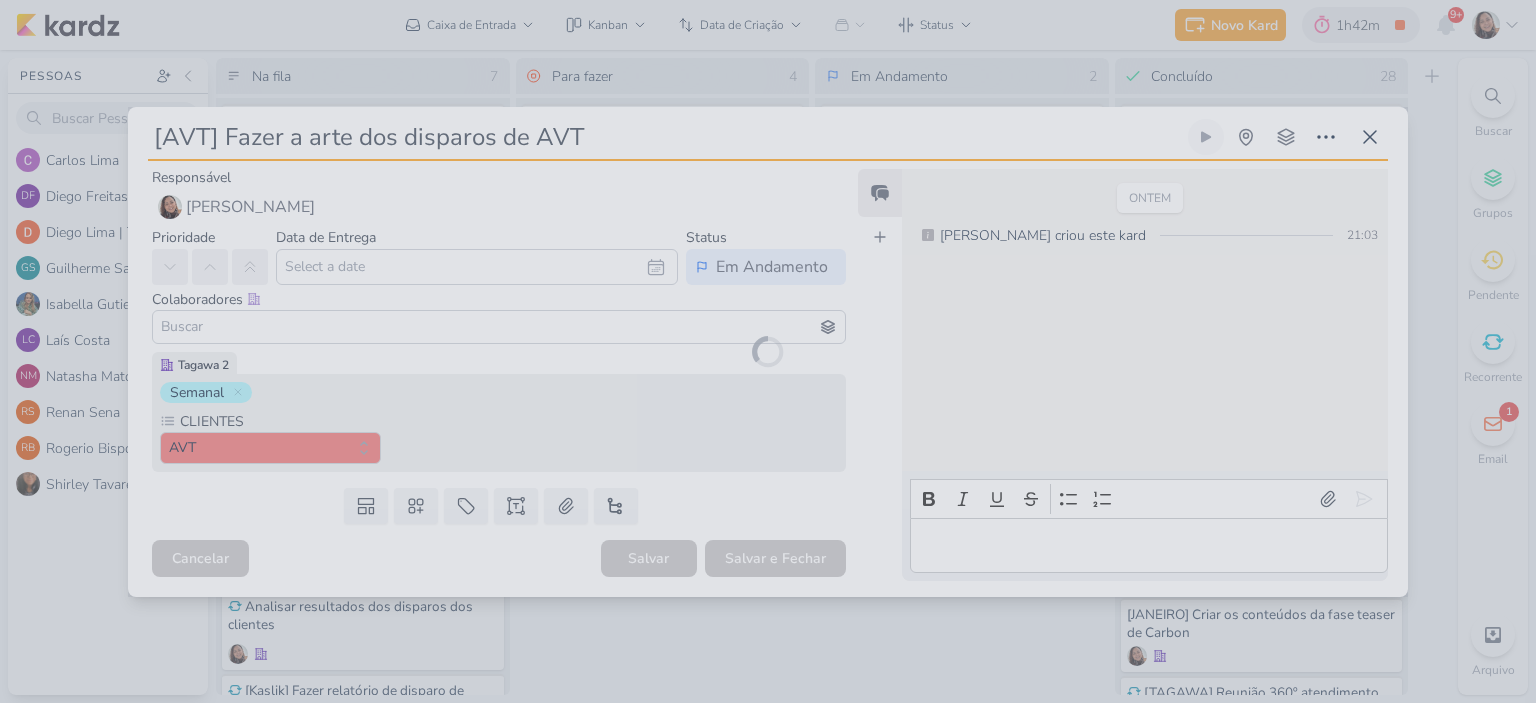 type 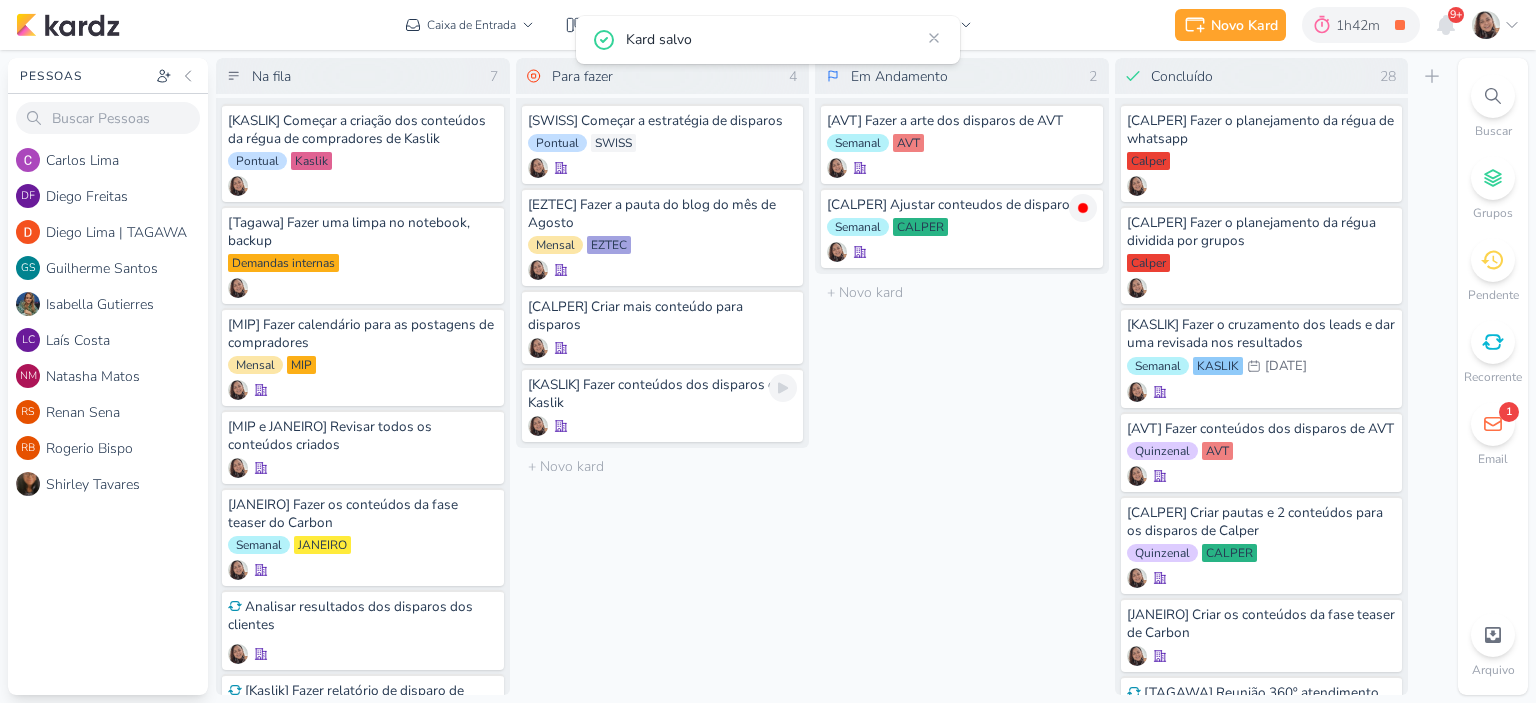 click on "[KASLIK] Fazer conteúdos dos disparos de Kaslik" at bounding box center (663, 394) 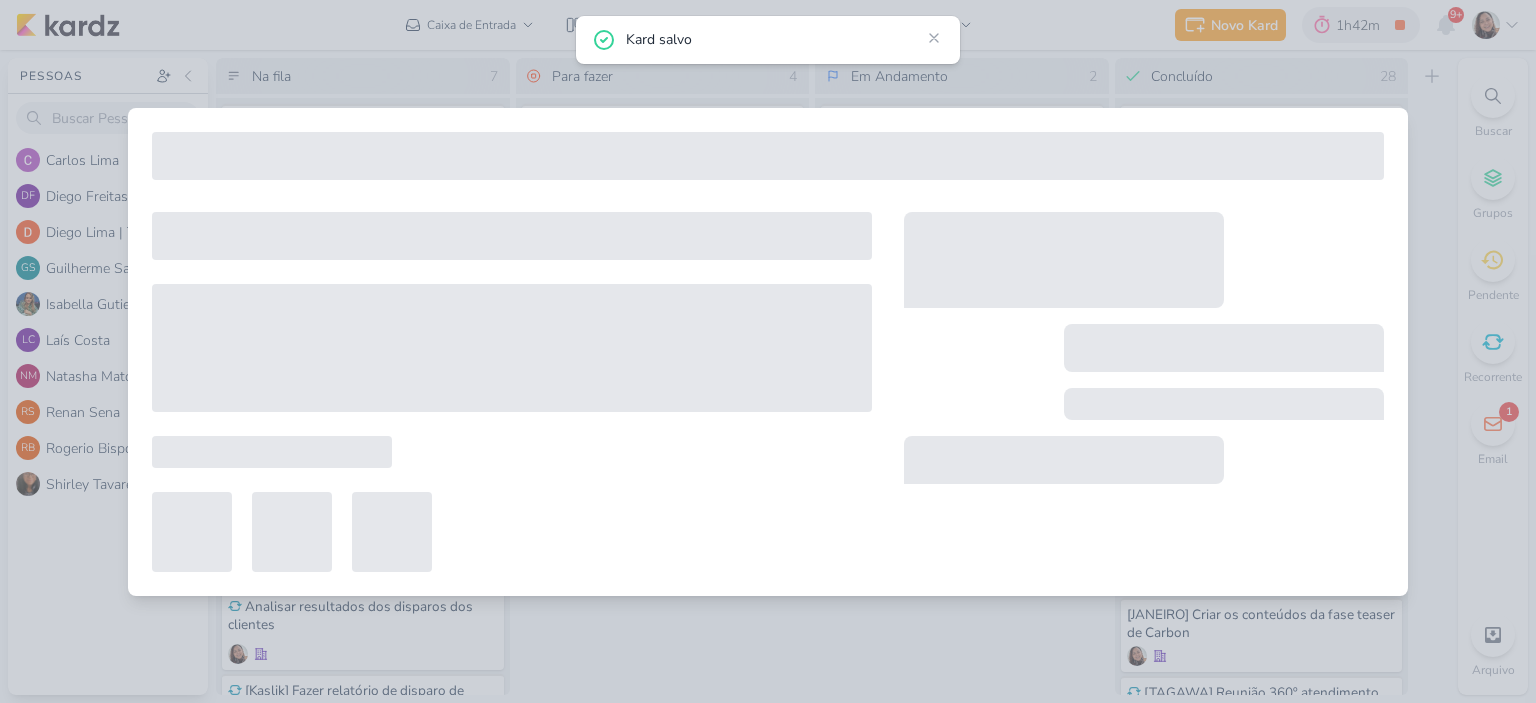 type on "[KASLIK] Fazer conteúdos dos disparos de Kaslik" 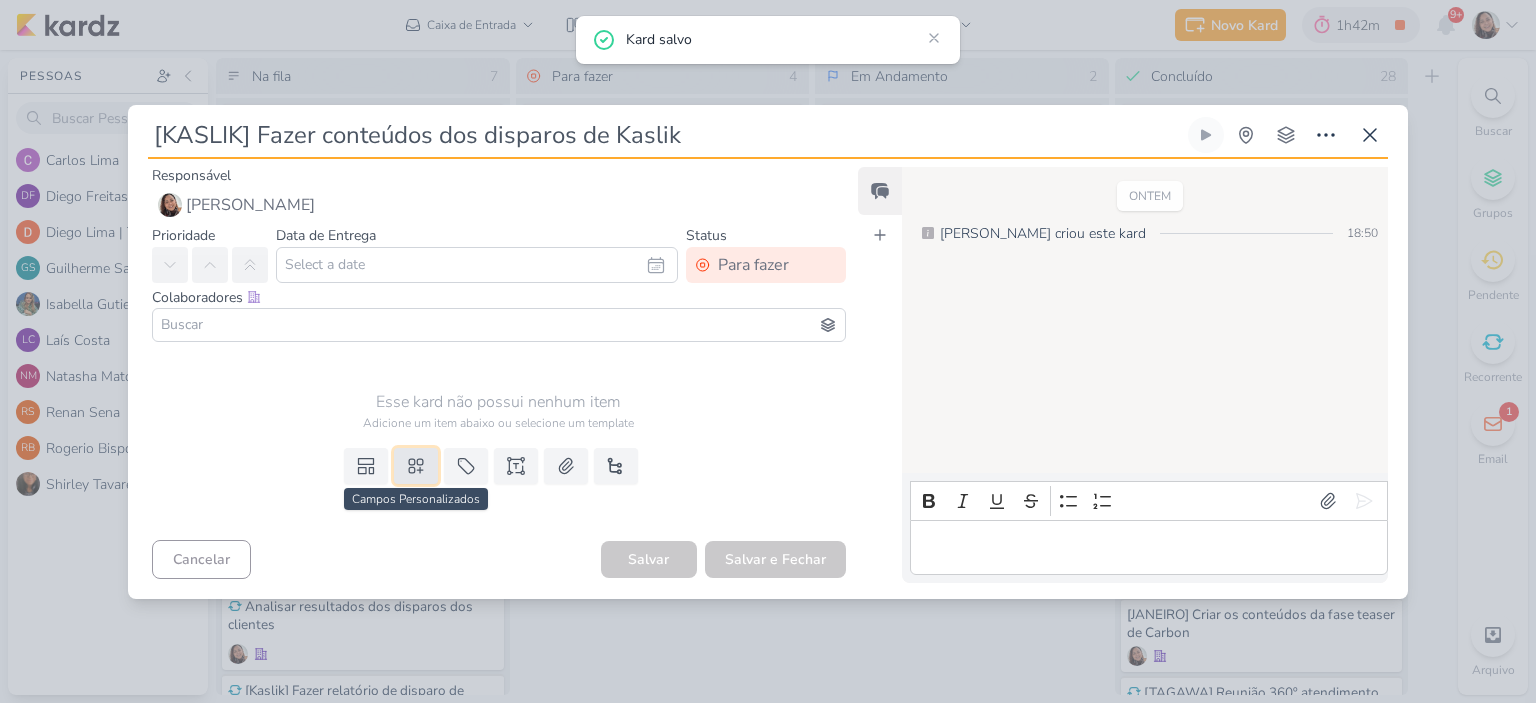 click 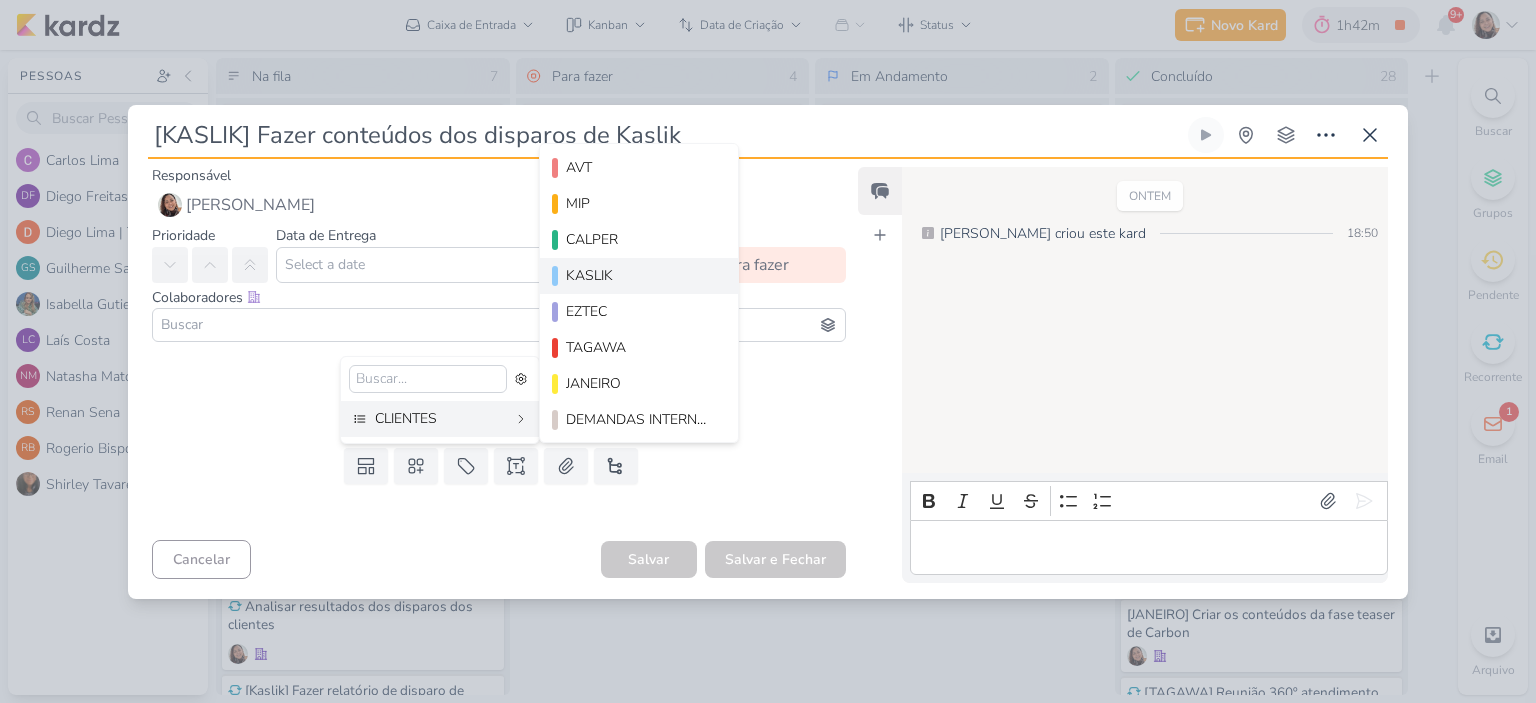 click on "KASLIK" at bounding box center [640, 275] 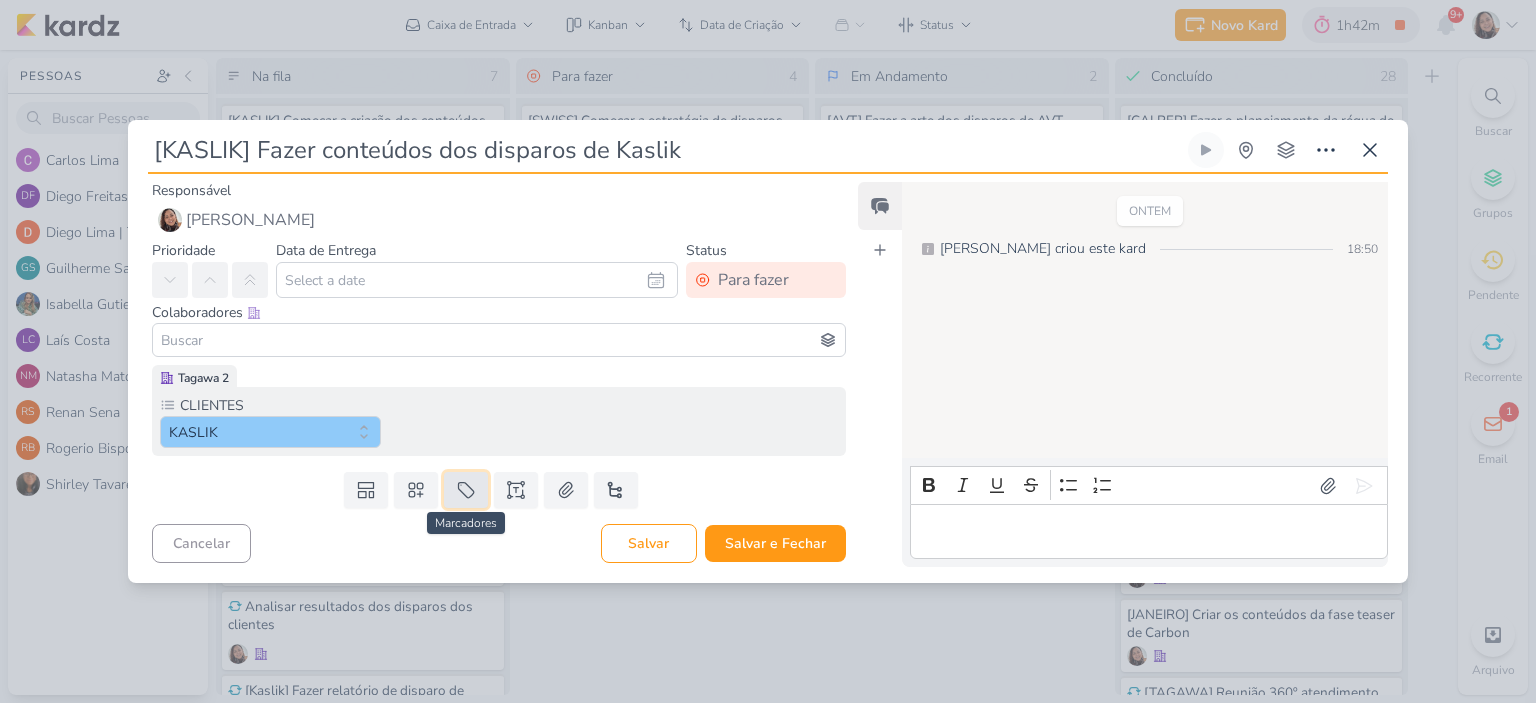 click 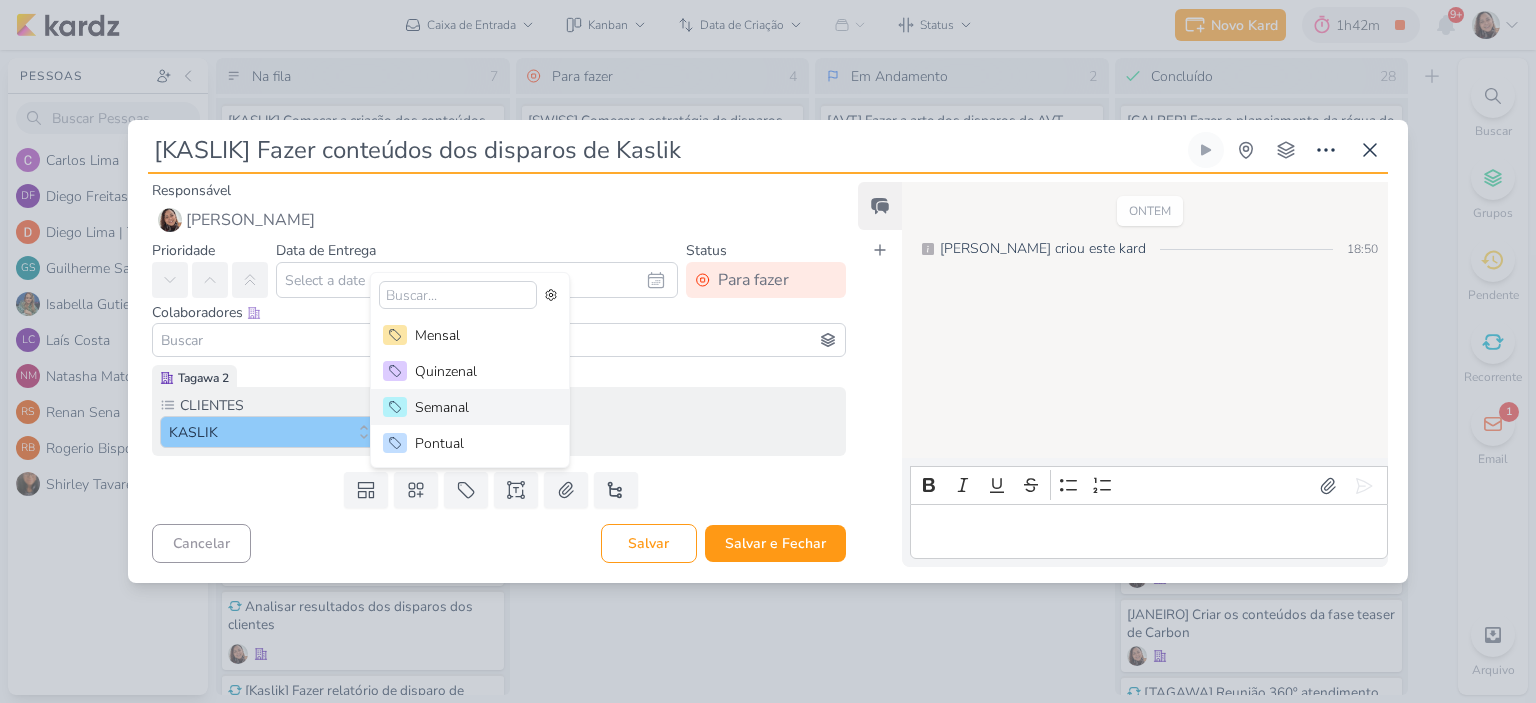 click on "Semanal" at bounding box center [480, 407] 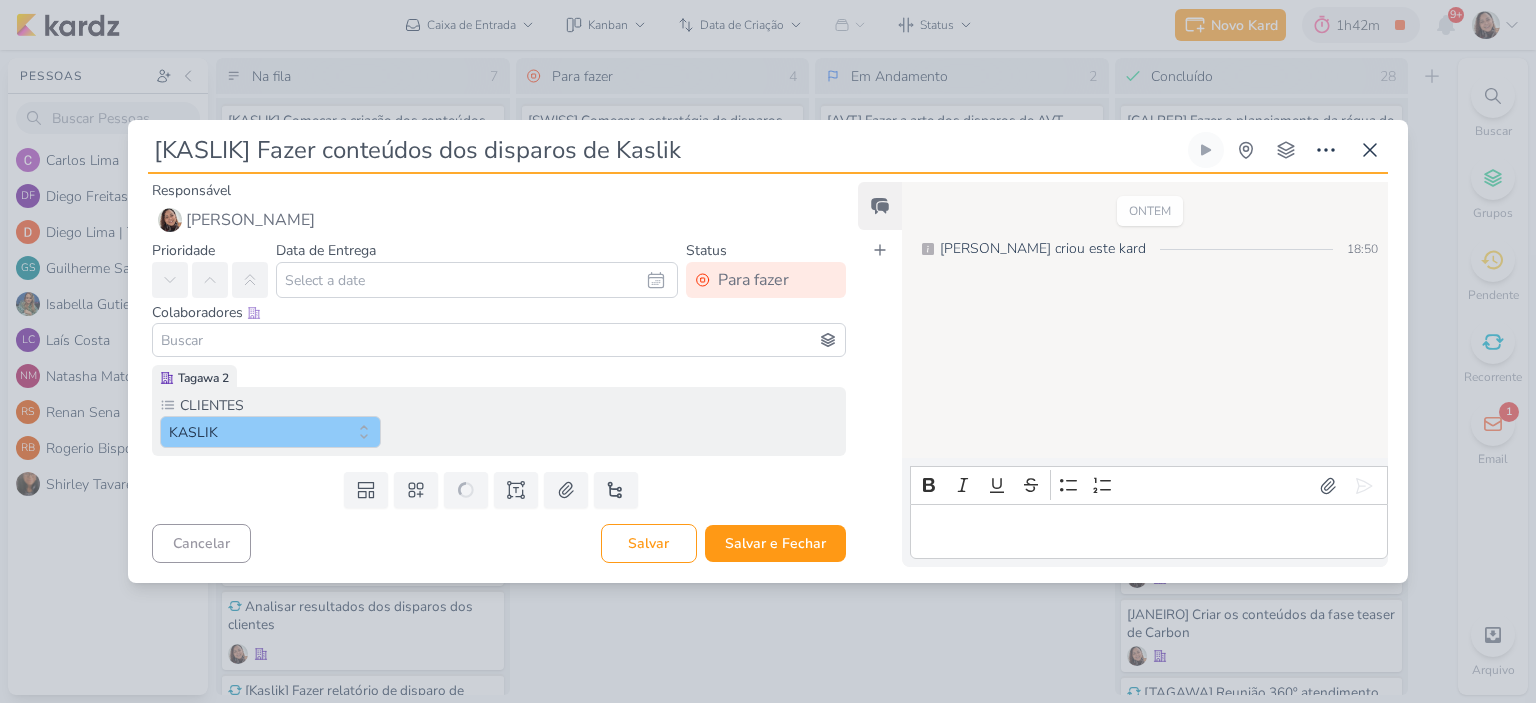 type 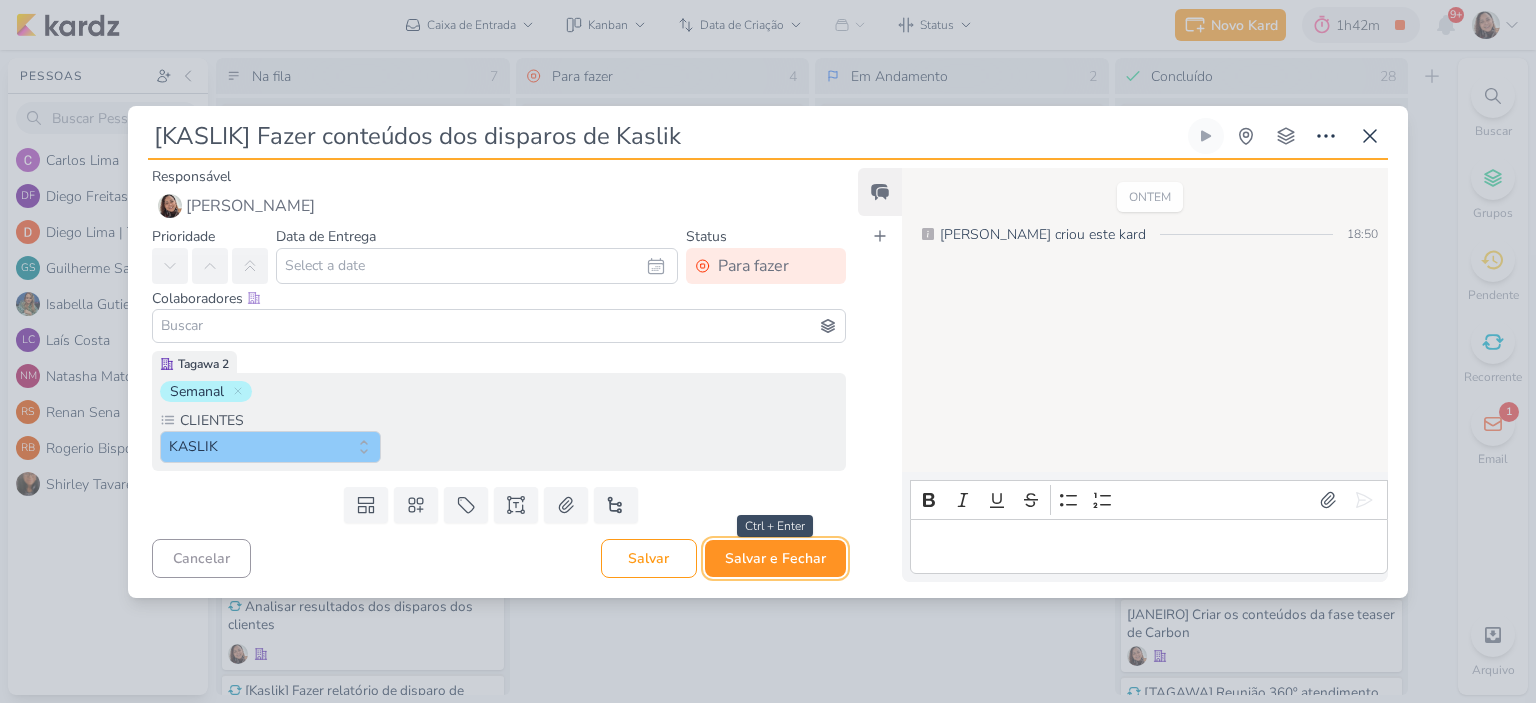 click on "Salvar e Fechar" at bounding box center [775, 558] 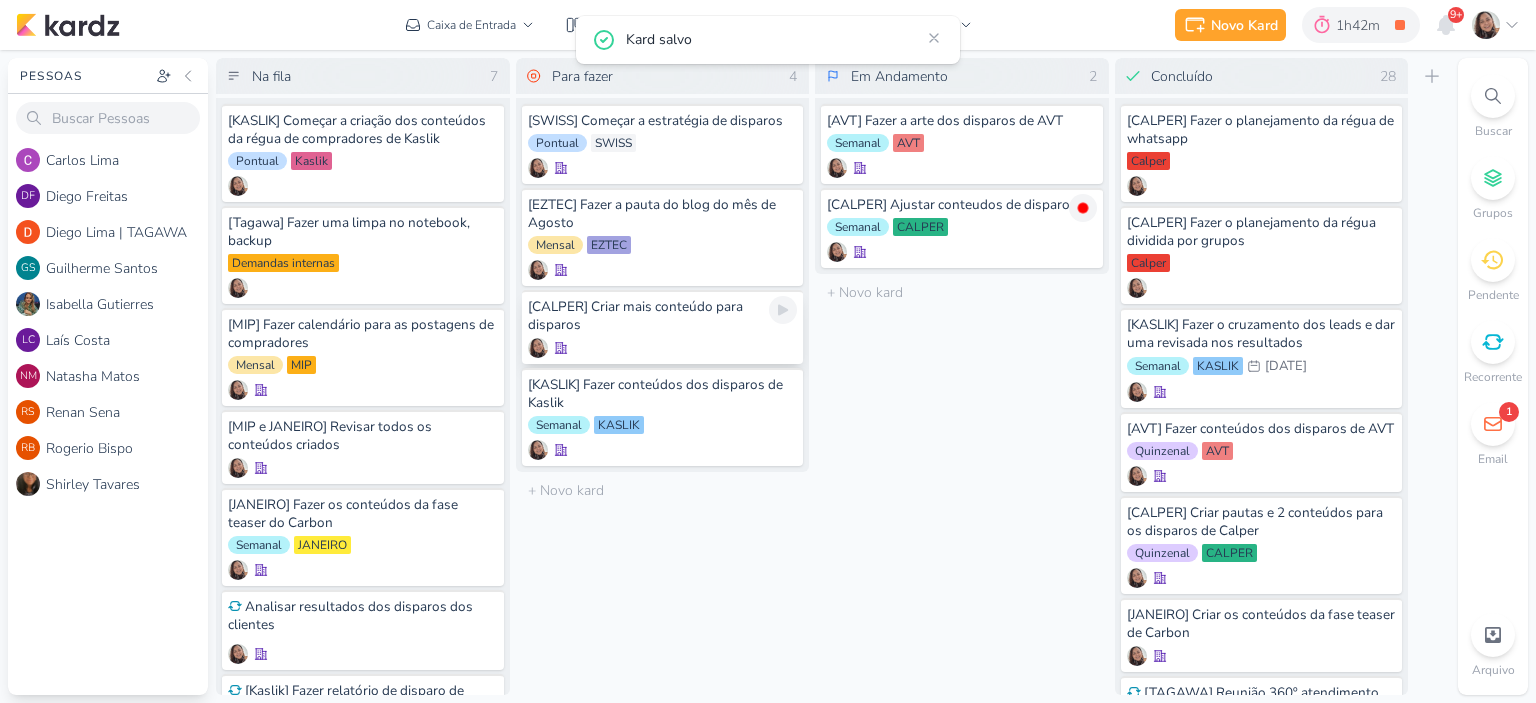 click at bounding box center (663, 348) 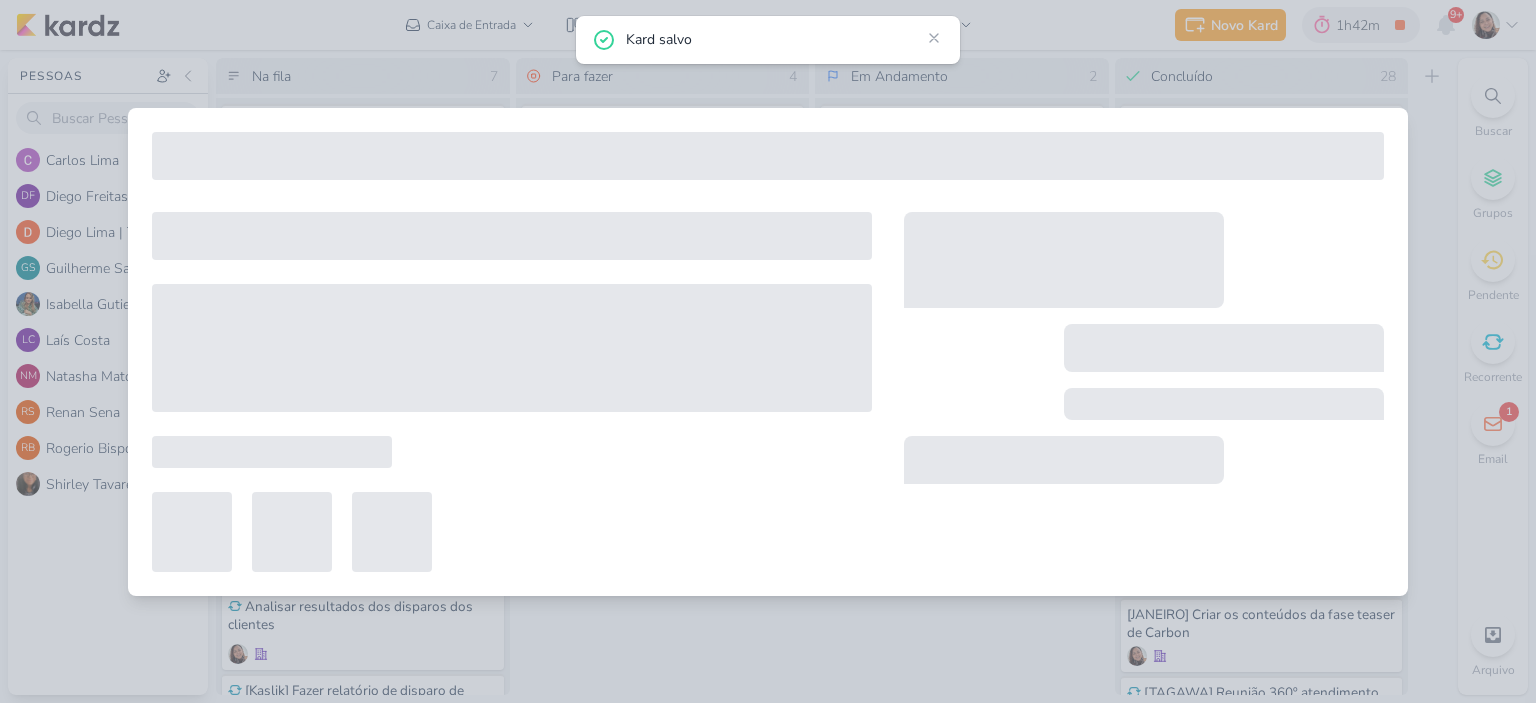 type on "[CALPER] Criar mais conteúdo para disparos" 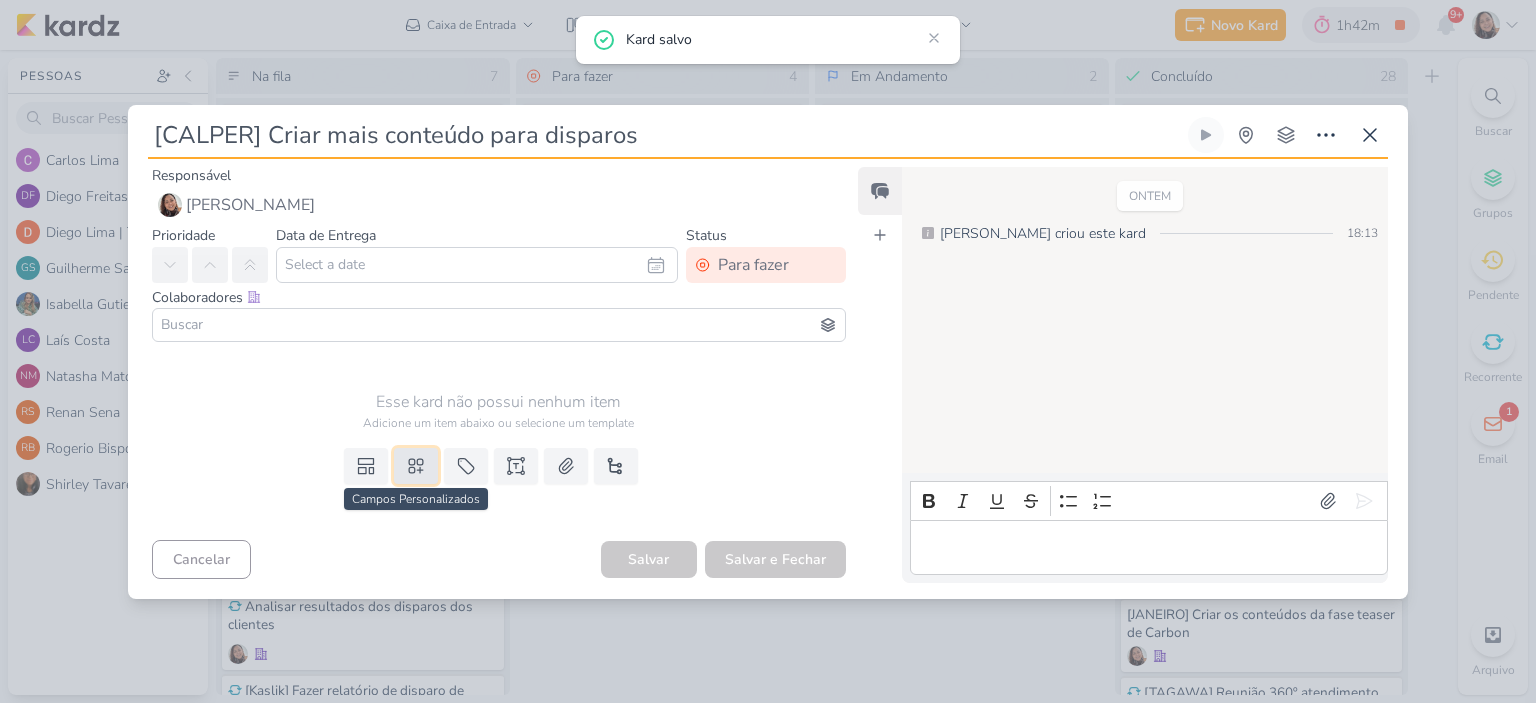 click 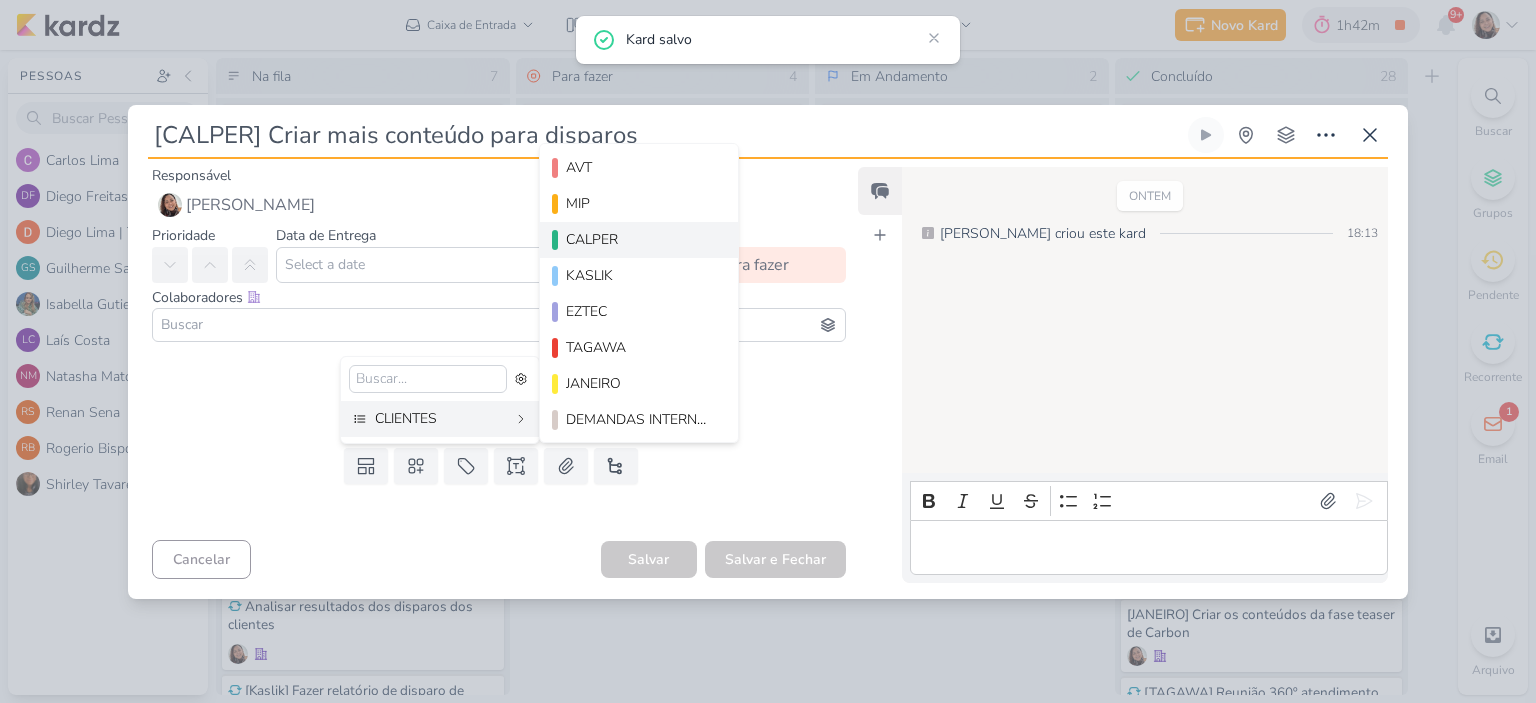 click on "CALPER" at bounding box center (640, 239) 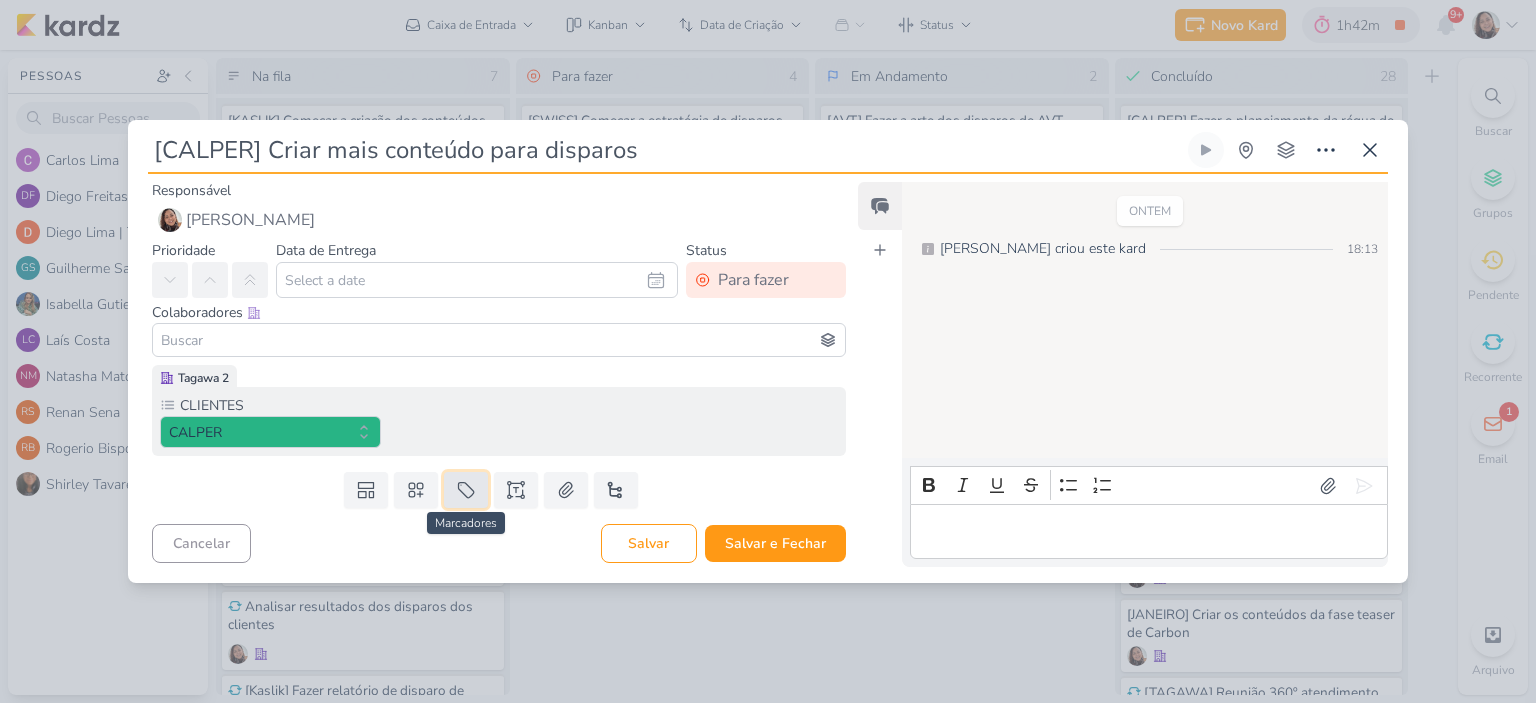 click at bounding box center [466, 490] 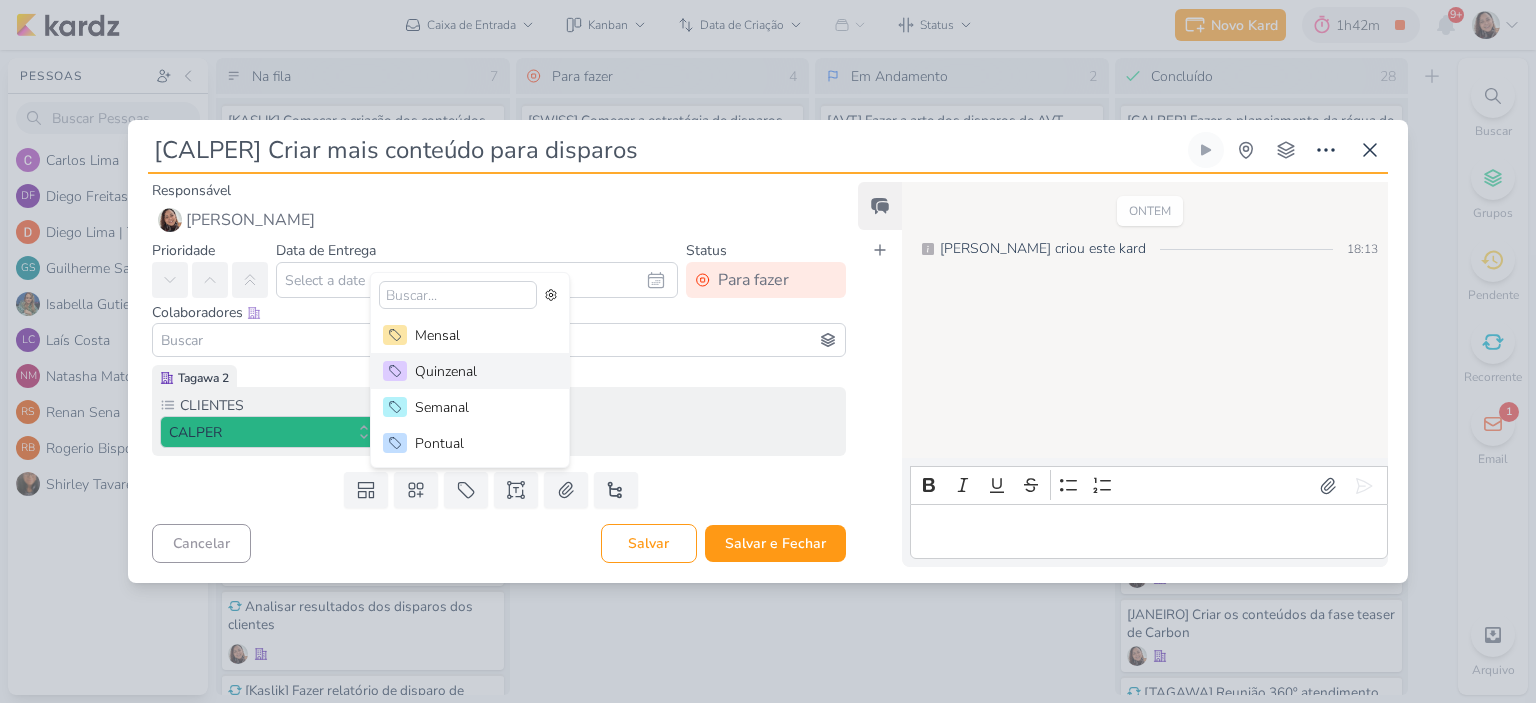 click on "Quinzenal" at bounding box center (480, 371) 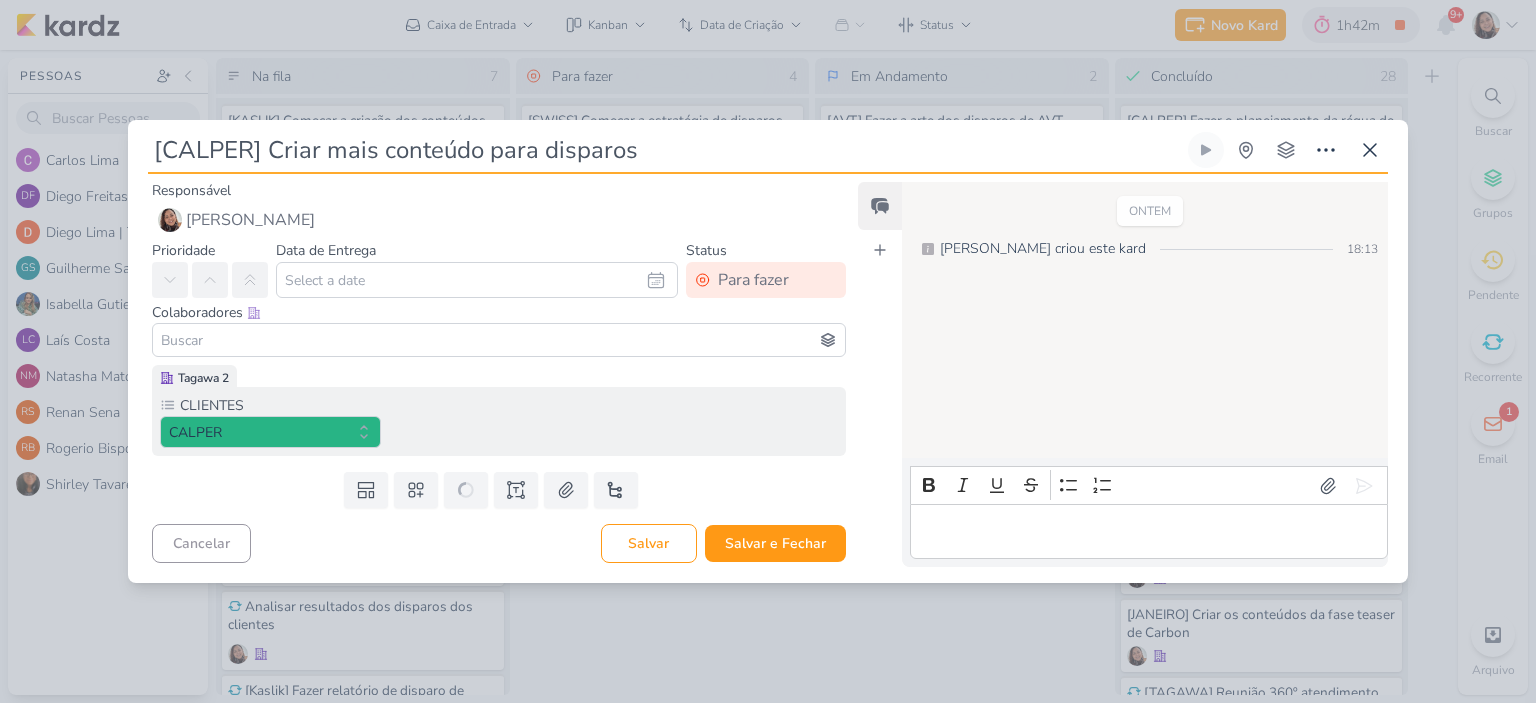 type 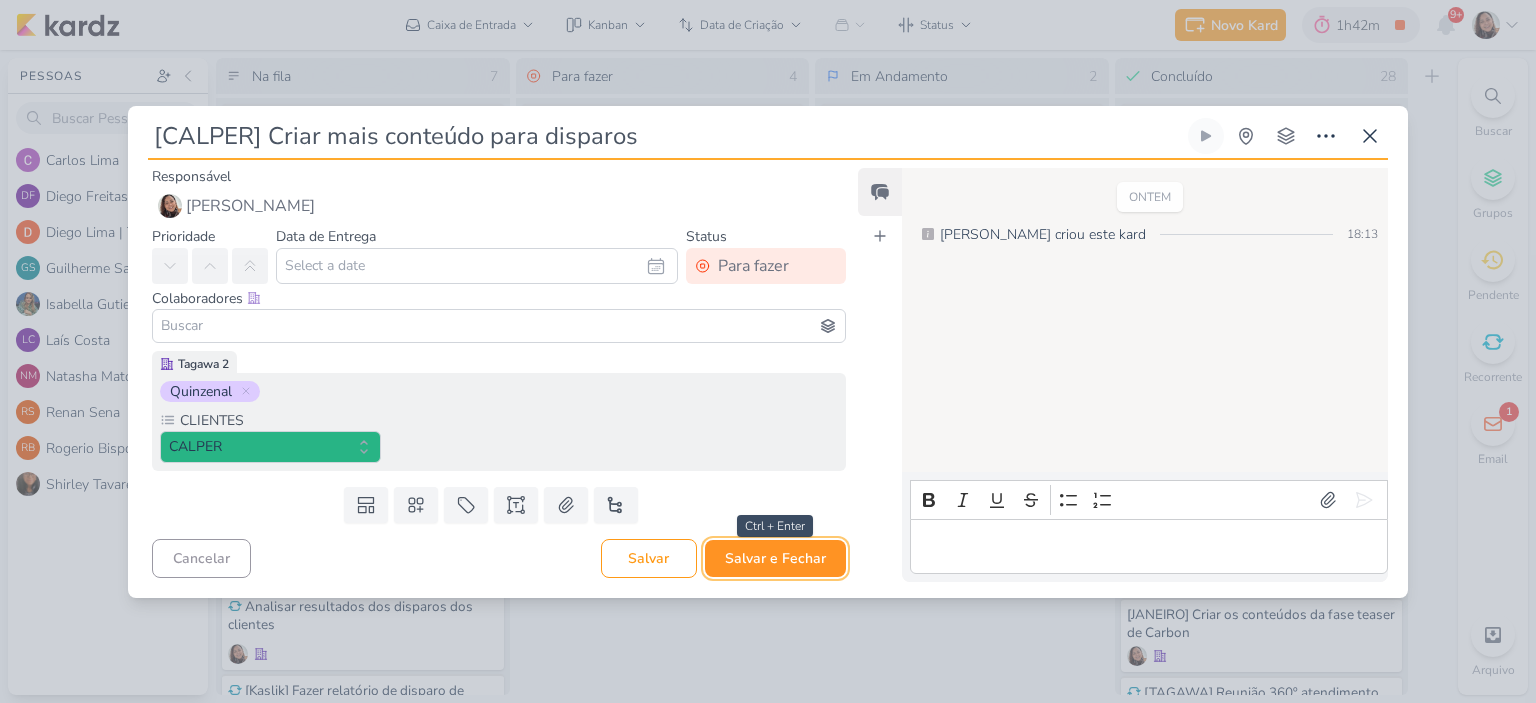 click on "Salvar e Fechar" at bounding box center (775, 558) 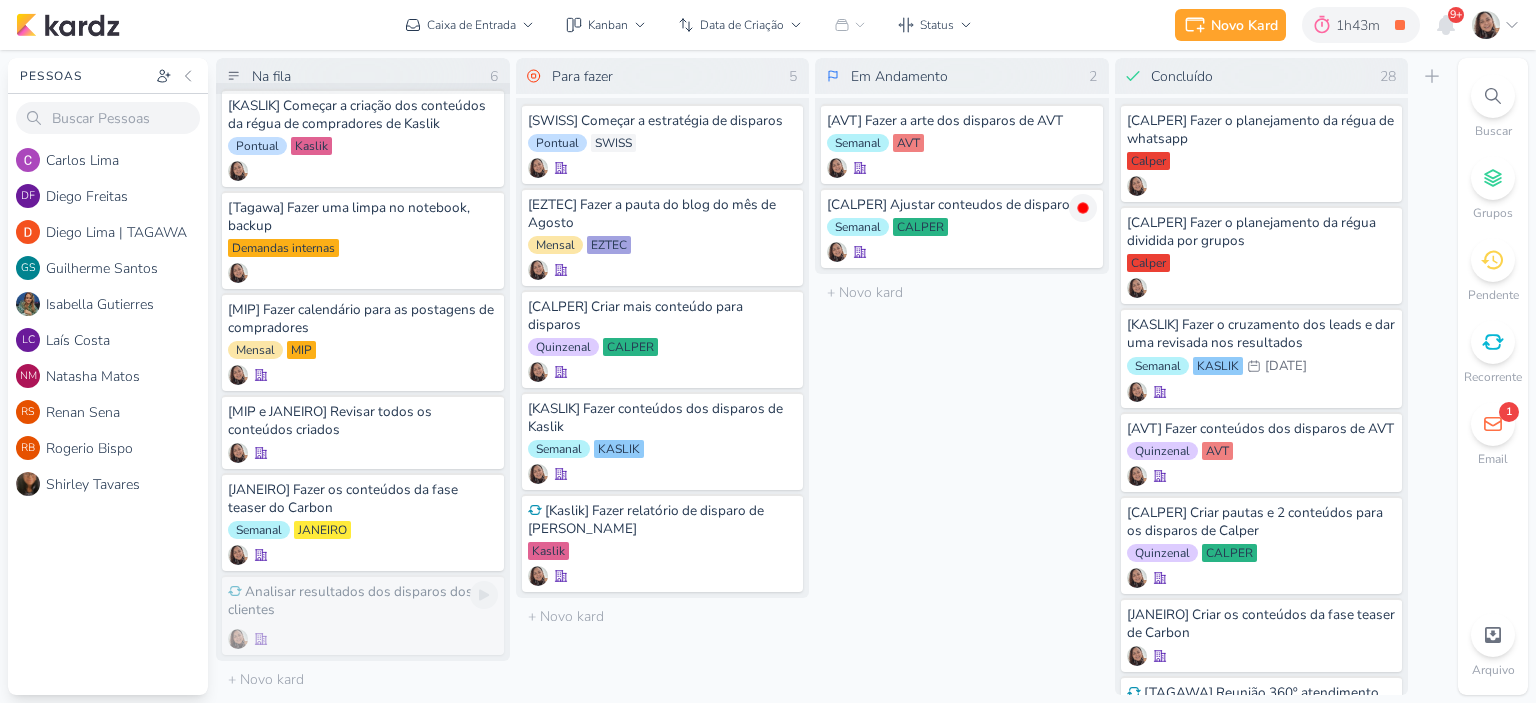 scroll, scrollTop: 0, scrollLeft: 0, axis: both 